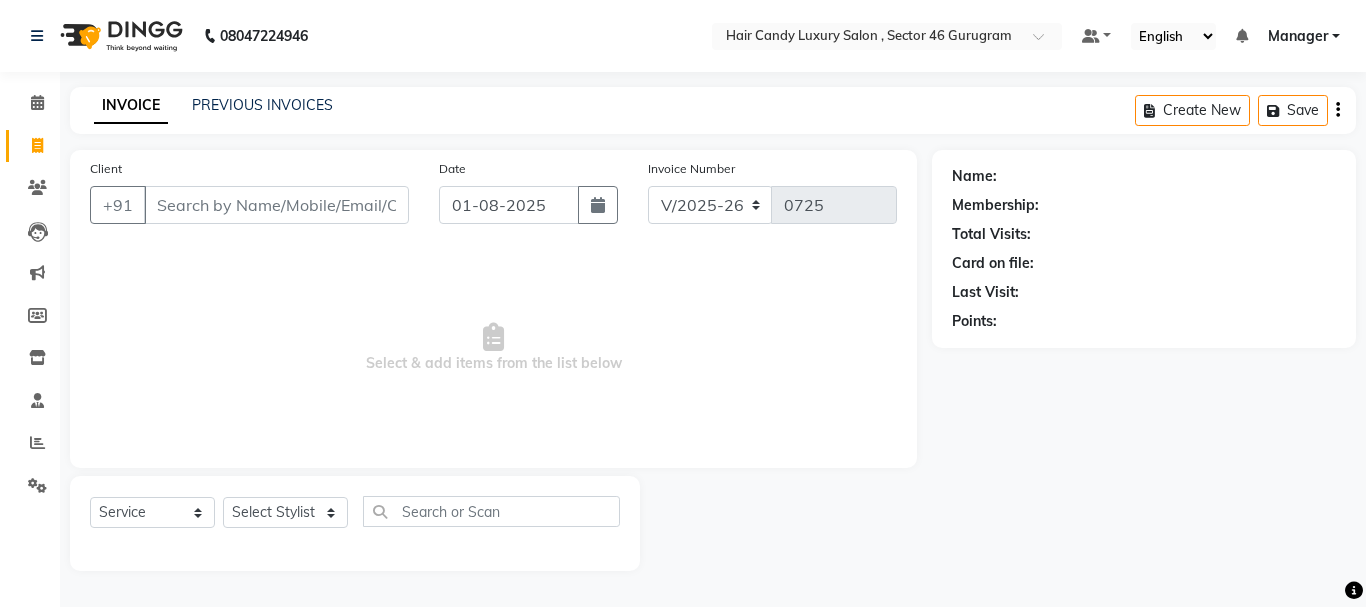 select on "8304" 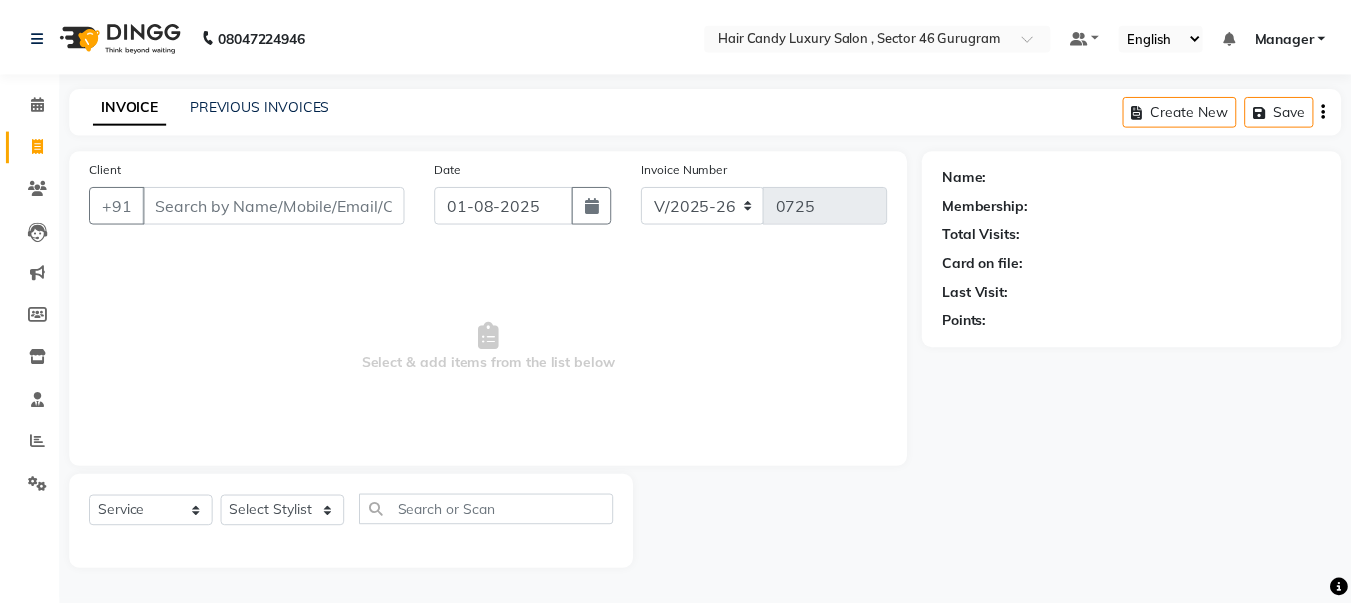 scroll, scrollTop: 0, scrollLeft: 0, axis: both 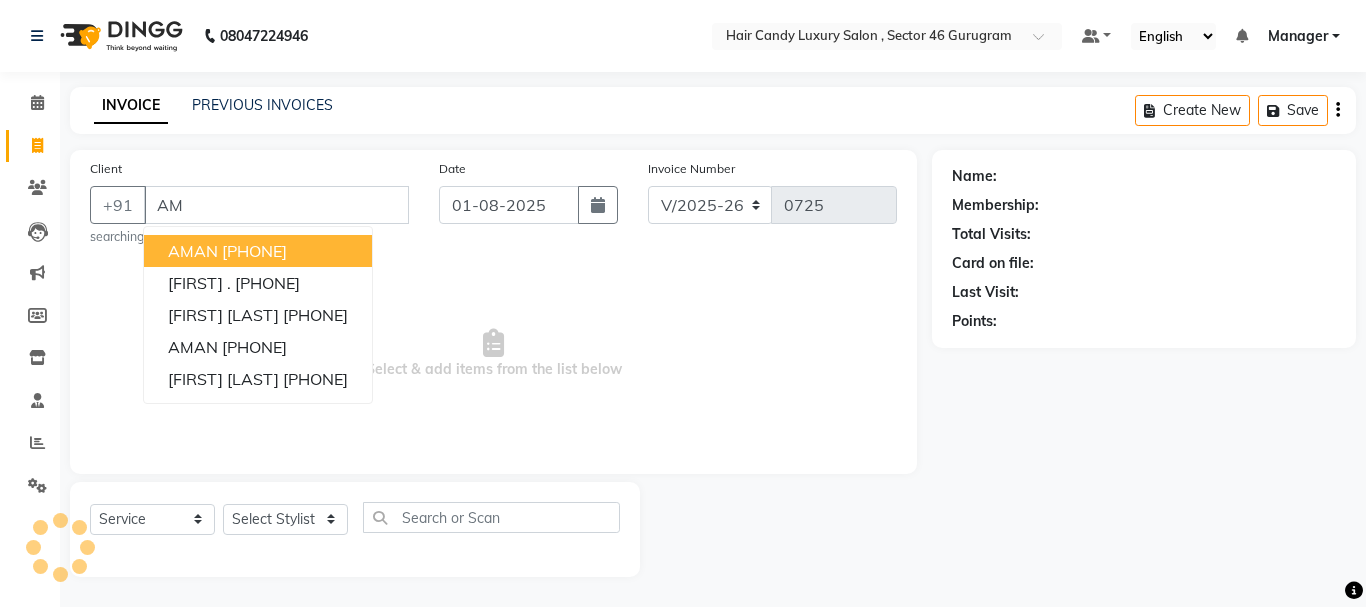 type on "A" 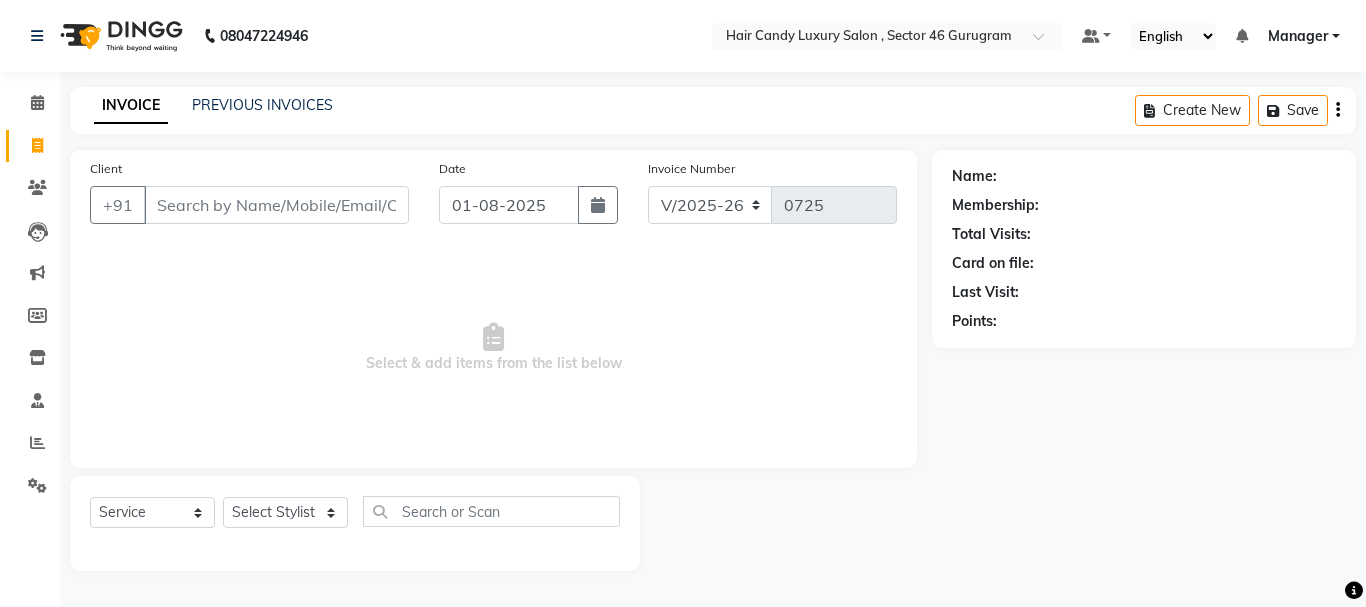 type on "9" 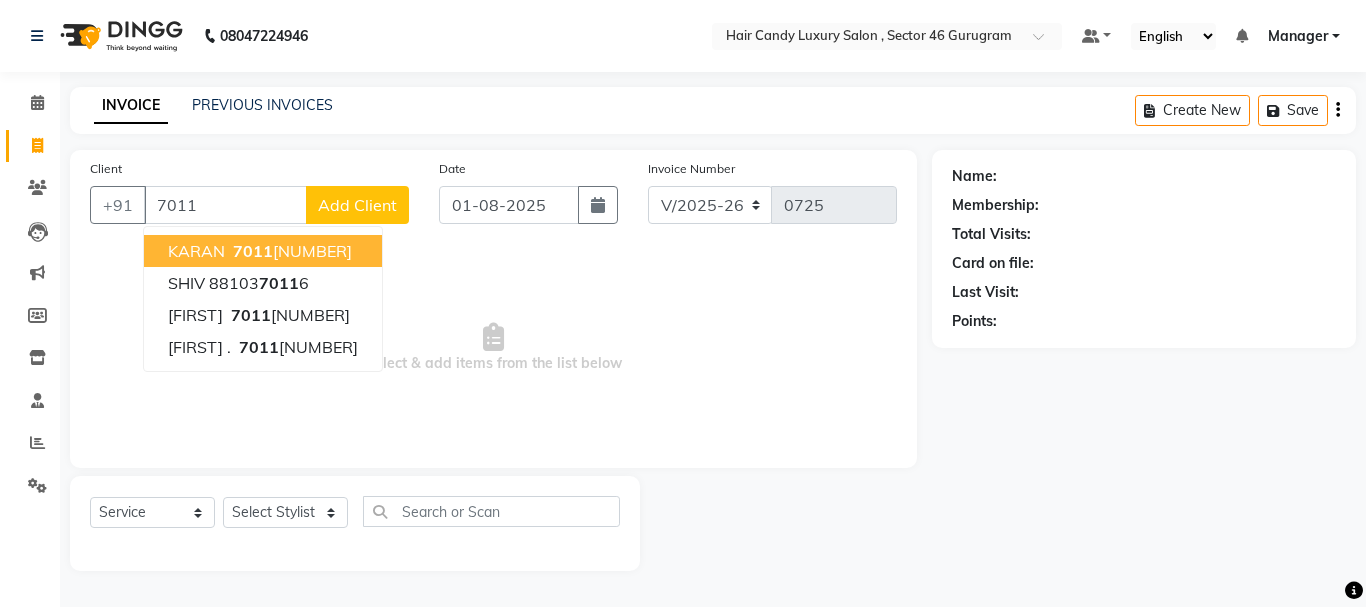 click on "7011 836645" at bounding box center (290, 251) 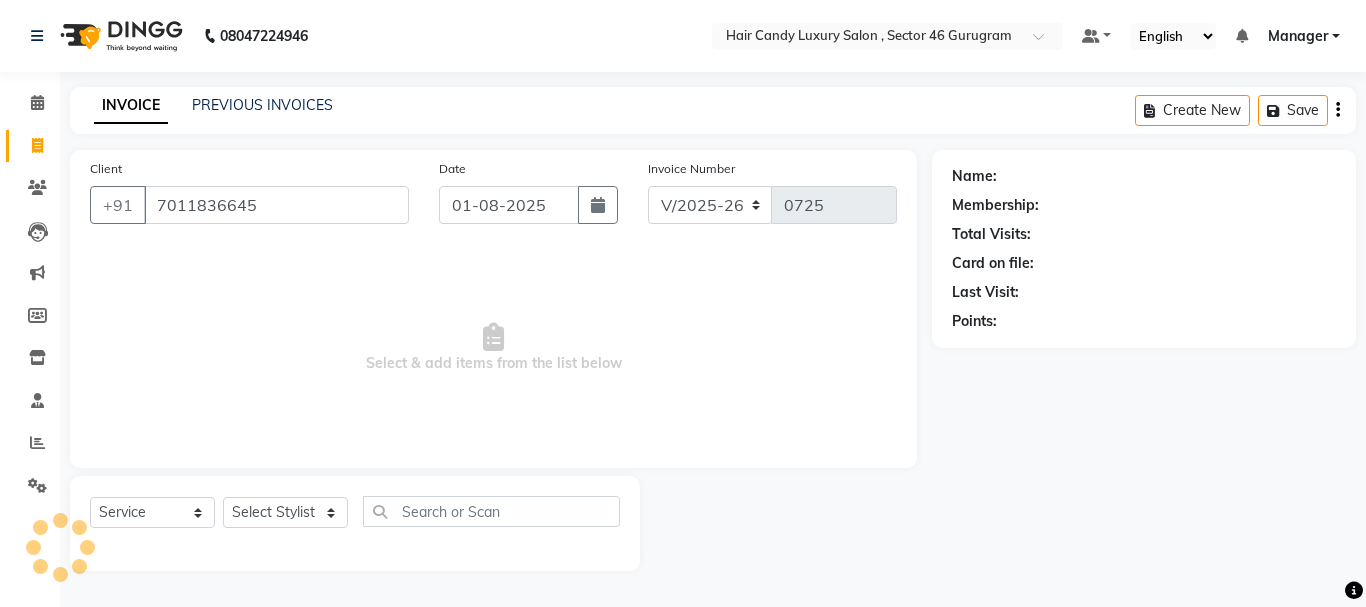 type on "7011836645" 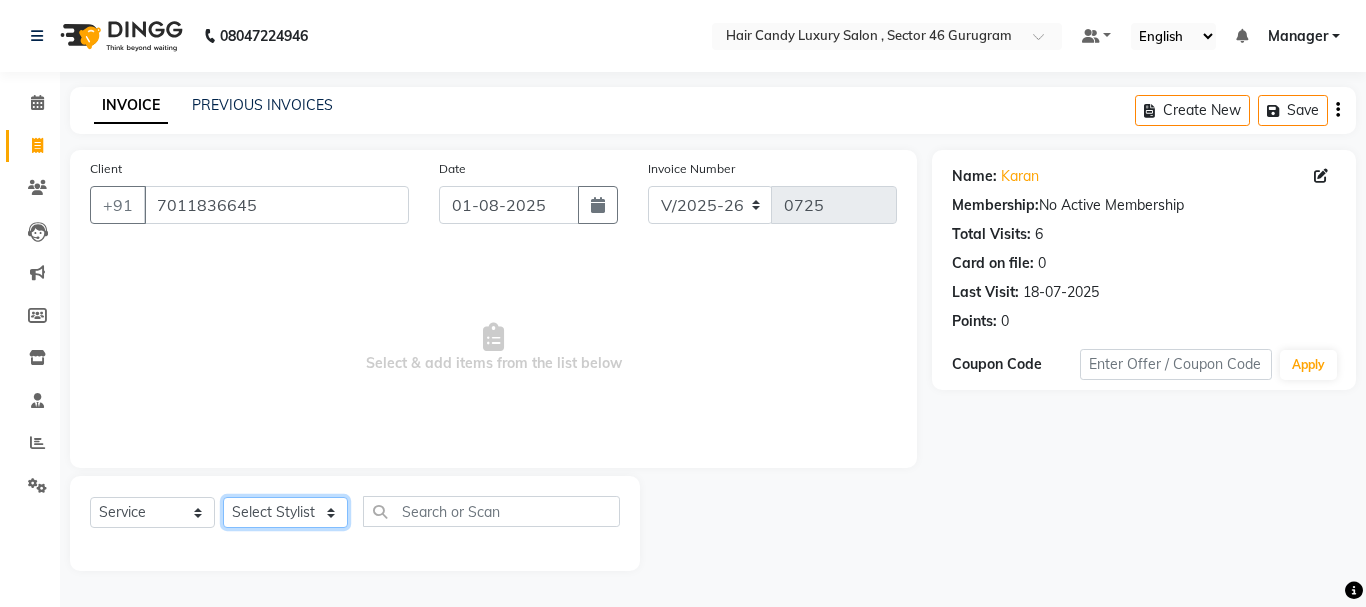 click on "Select Stylist ADITI BILAL DANISH Manager Manager  RINKI VALECHA SAVITRI SHADAB SHARUKH SHIVAM SUNNY UMESH" 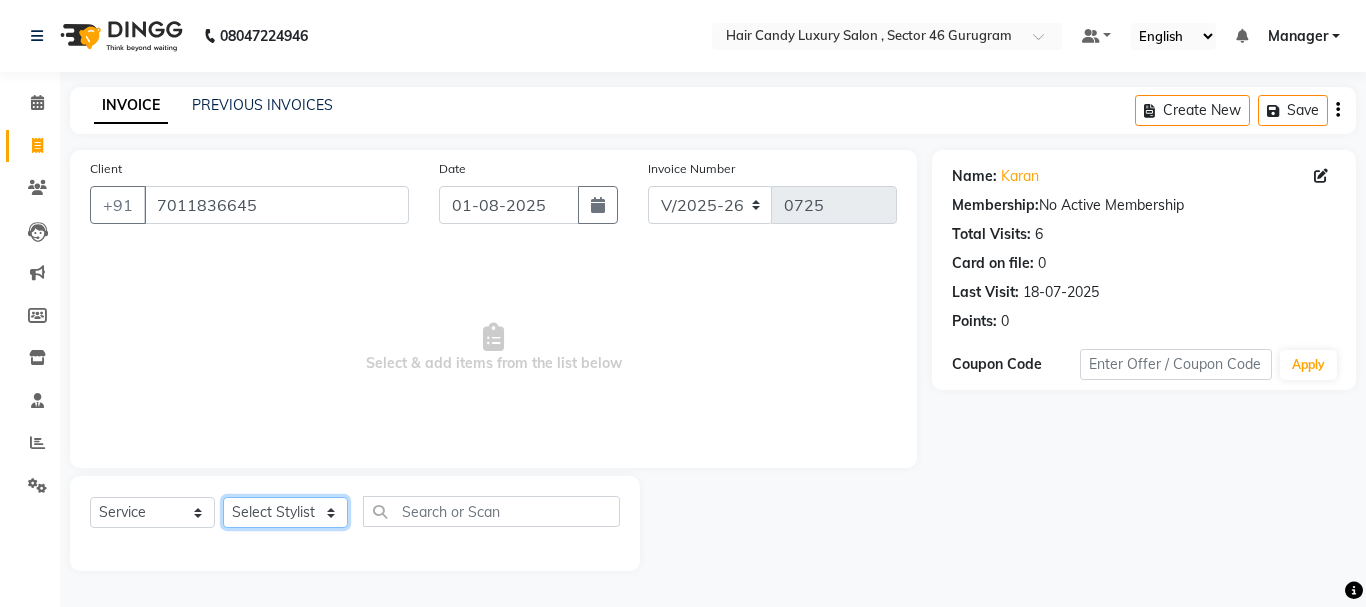 select on "80577" 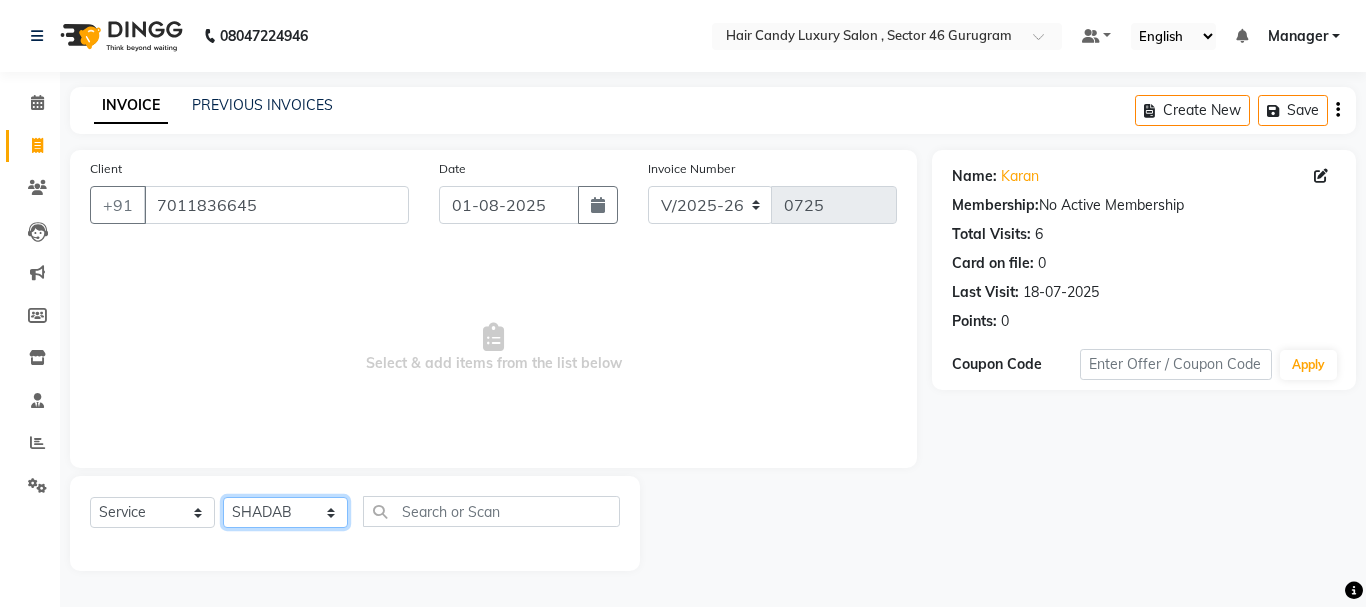click on "Select Stylist ADITI BILAL DANISH Manager Manager  RINKI VALECHA SAVITRI SHADAB SHARUKH SHIVAM SUNNY UMESH" 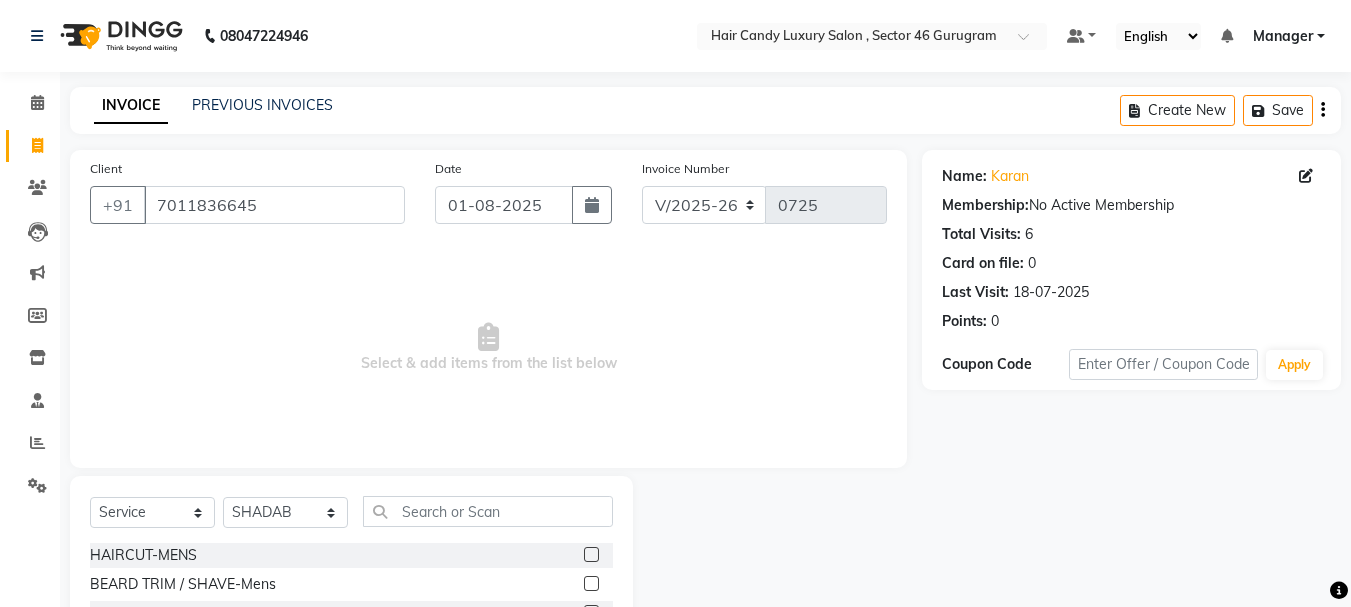click 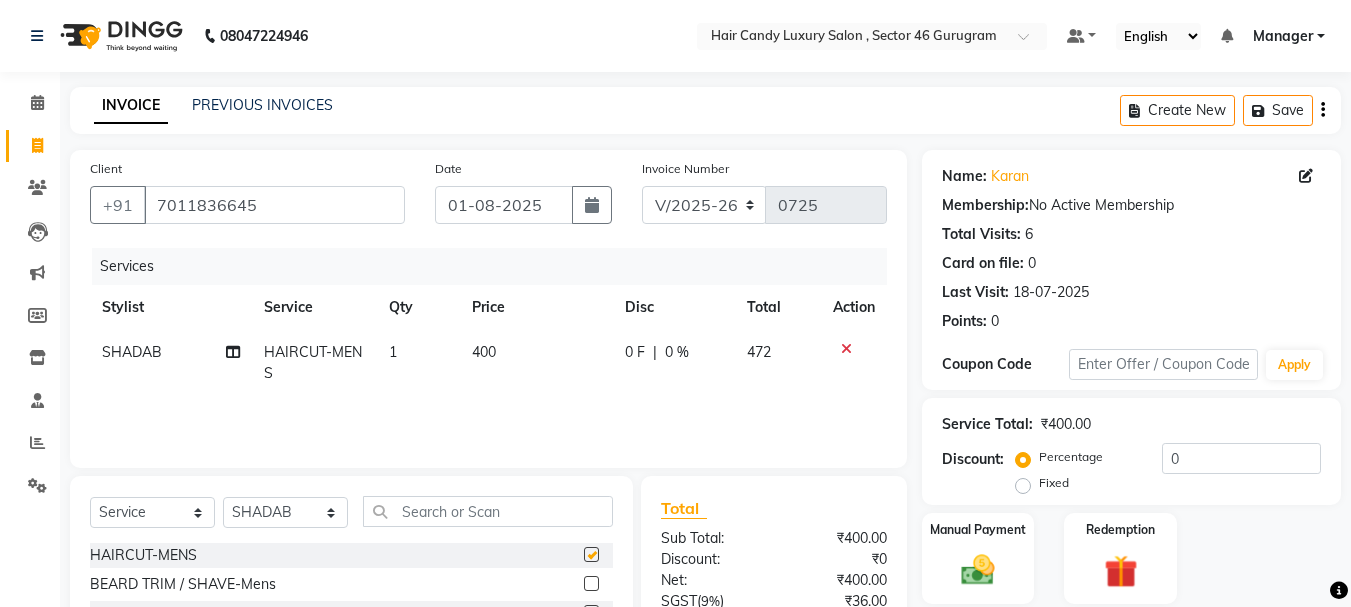 checkbox on "false" 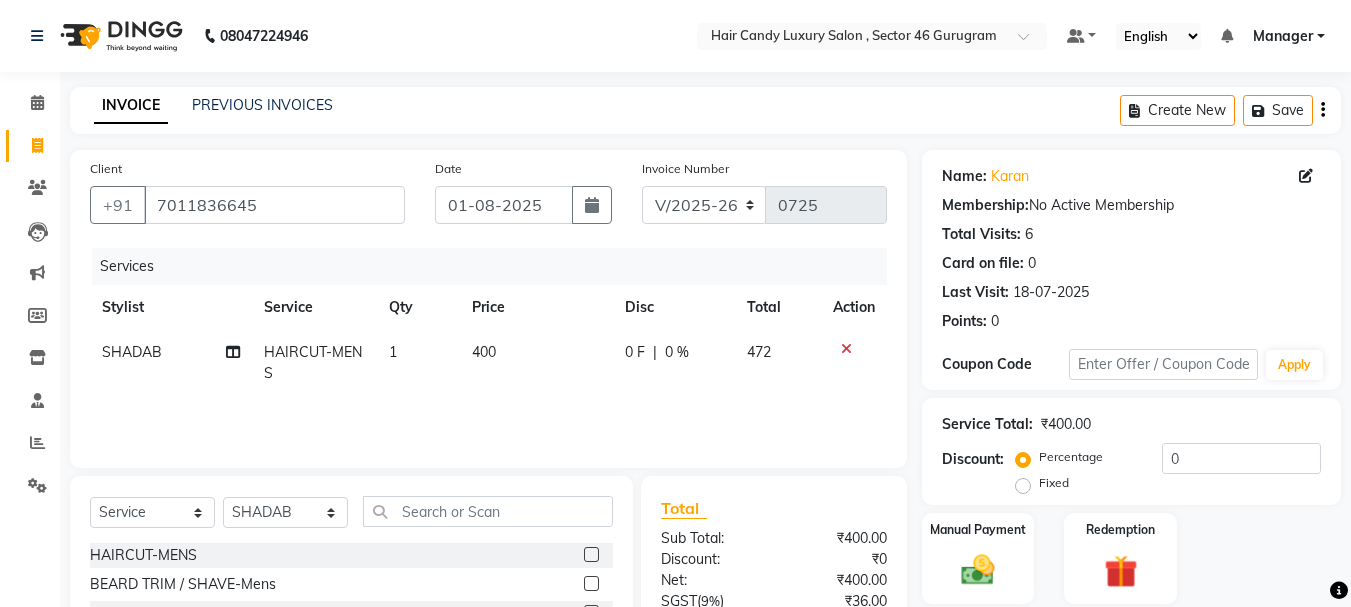 click 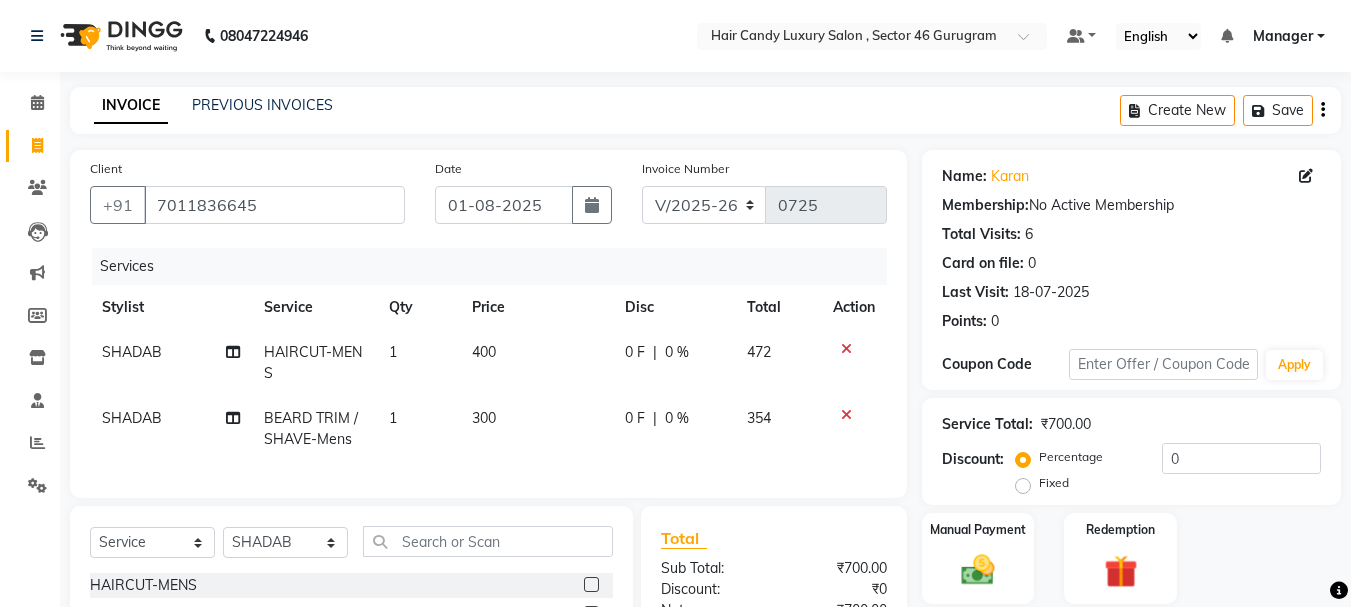 checkbox on "false" 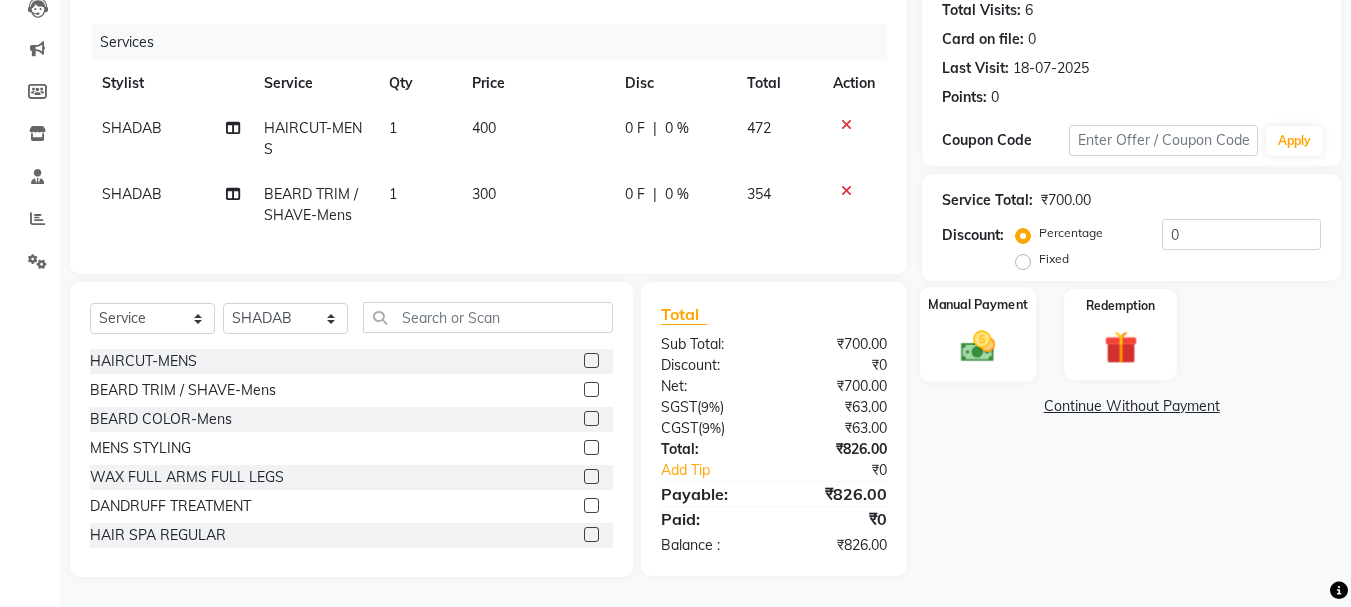 scroll, scrollTop: 239, scrollLeft: 0, axis: vertical 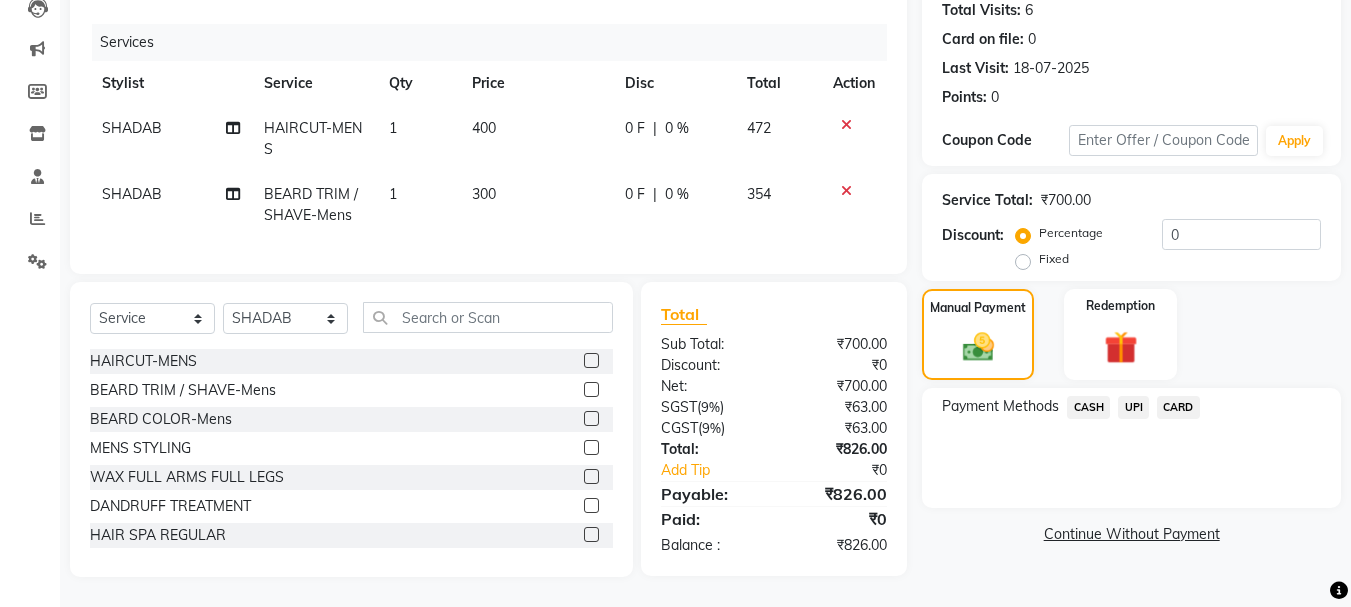 click on "400" 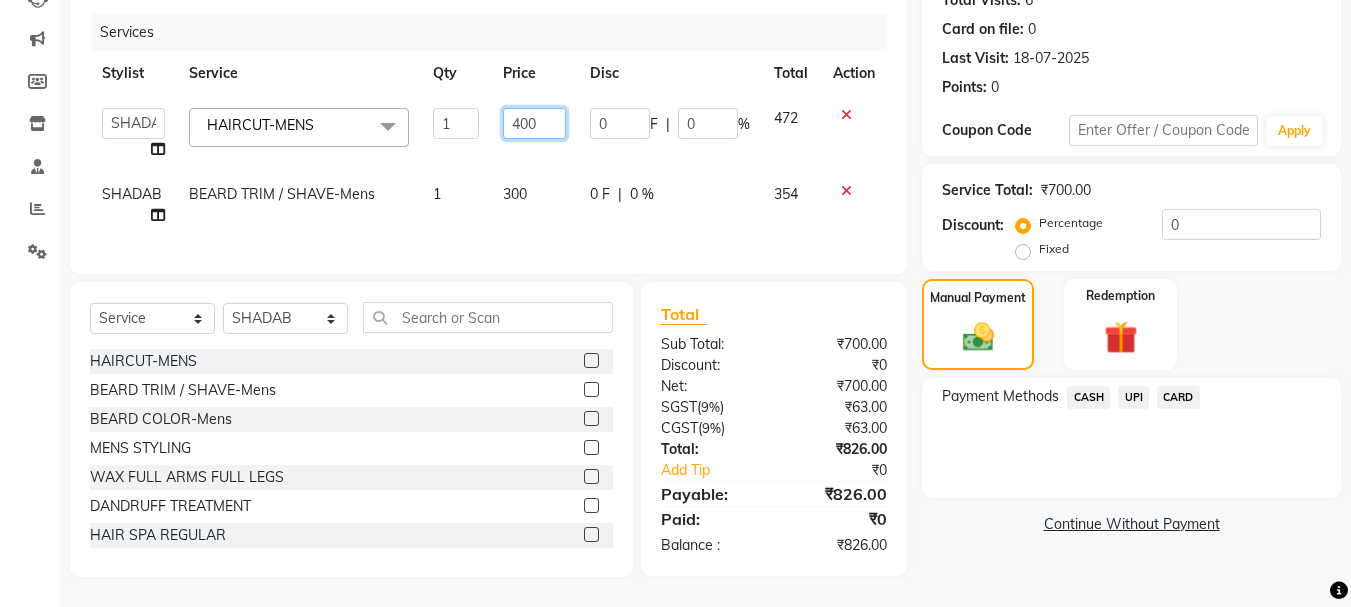 drag, startPoint x: 538, startPoint y: 116, endPoint x: 402, endPoint y: 116, distance: 136 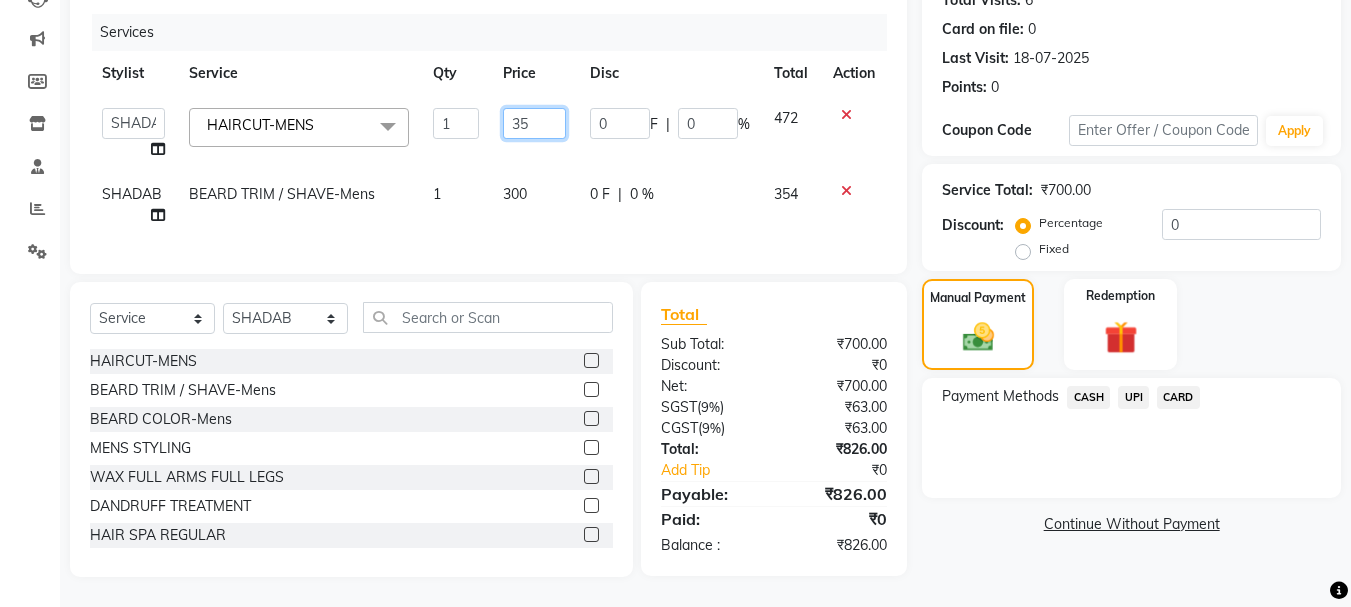 type on "350" 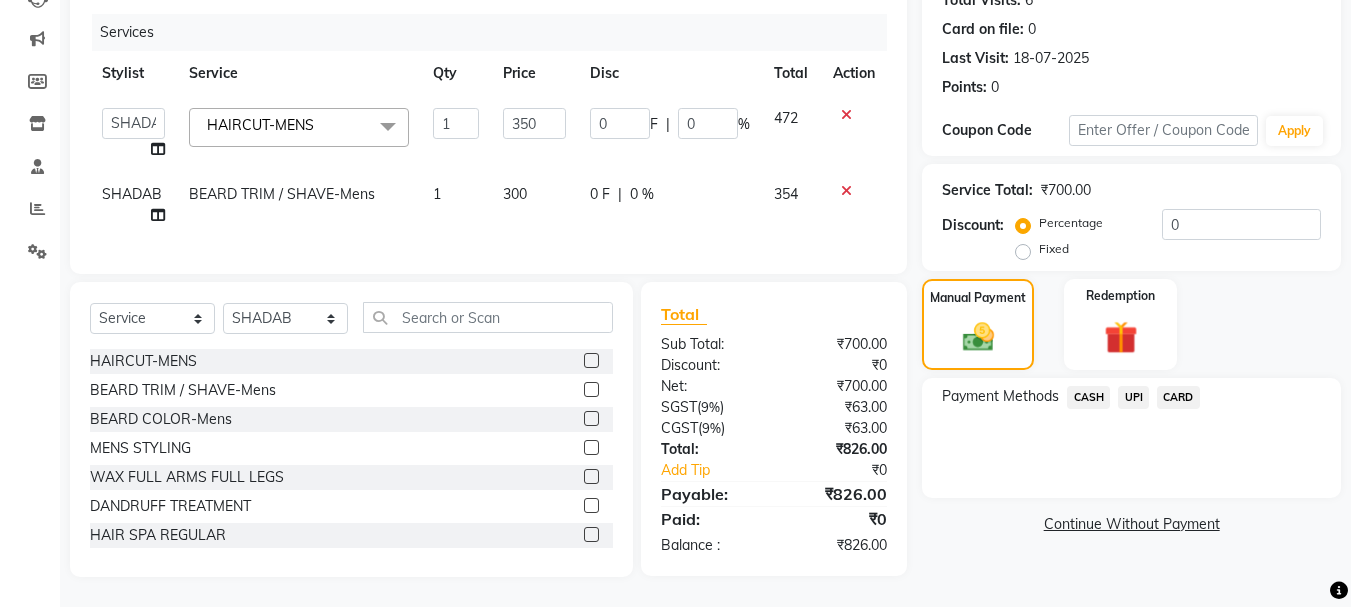 click on "300" 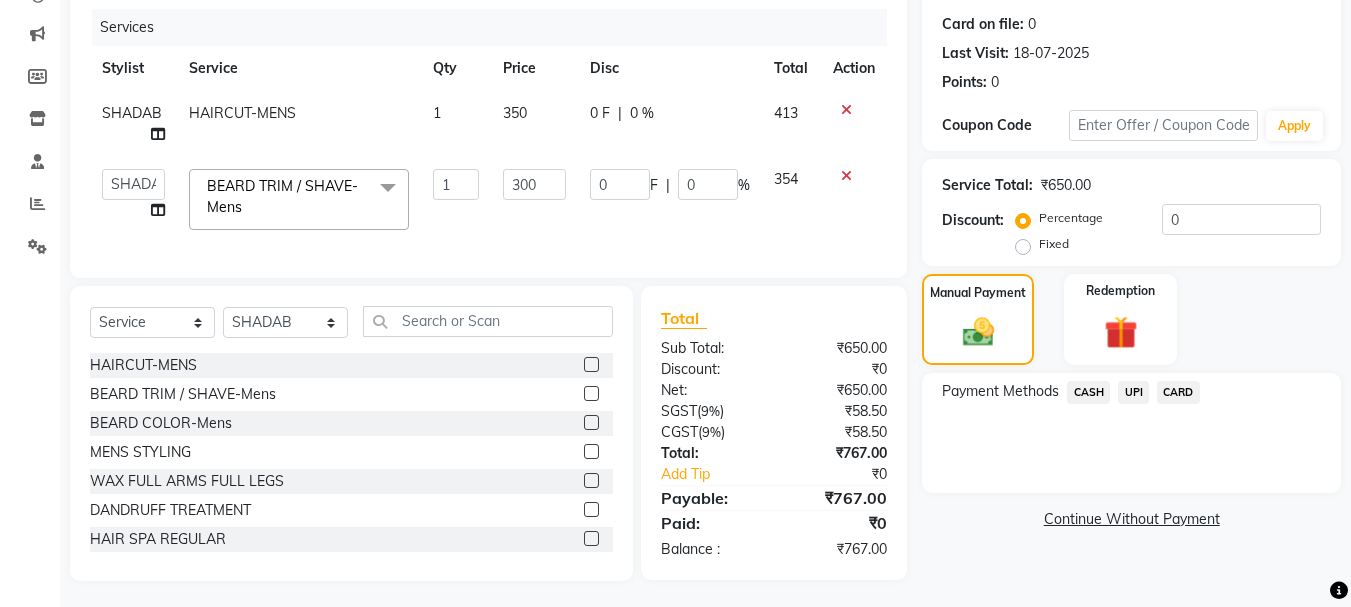 click on "CASH" 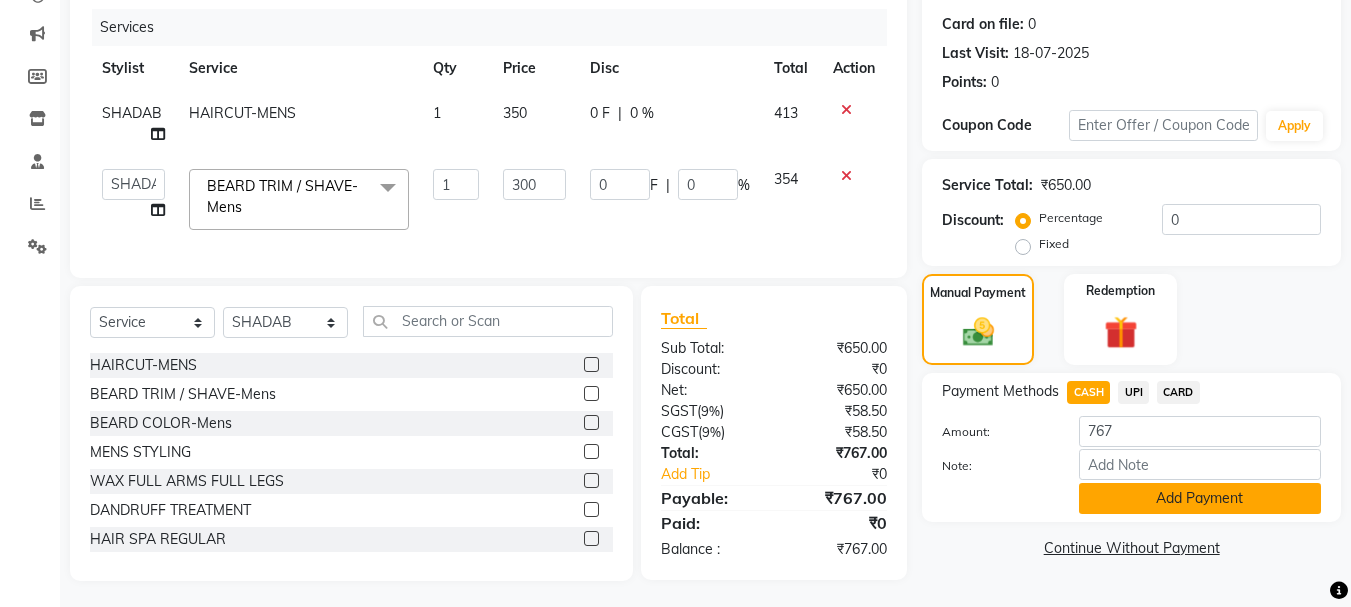 click on "Add Payment" 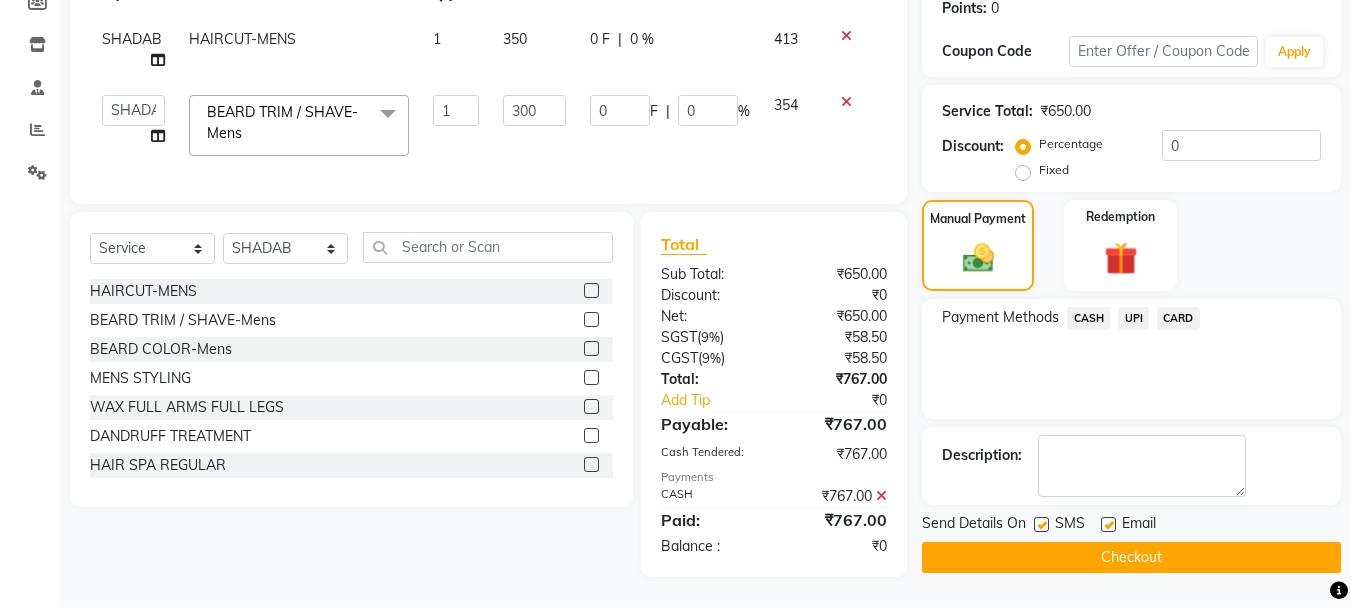 scroll, scrollTop: 328, scrollLeft: 0, axis: vertical 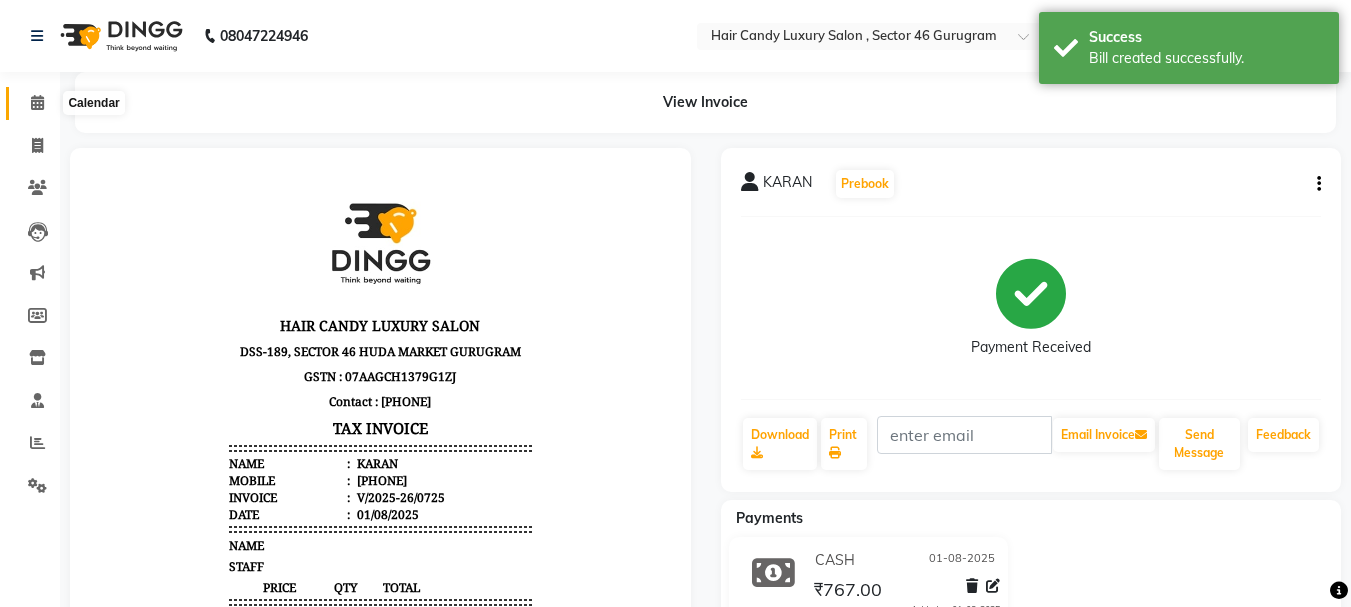 click 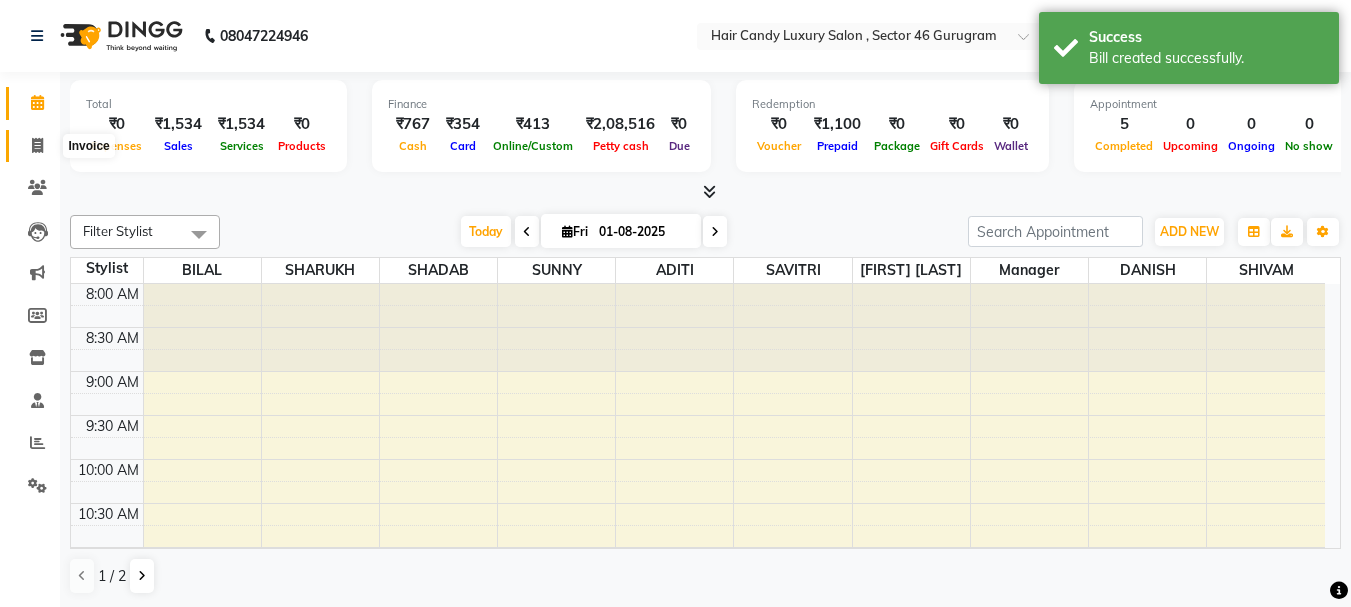 click 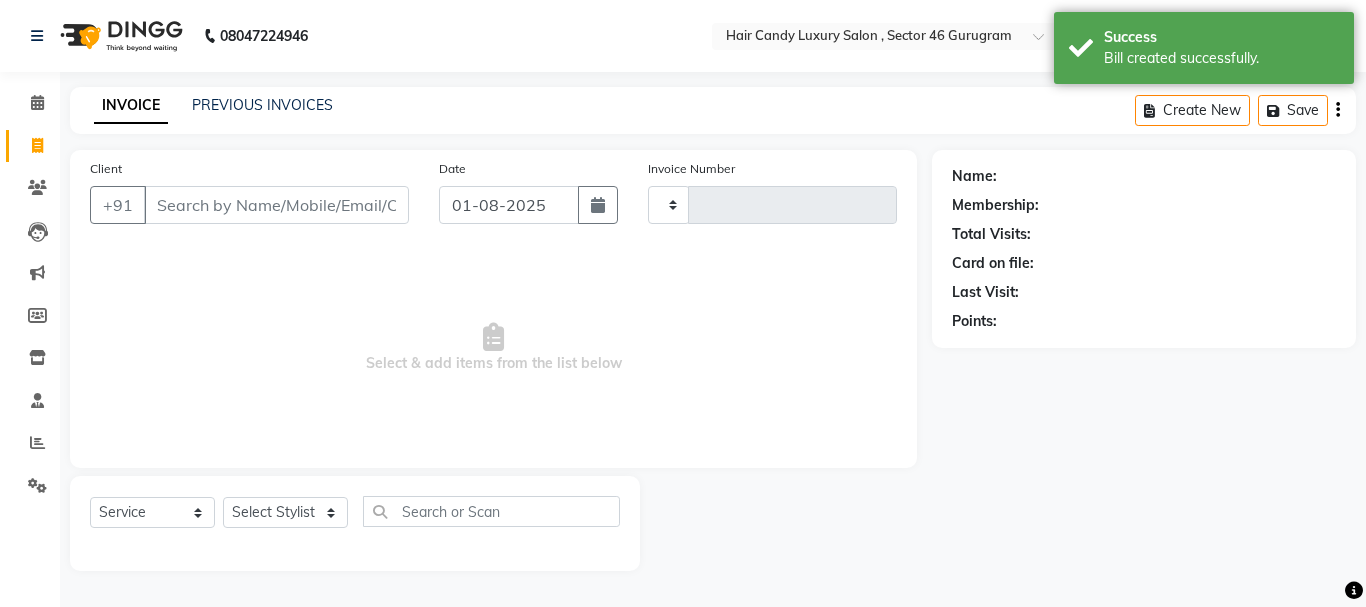 type on "0726" 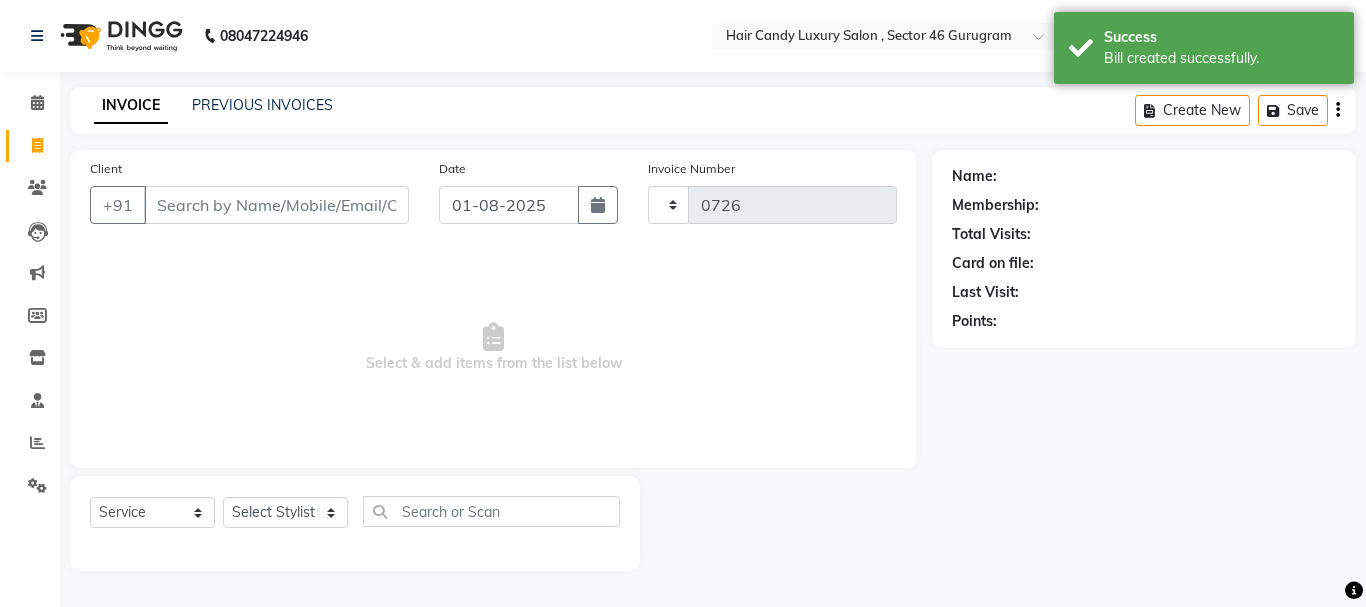 select on "8304" 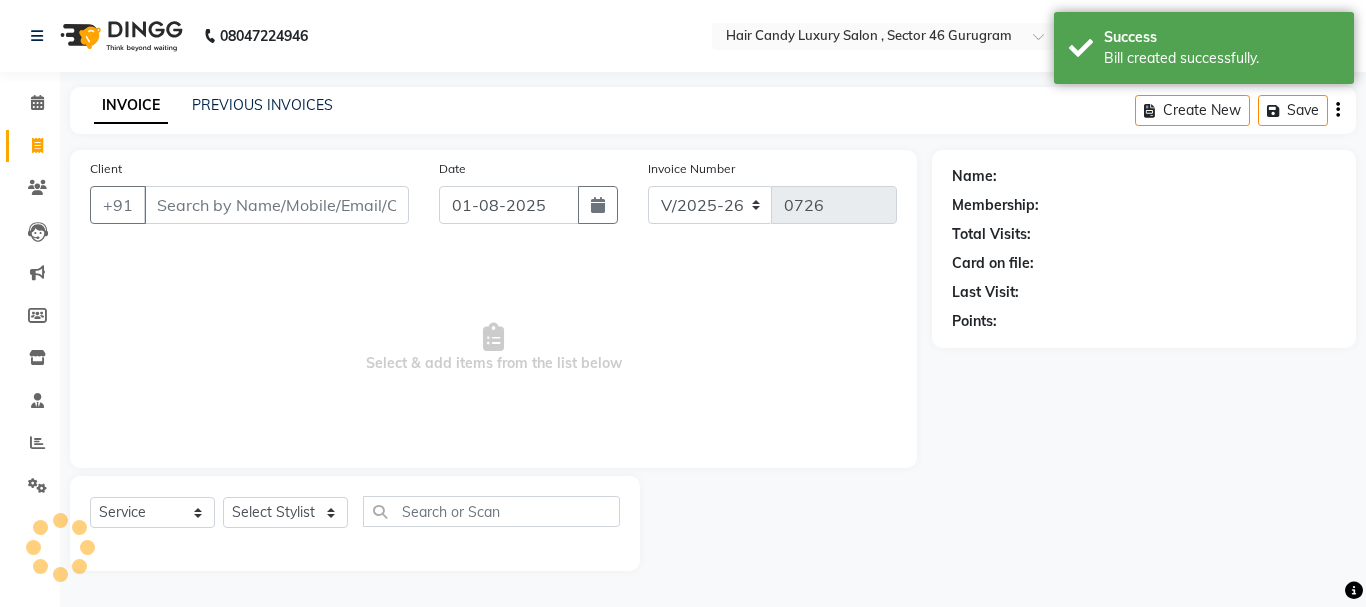 click on "Client" at bounding box center [276, 205] 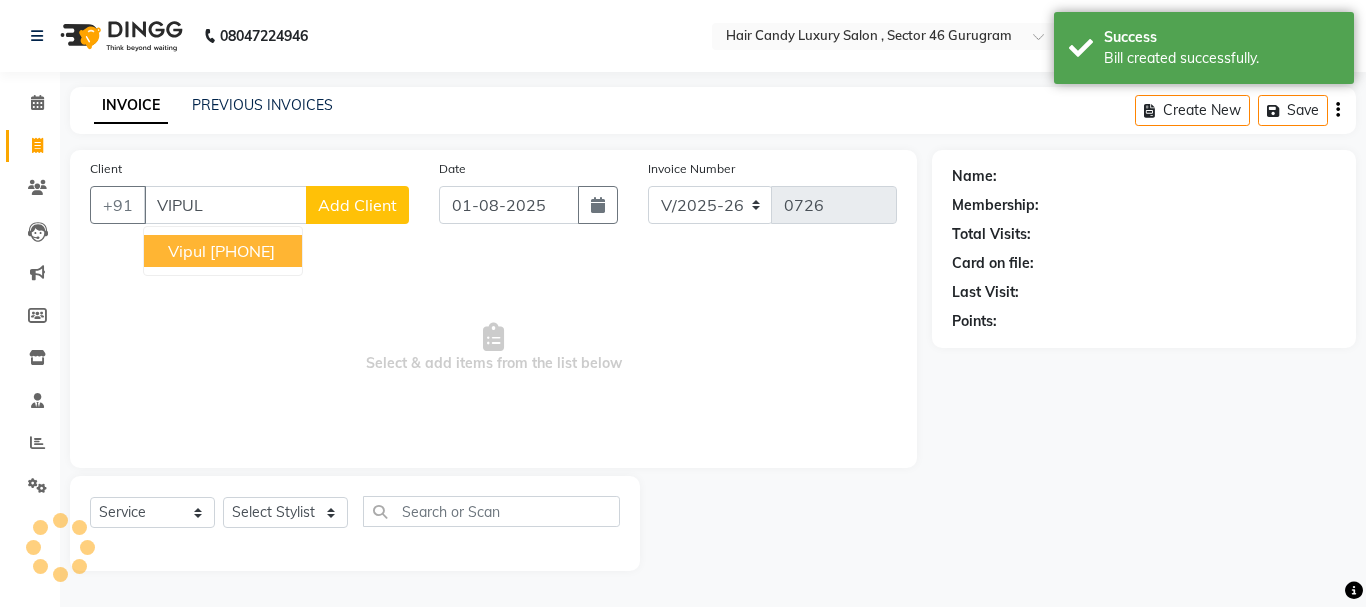 click on "9958118812" at bounding box center (242, 251) 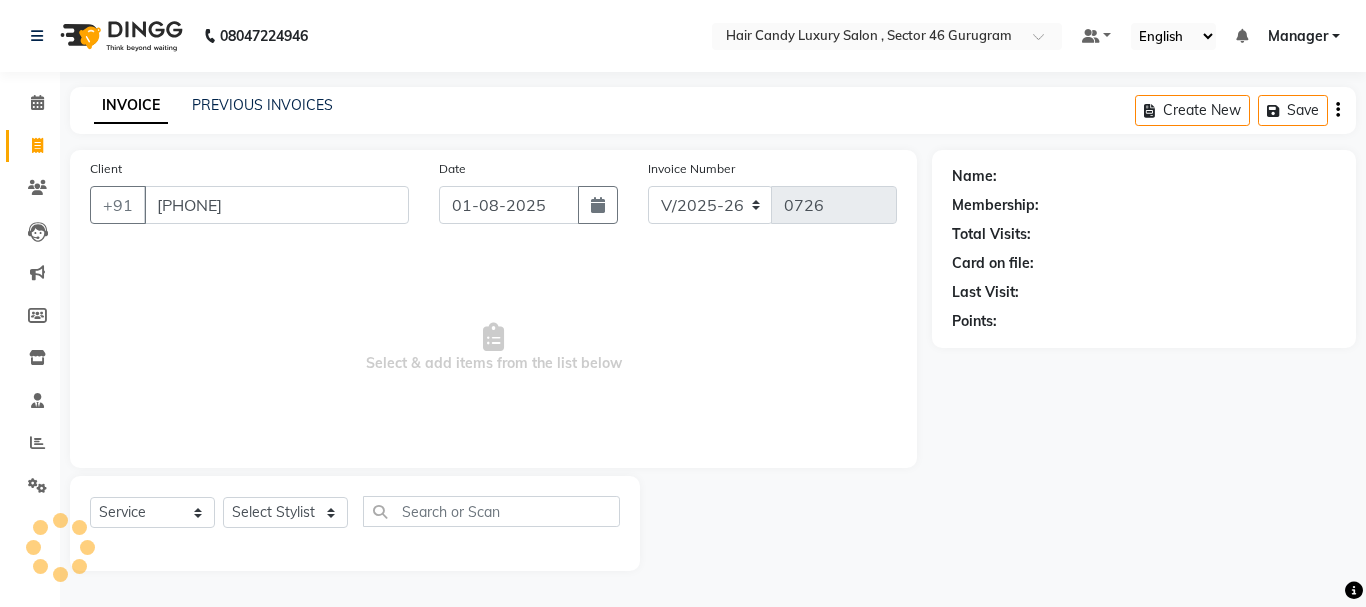 type on "9958118812" 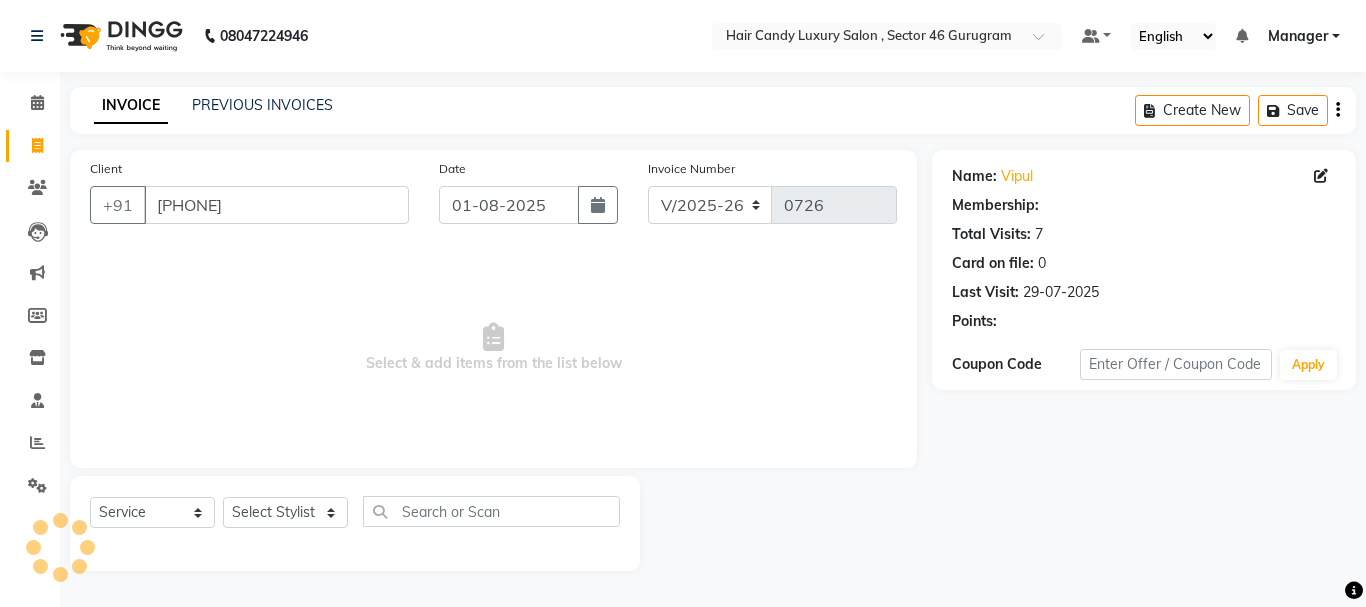 select on "1: Object" 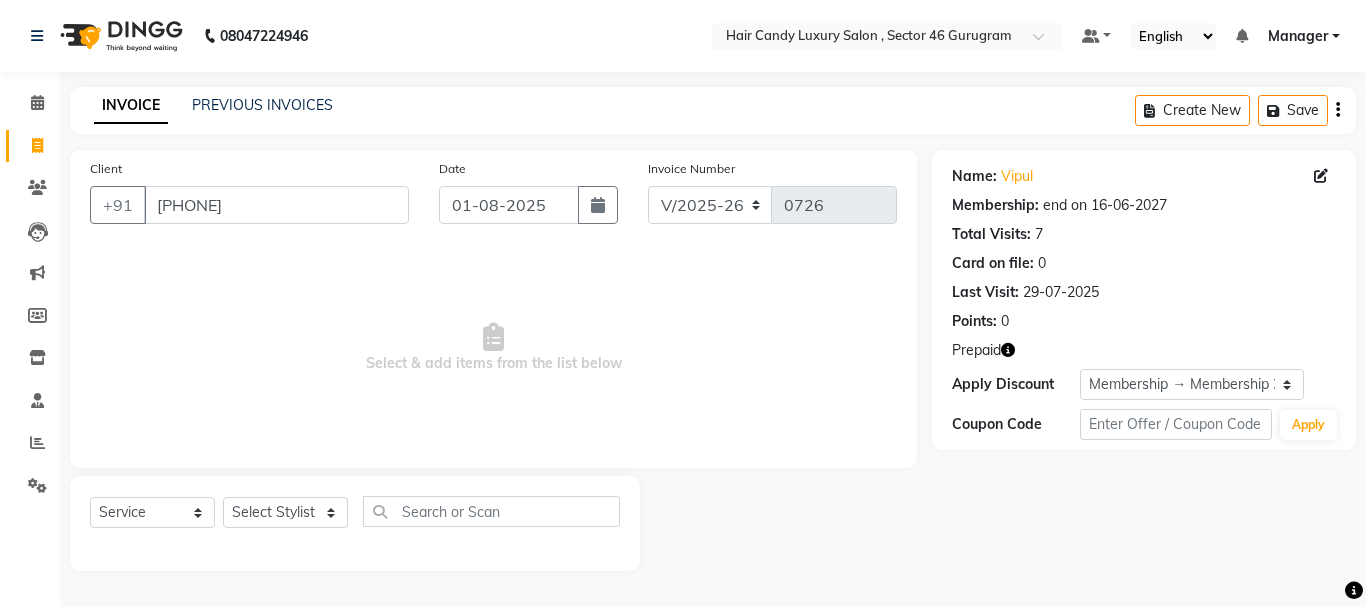 click 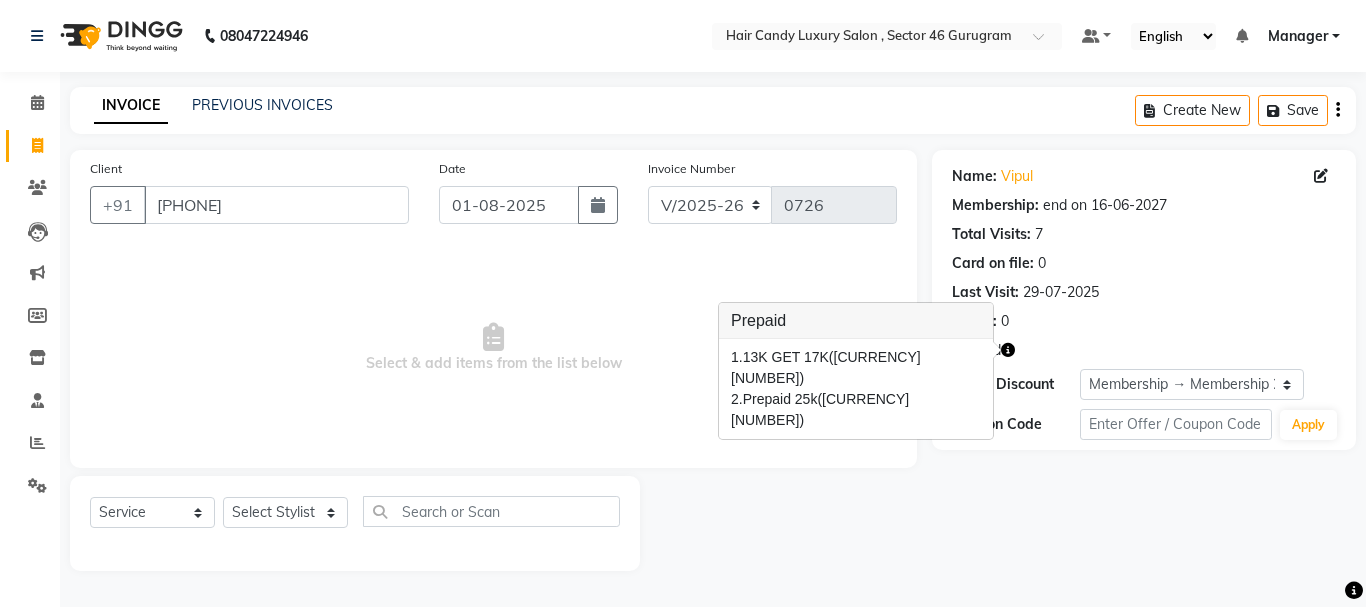 click on "Select & add items from the list below" at bounding box center (493, 348) 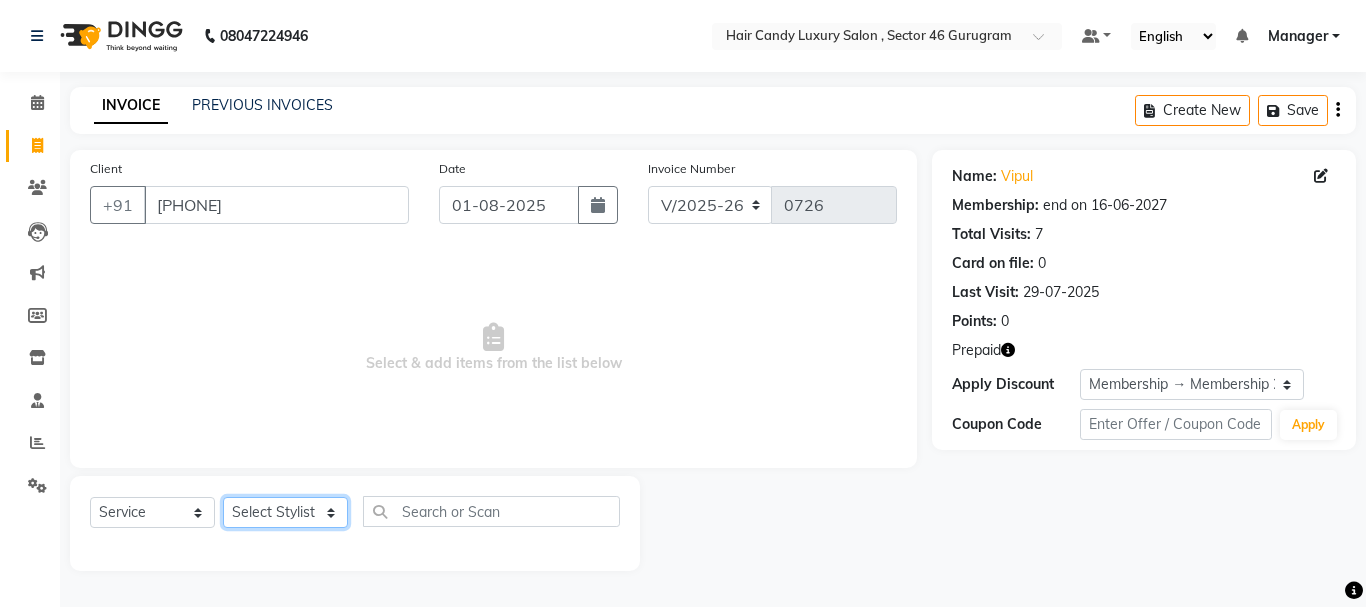click on "Select Stylist ADITI BILAL DANISH Manager Manager  RINKI VALECHA SAVITRI SHADAB SHARUKH SHIVAM SUNNY UMESH" 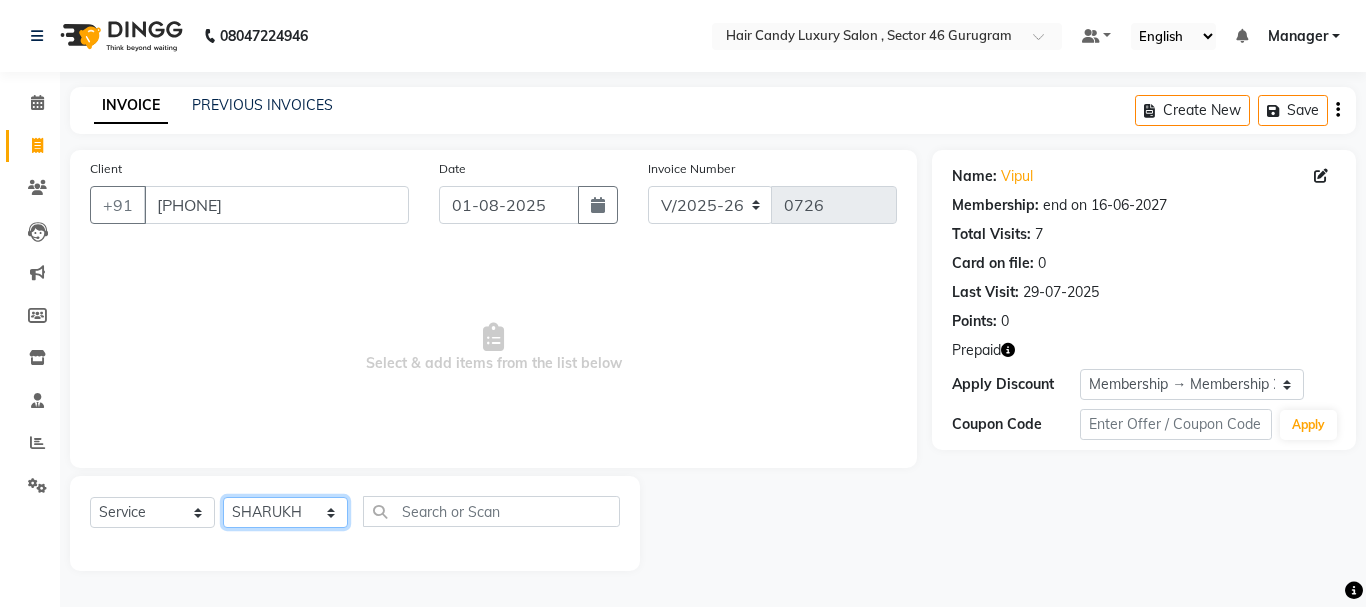 click on "Select Stylist ADITI BILAL DANISH Manager Manager  RINKI VALECHA SAVITRI SHADAB SHARUKH SHIVAM SUNNY UMESH" 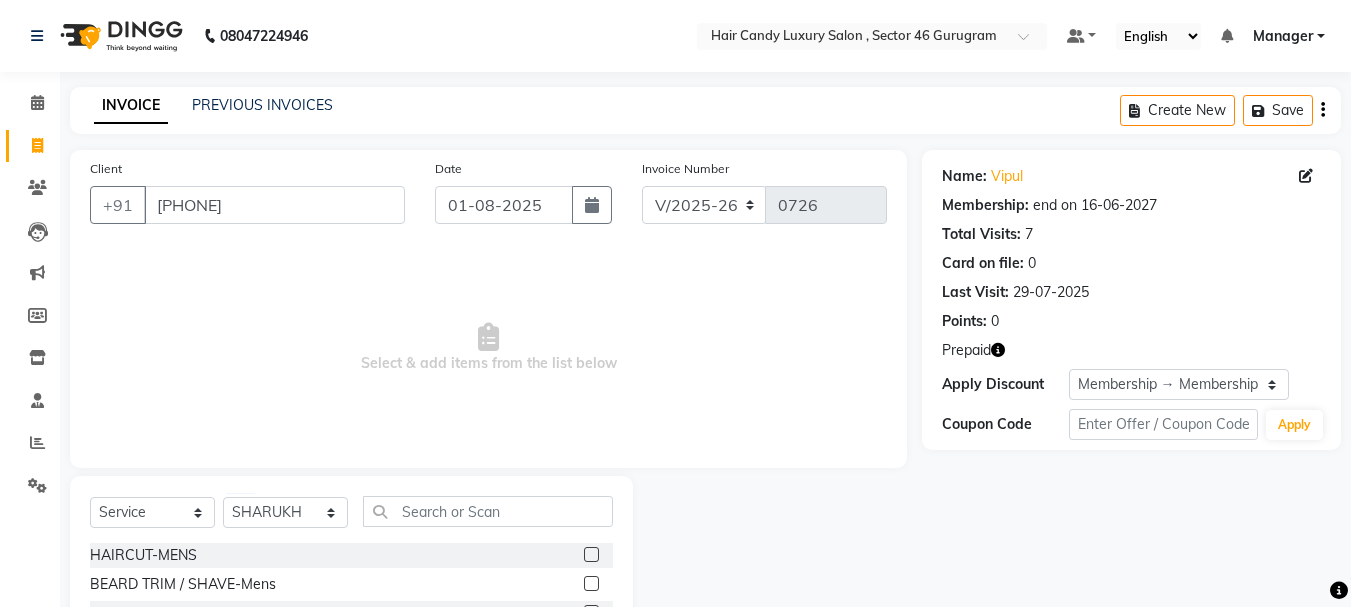 click 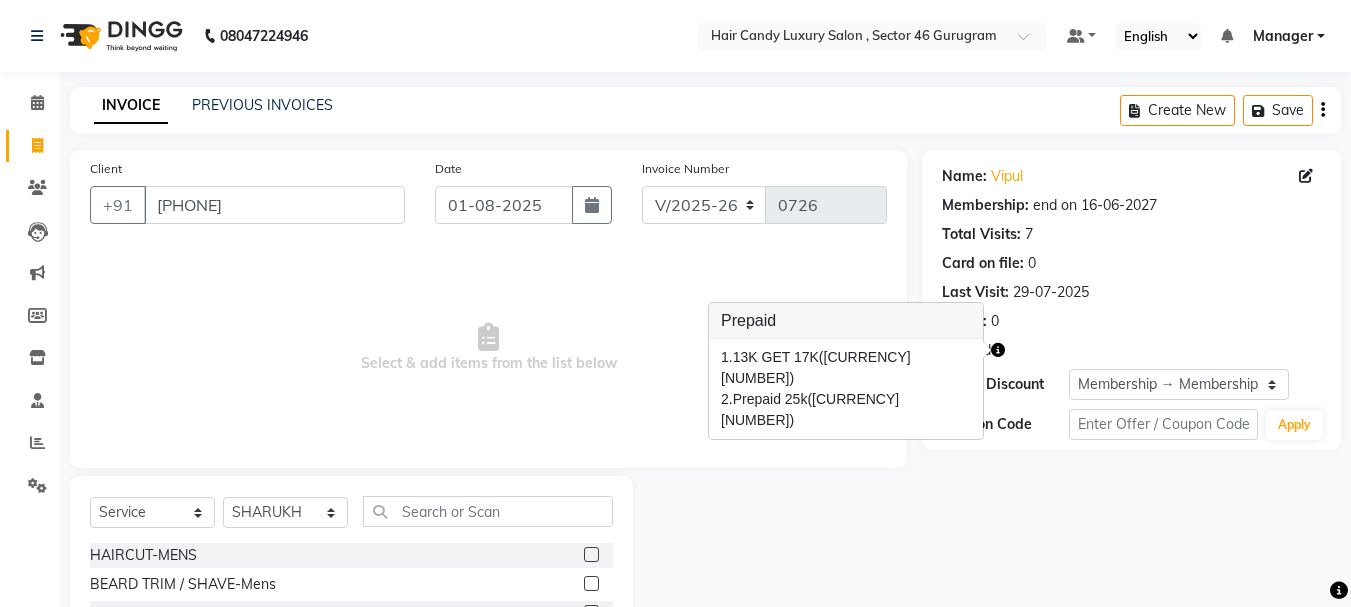 click on "Select & add items from the list below" at bounding box center (488, 348) 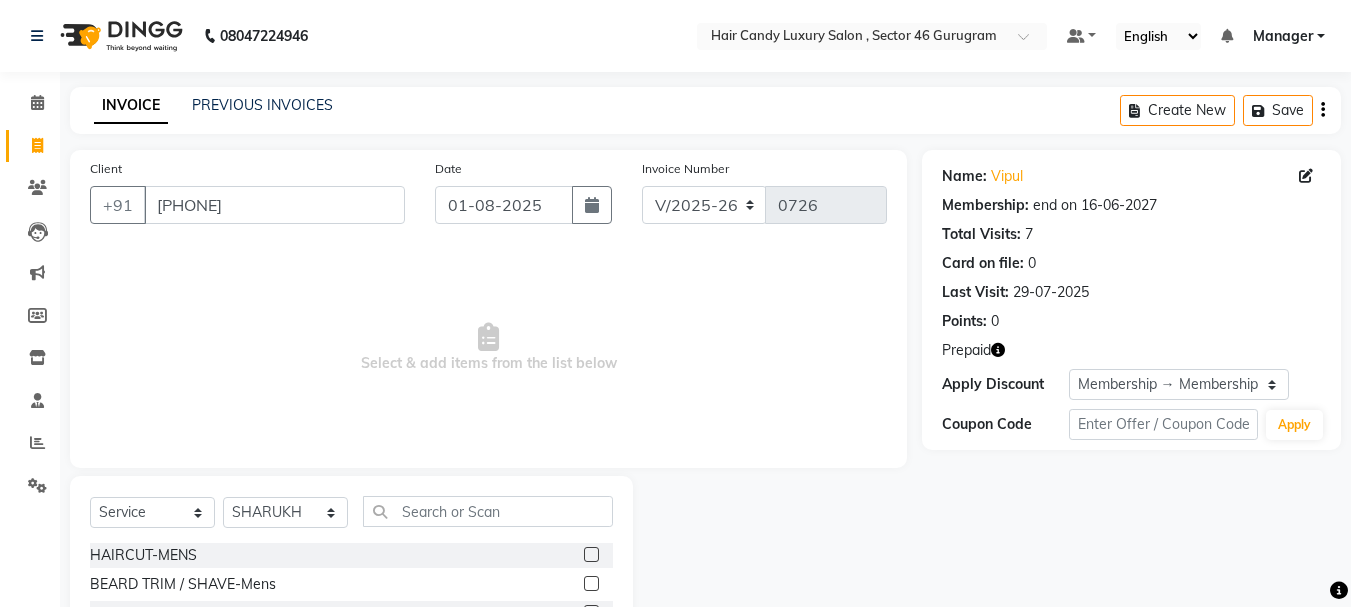 scroll, scrollTop: 194, scrollLeft: 0, axis: vertical 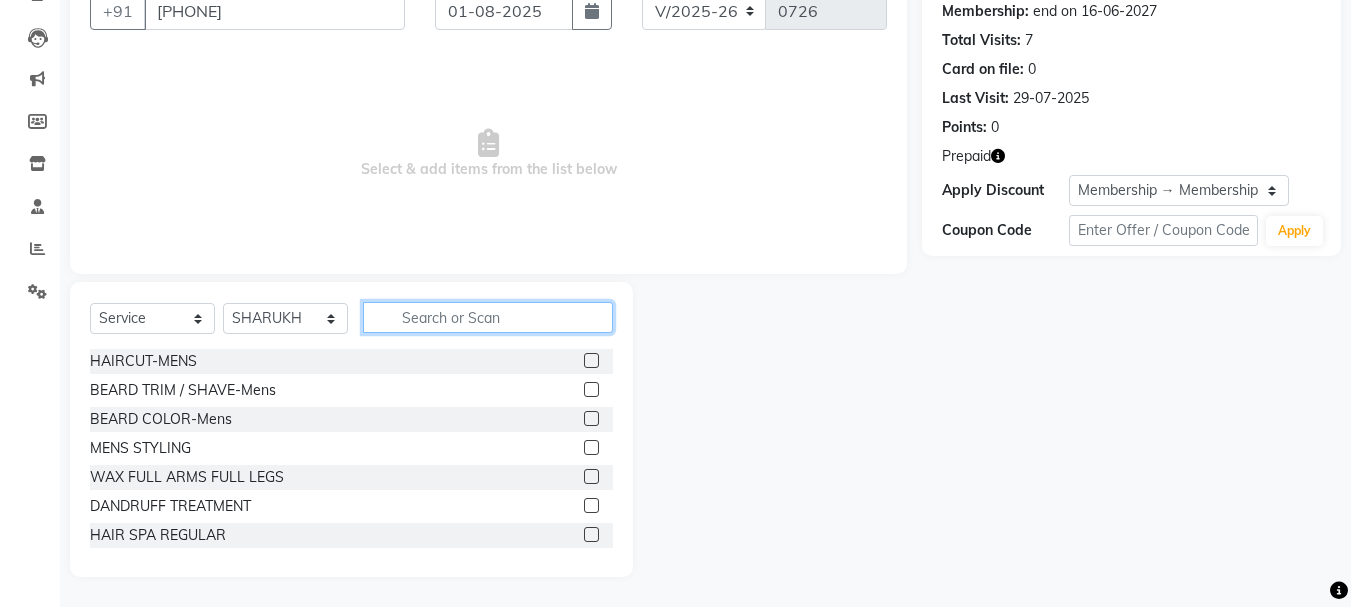click 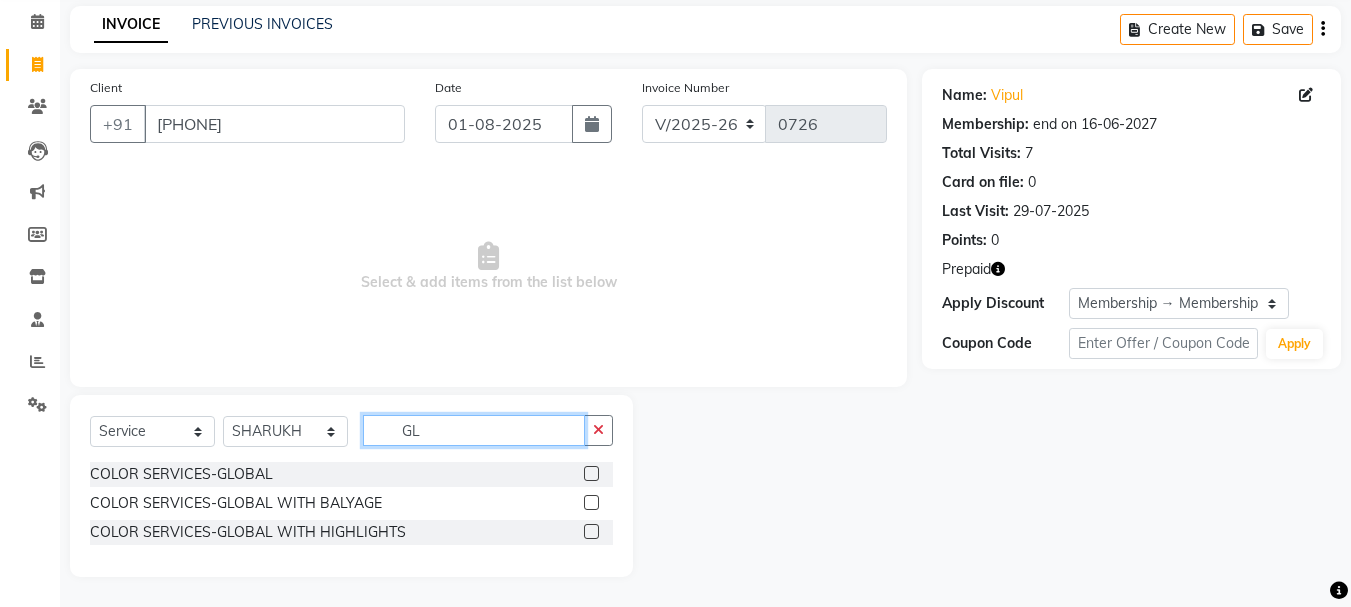 scroll, scrollTop: 81, scrollLeft: 0, axis: vertical 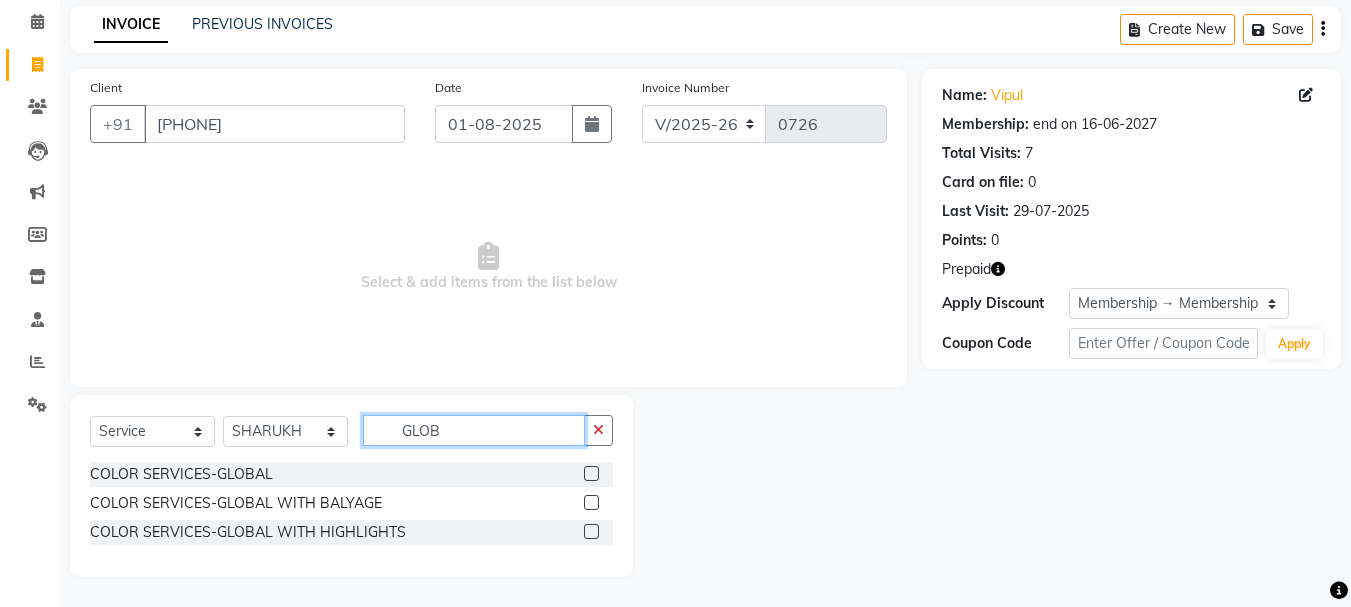 type on "GLOB" 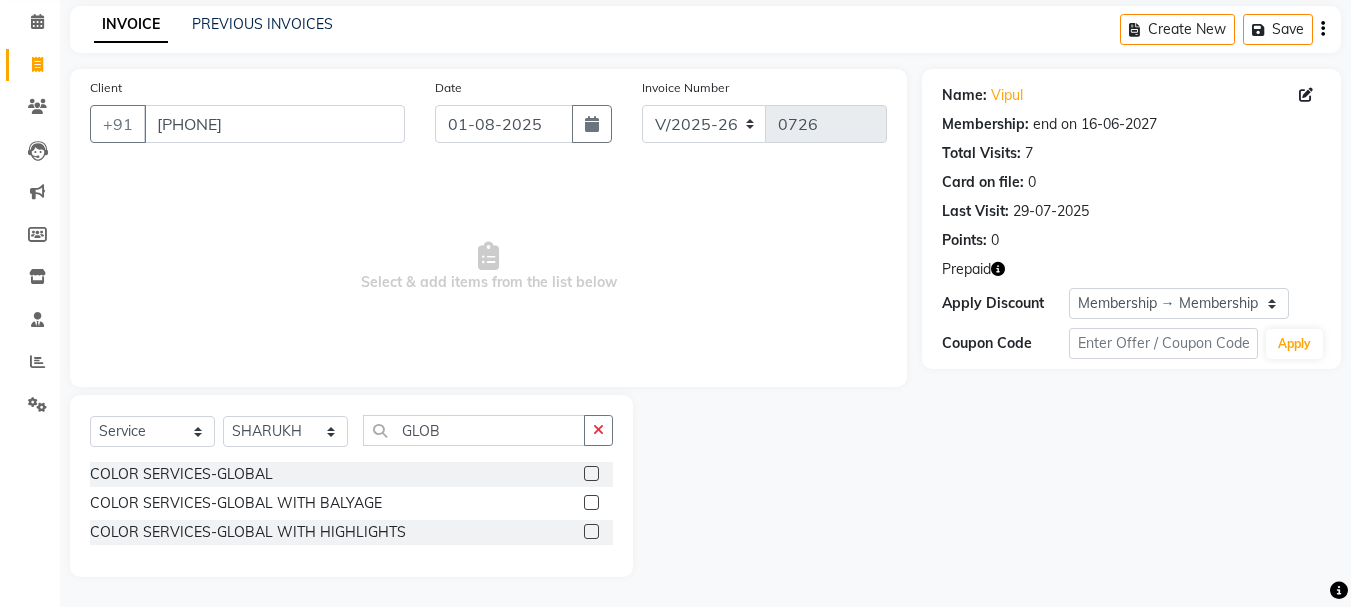 click 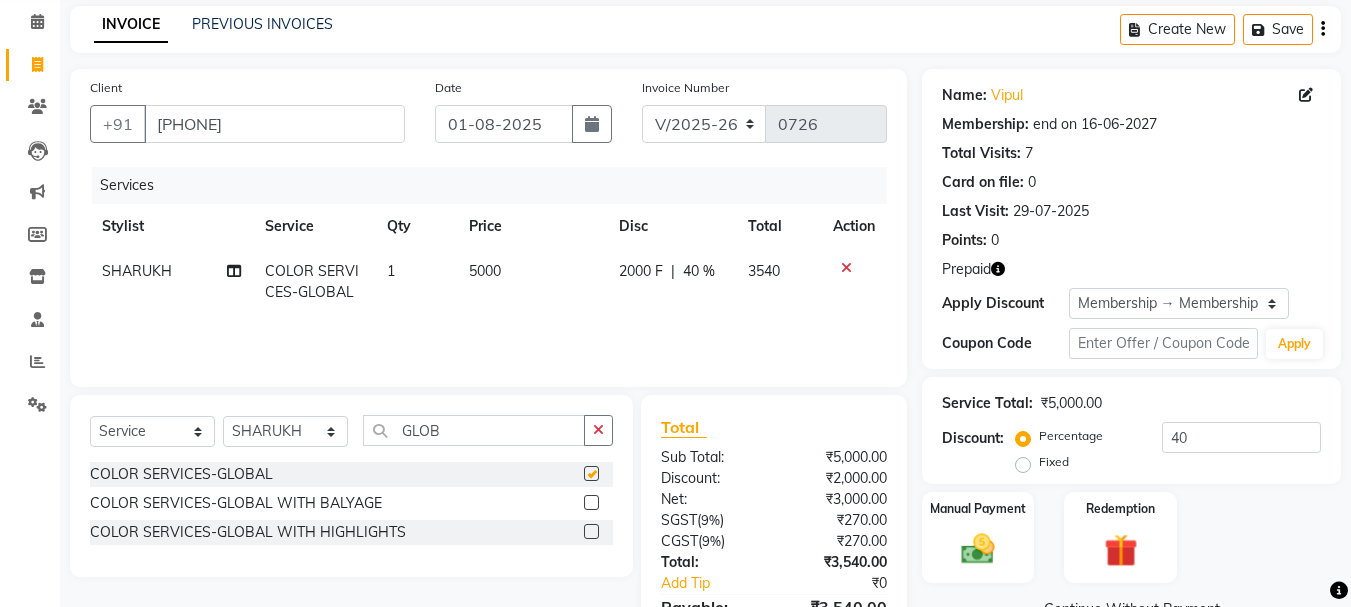 checkbox on "false" 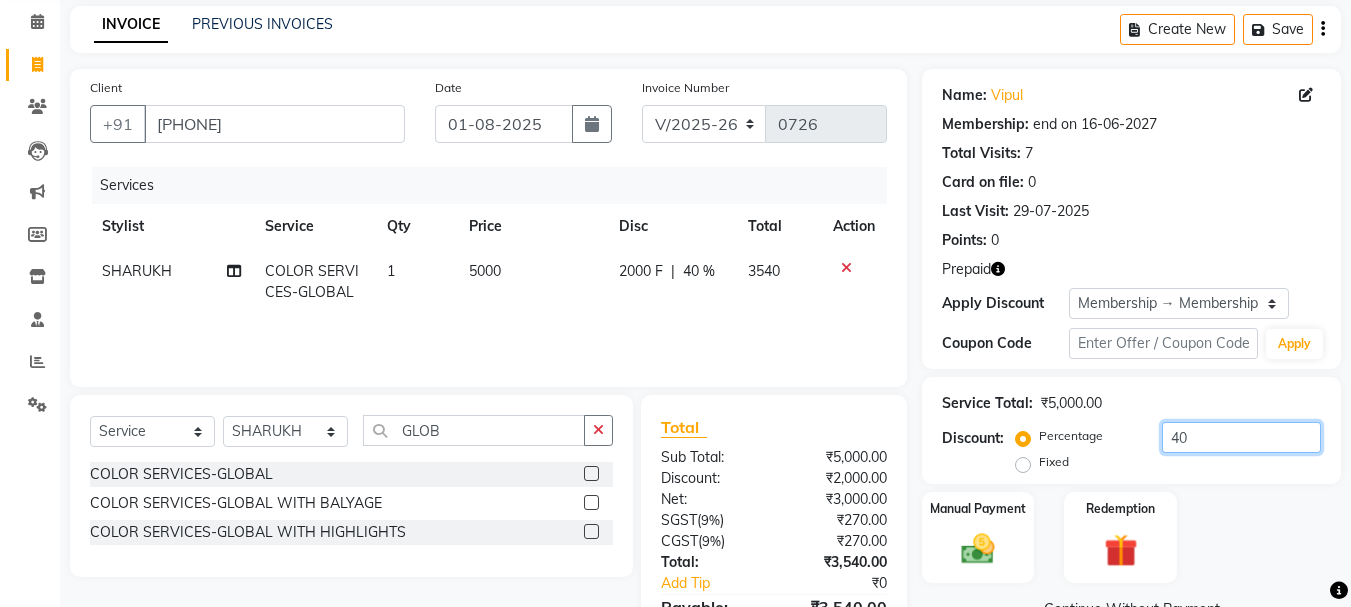 drag, startPoint x: 1211, startPoint y: 434, endPoint x: 1158, endPoint y: 455, distance: 57.00877 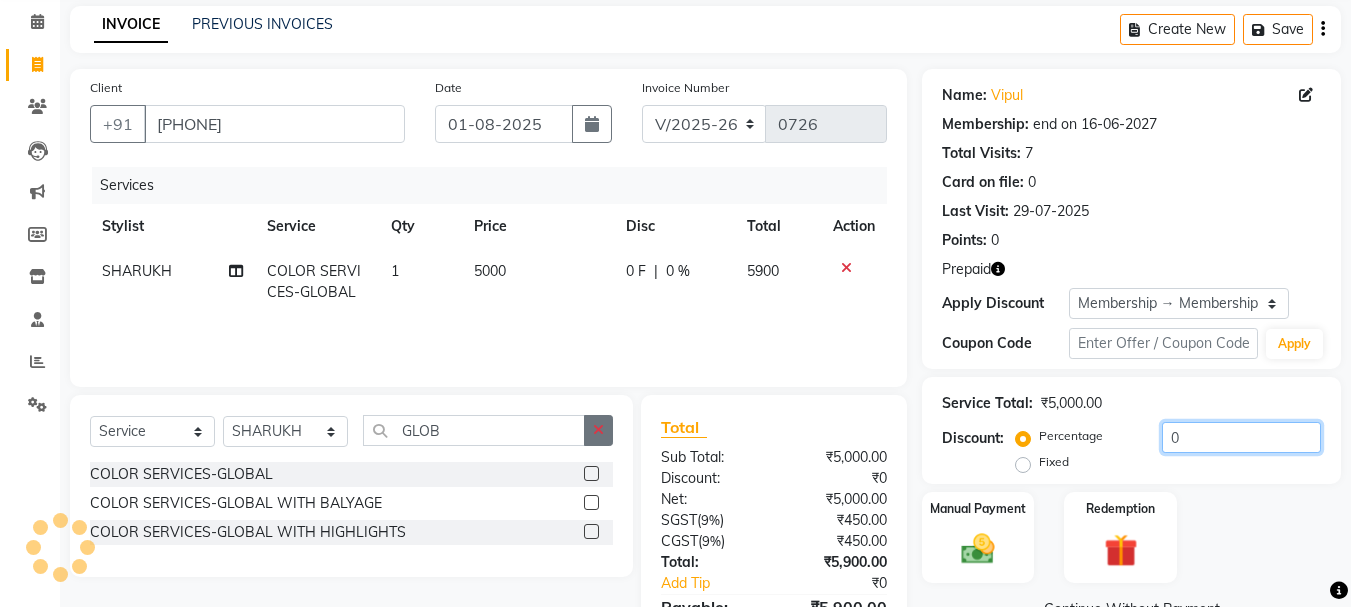 type on "0" 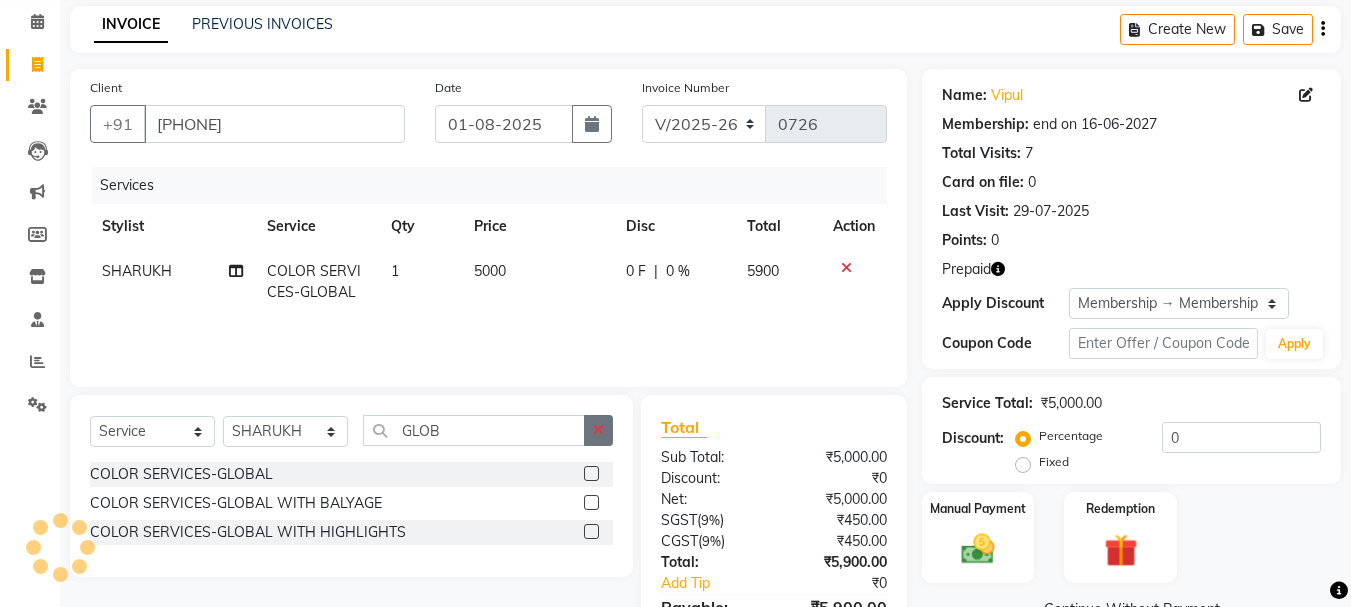 click 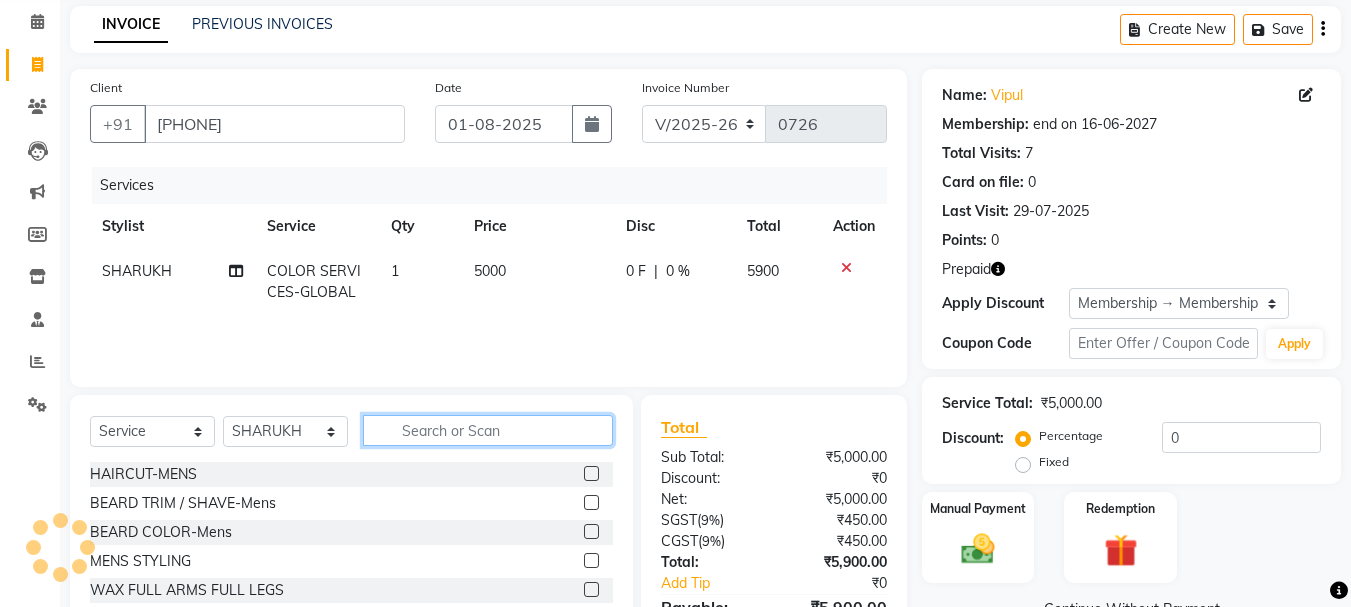 click 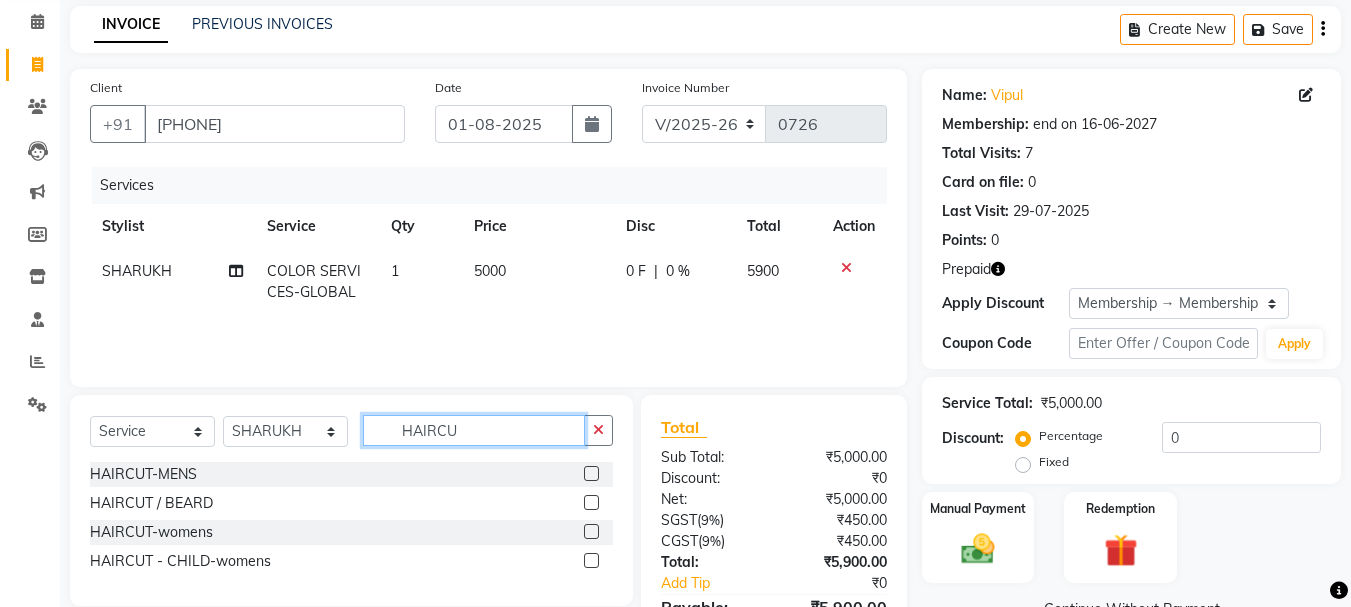 type on "HAIRCU" 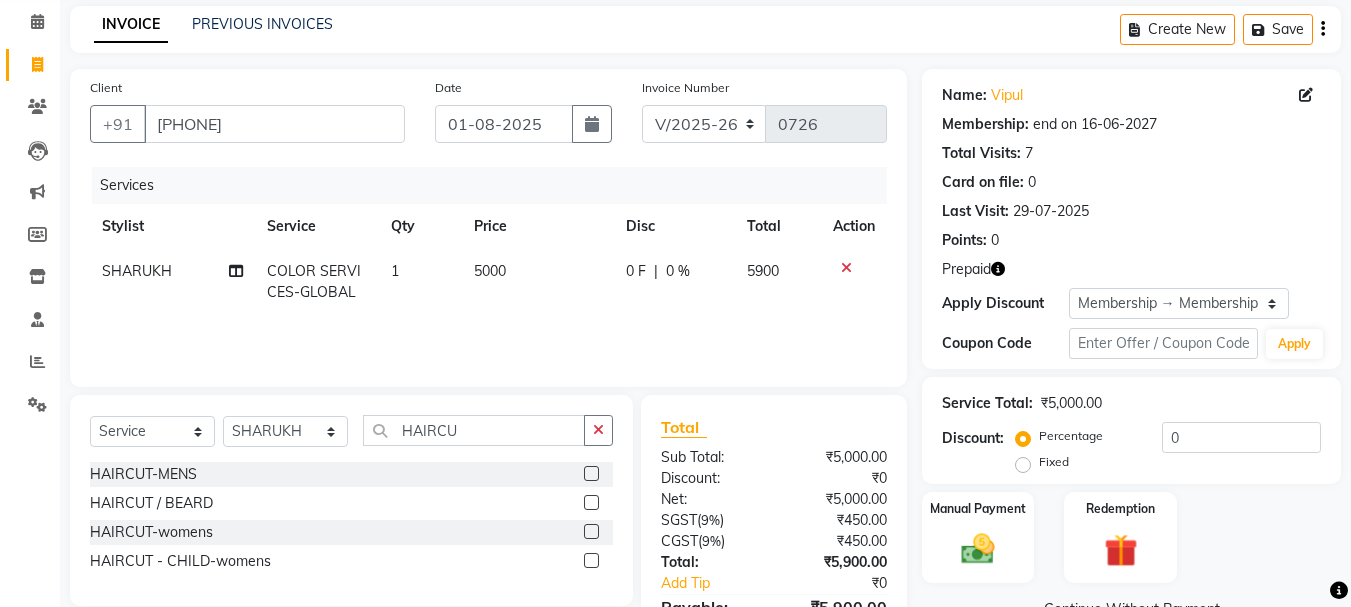 click 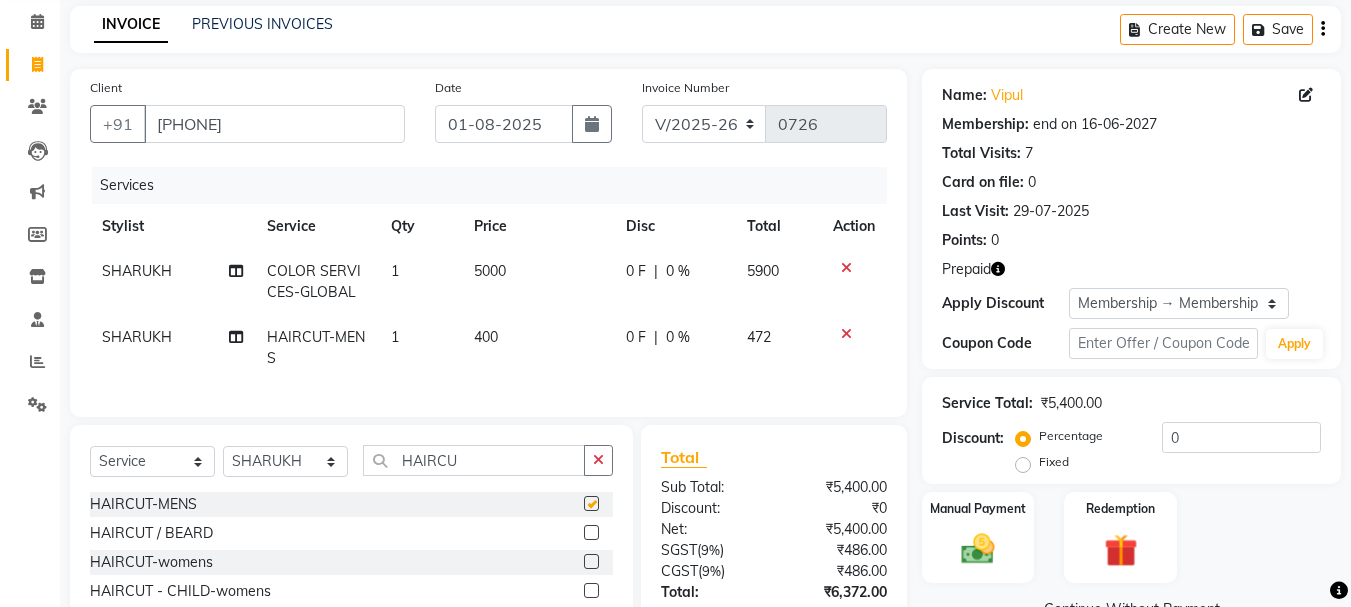 checkbox on "false" 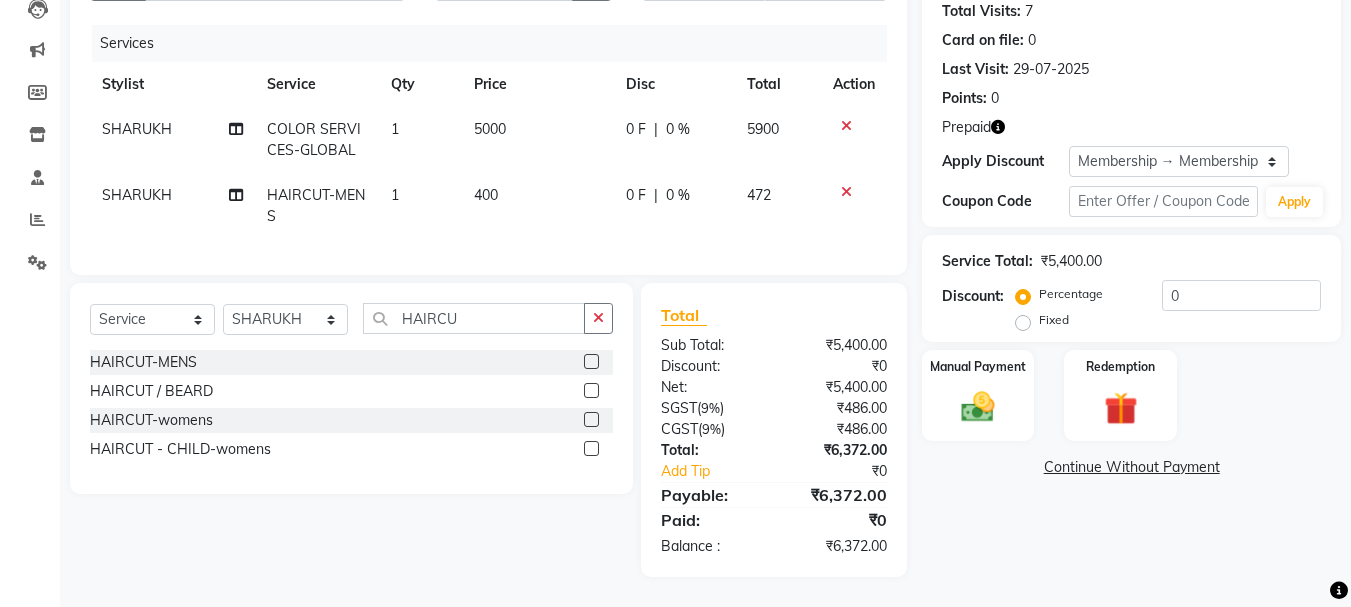 scroll, scrollTop: 238, scrollLeft: 0, axis: vertical 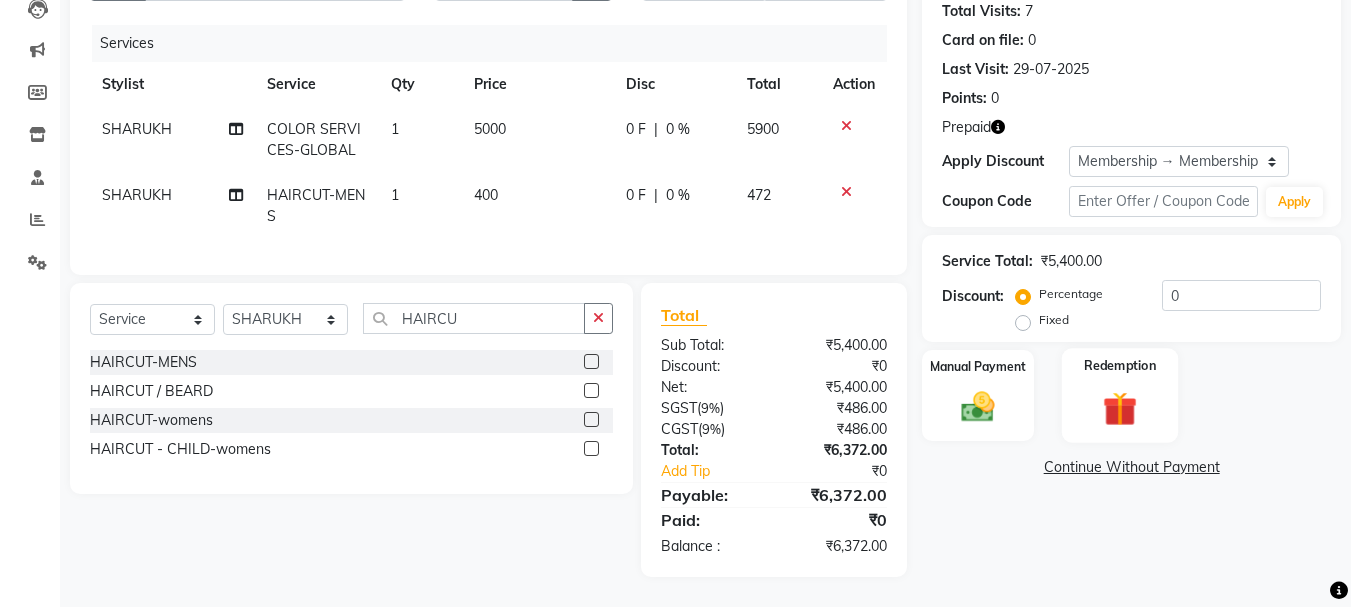 click on "Redemption" 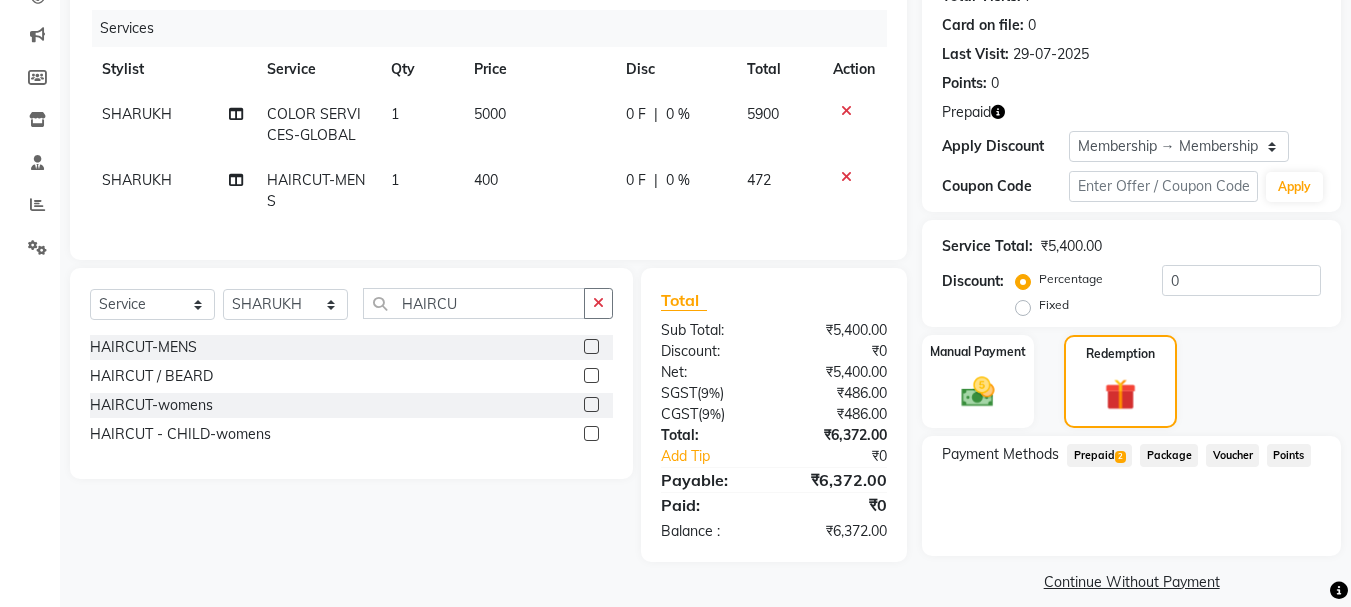 click on "Prepaid  2" 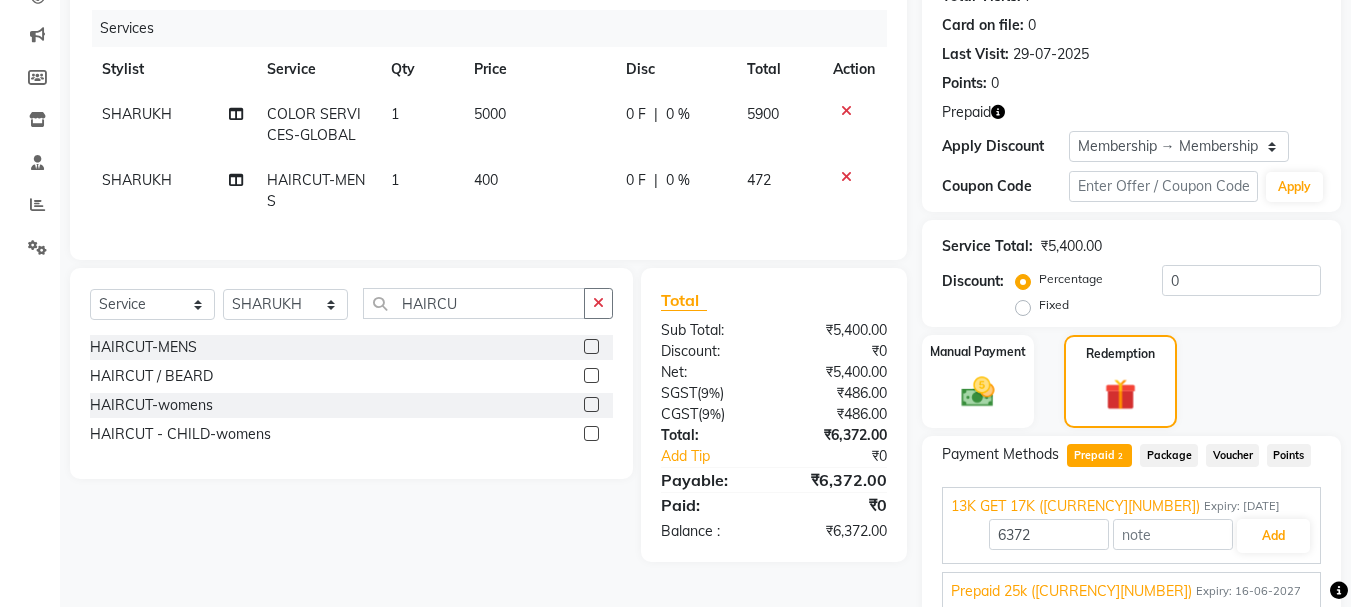 click on "400" 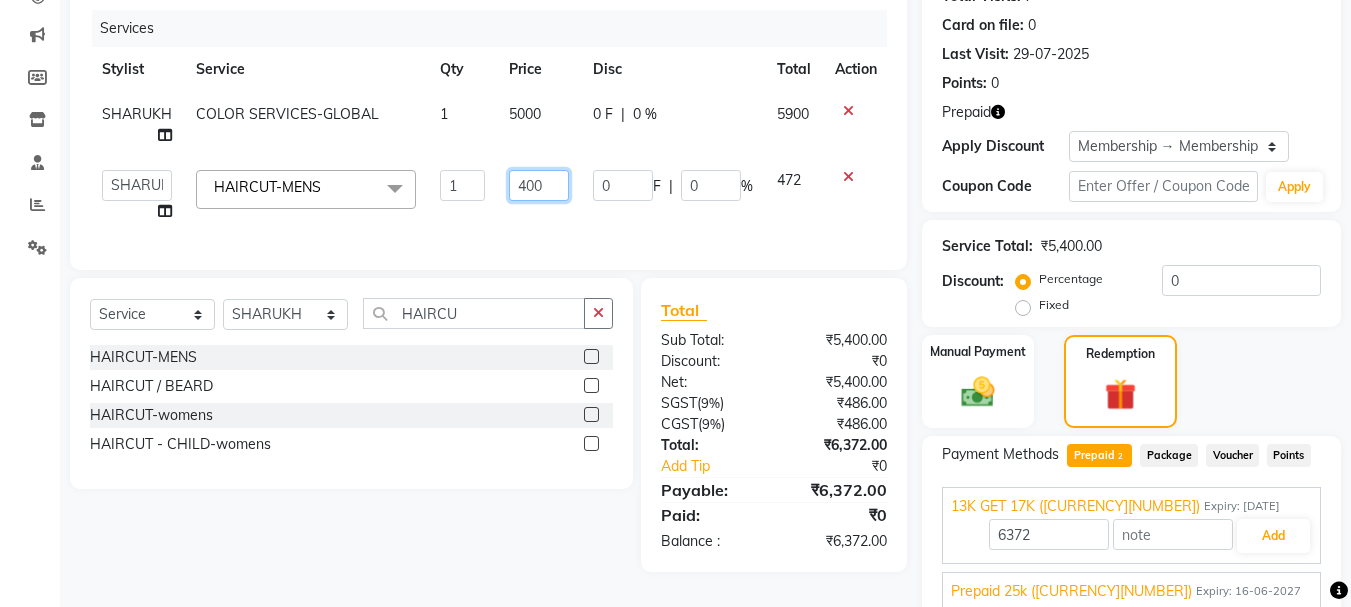 drag, startPoint x: 558, startPoint y: 185, endPoint x: 454, endPoint y: 189, distance: 104.0769 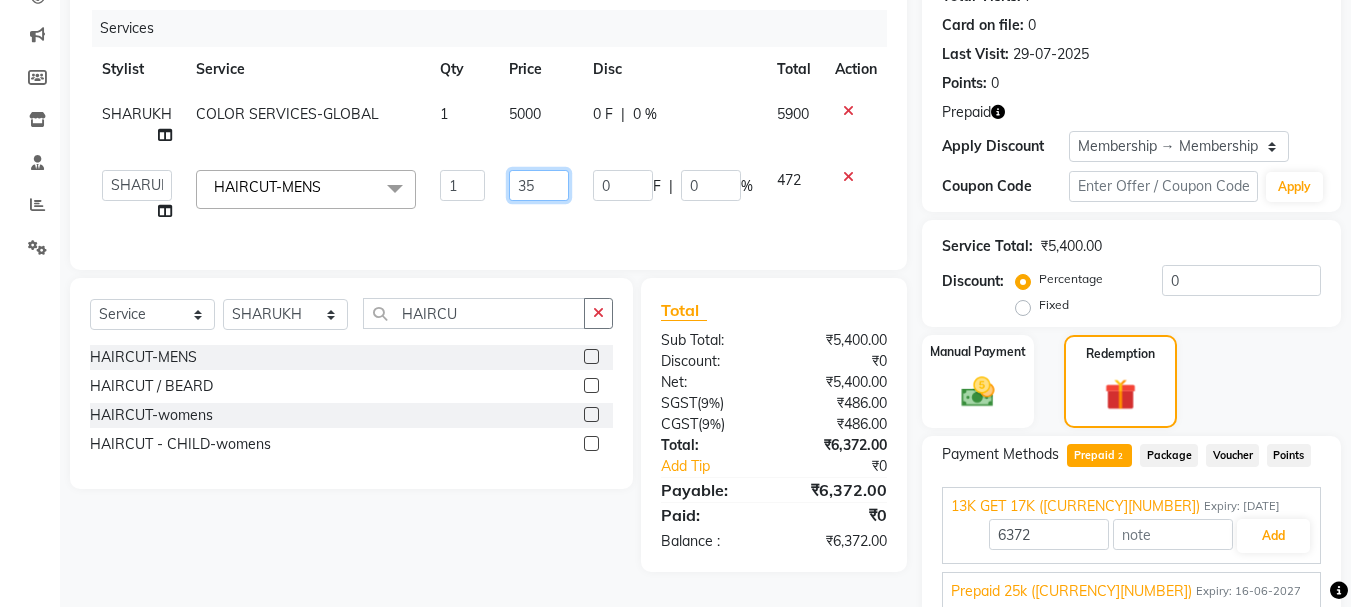 type on "350" 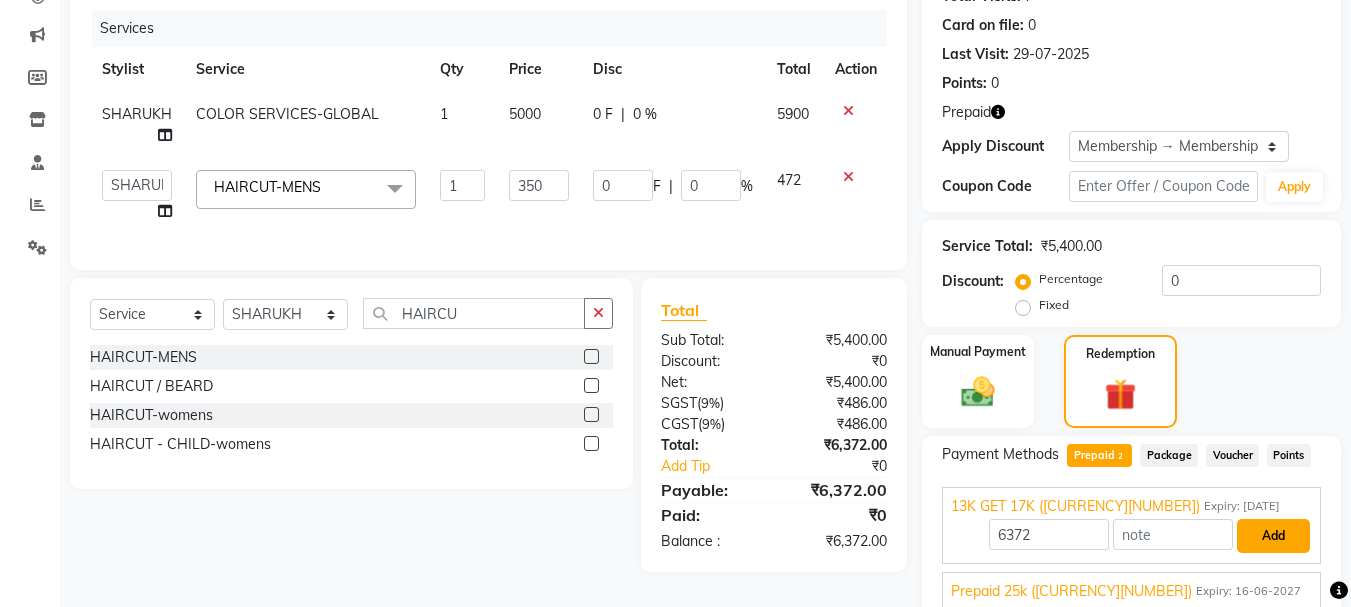 type on "14150" 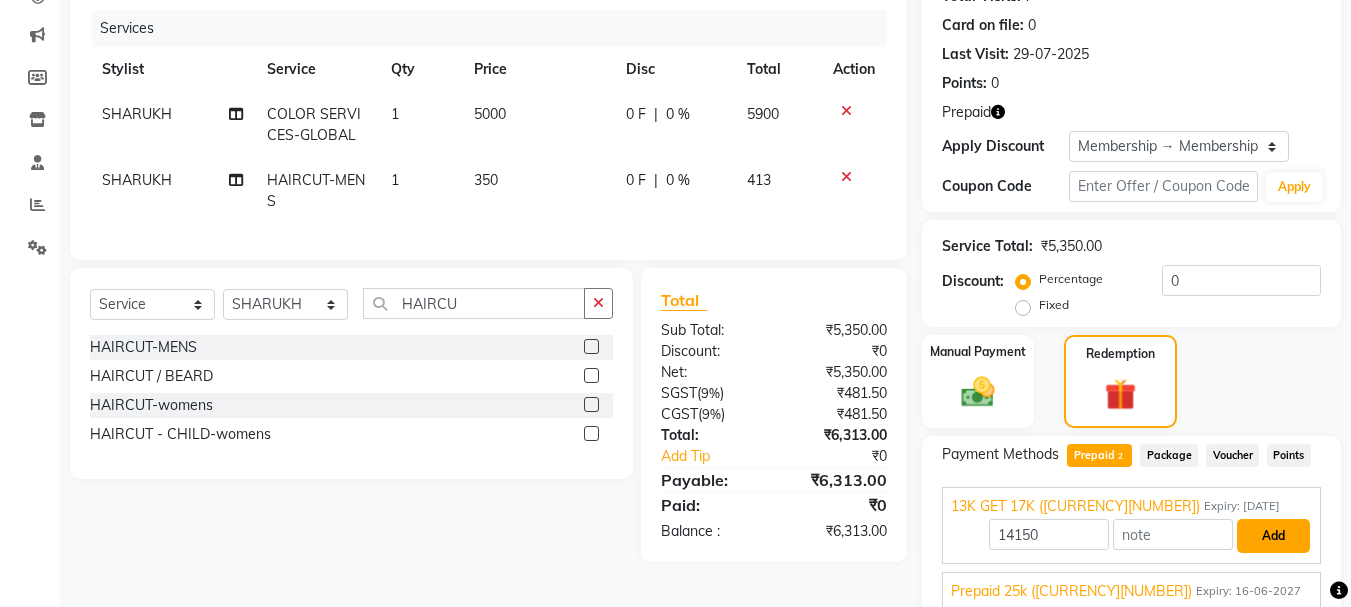 click on "Add" at bounding box center (1273, 536) 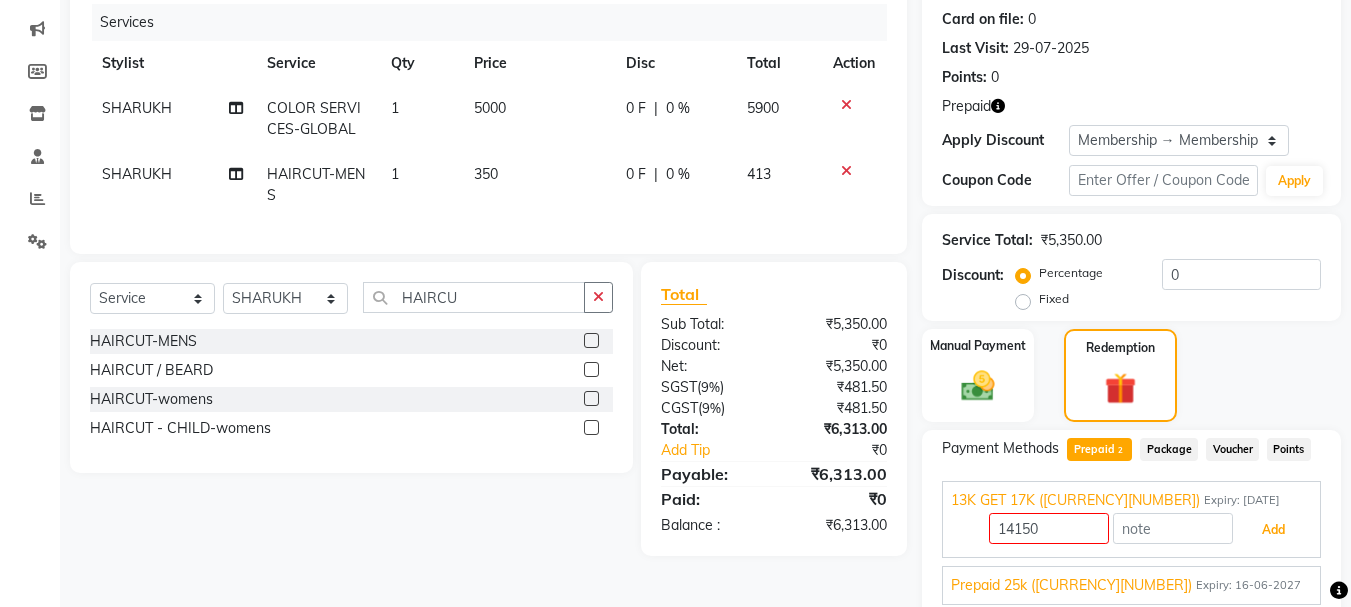 scroll, scrollTop: 144, scrollLeft: 0, axis: vertical 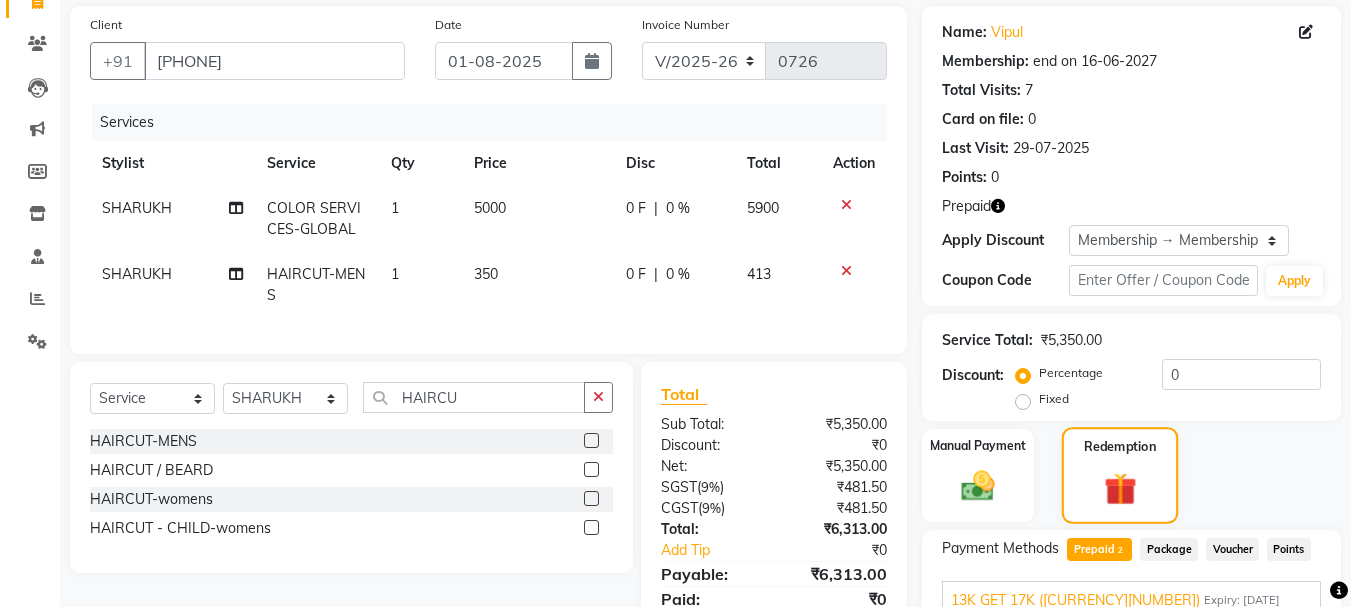 click on "Redemption" 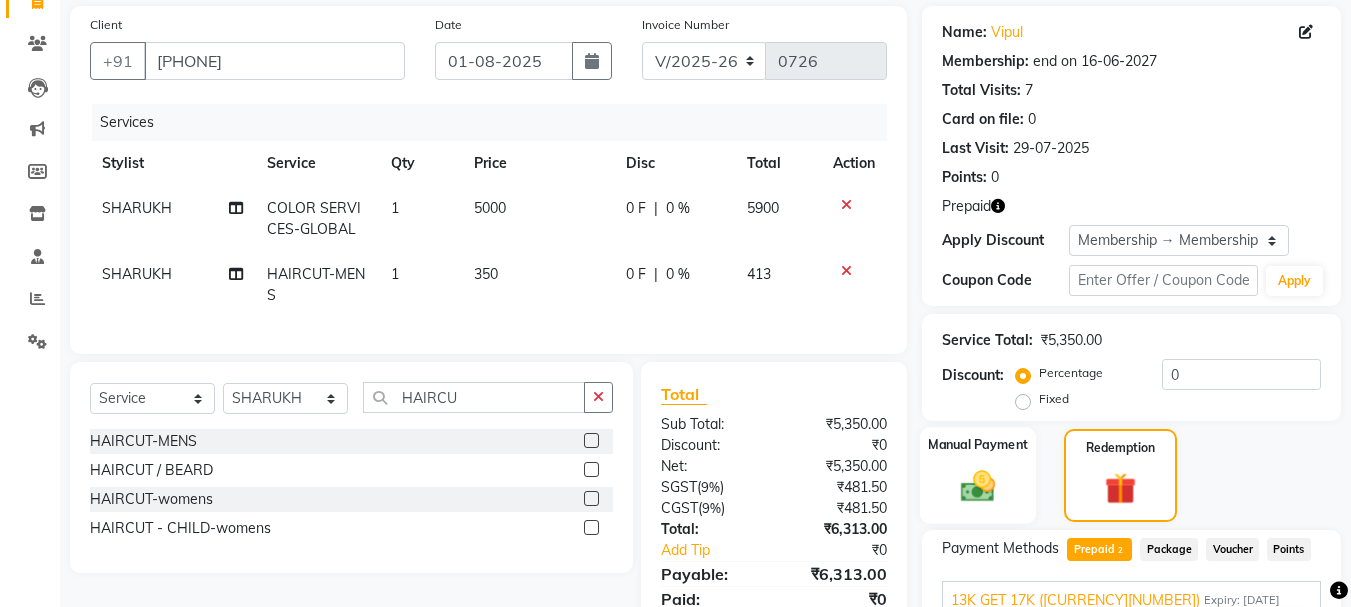 click on "Manual Payment" 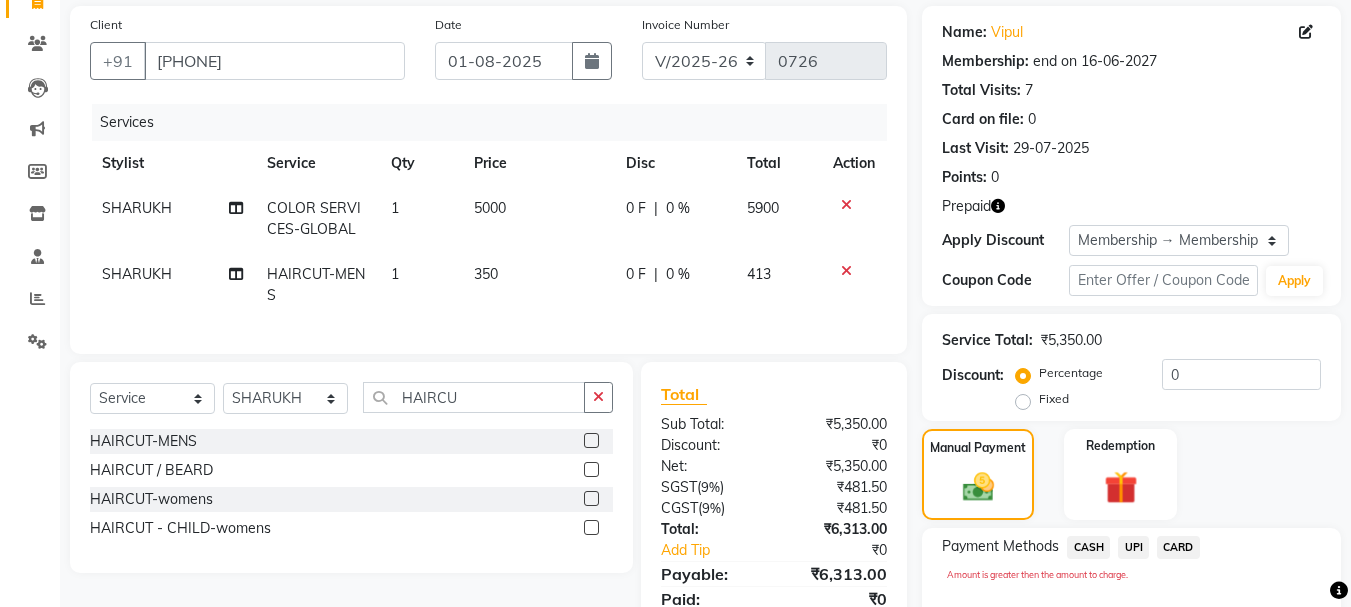 click on "Manual Payment Redemption" 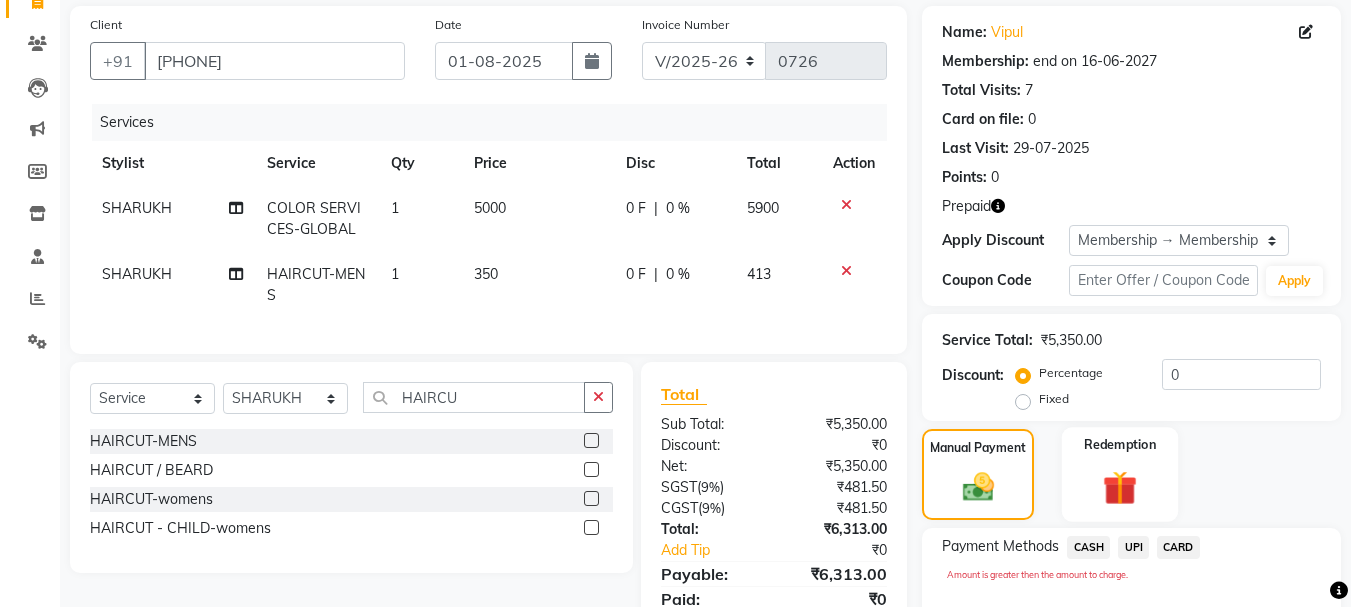 click on "Redemption" 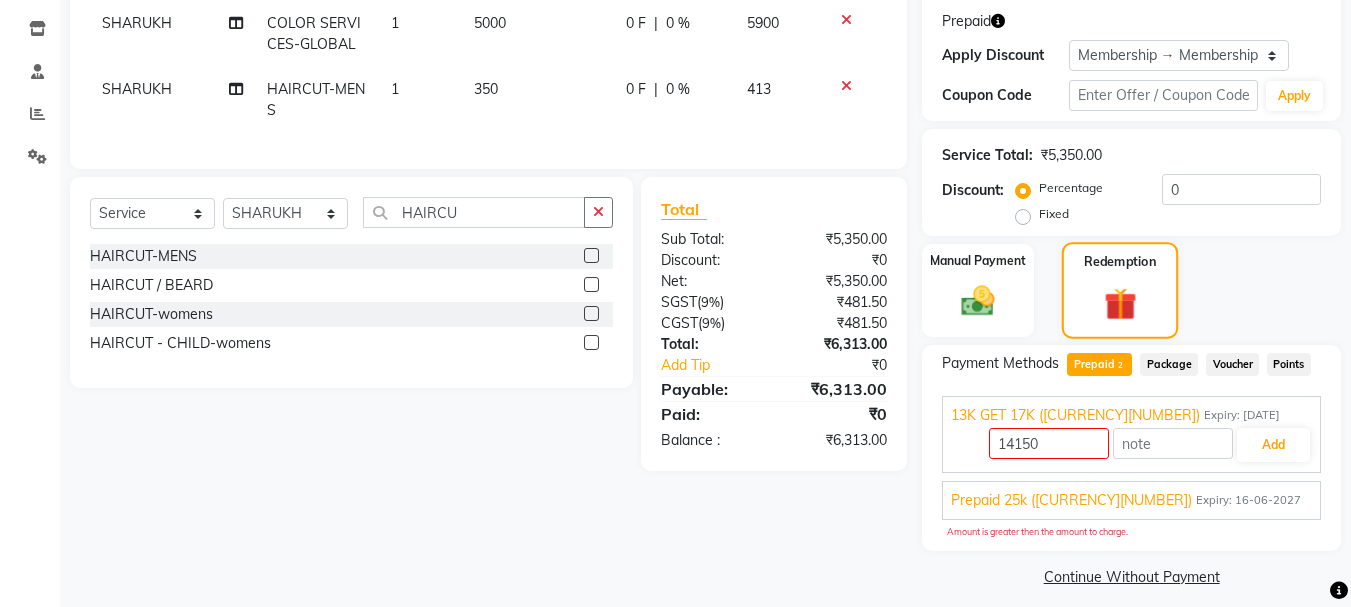 scroll, scrollTop: 344, scrollLeft: 0, axis: vertical 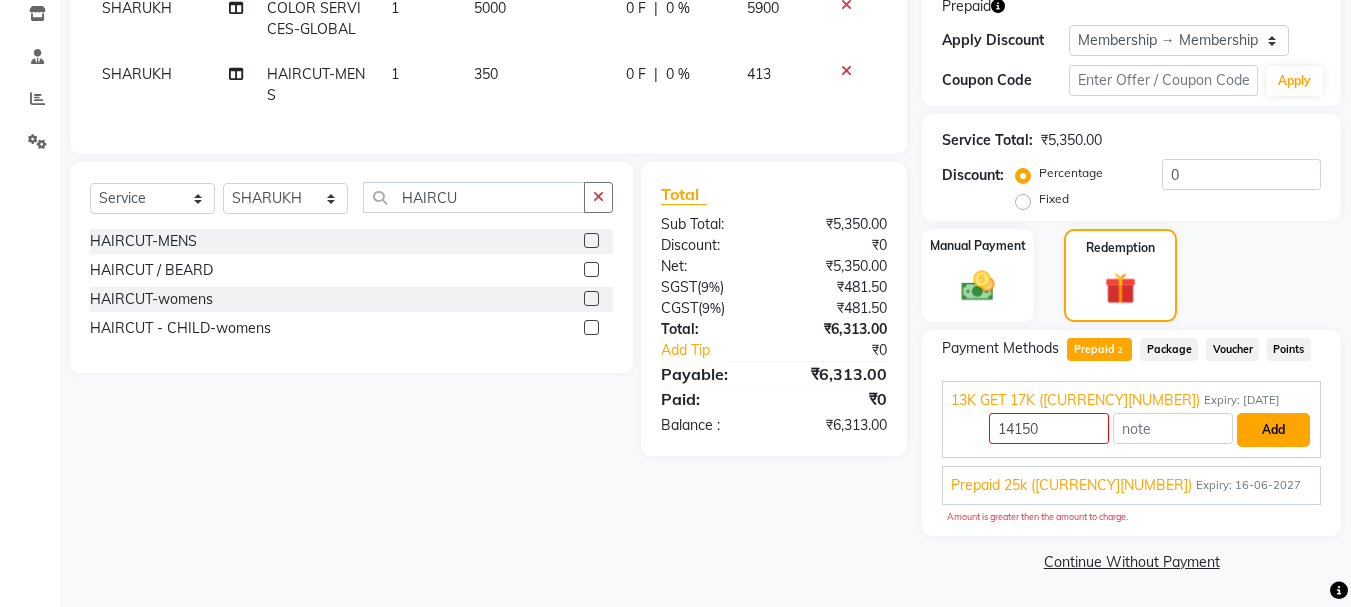 click on "Add" at bounding box center (1273, 430) 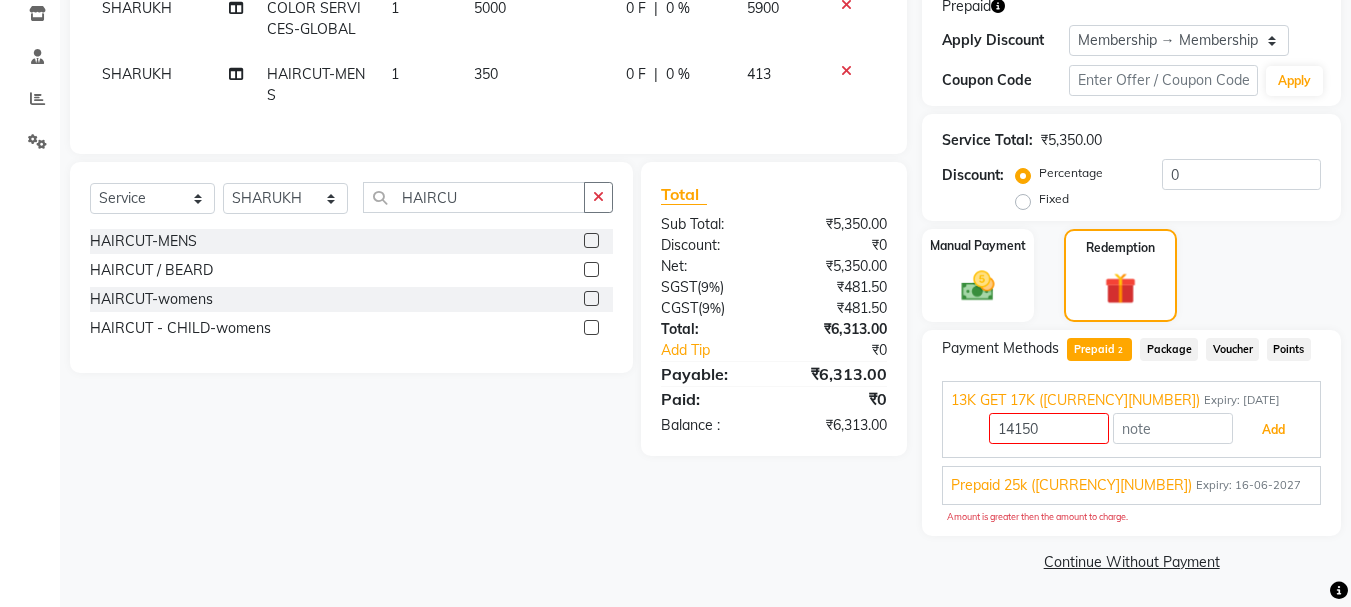 scroll, scrollTop: 0, scrollLeft: 0, axis: both 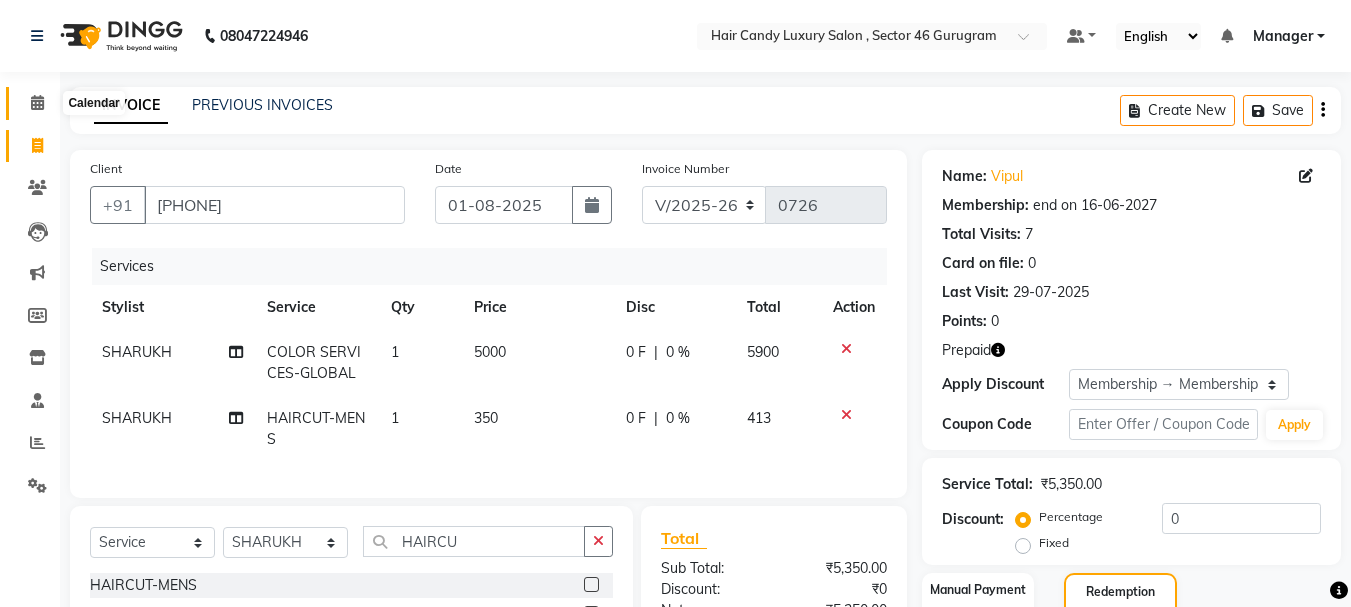 click 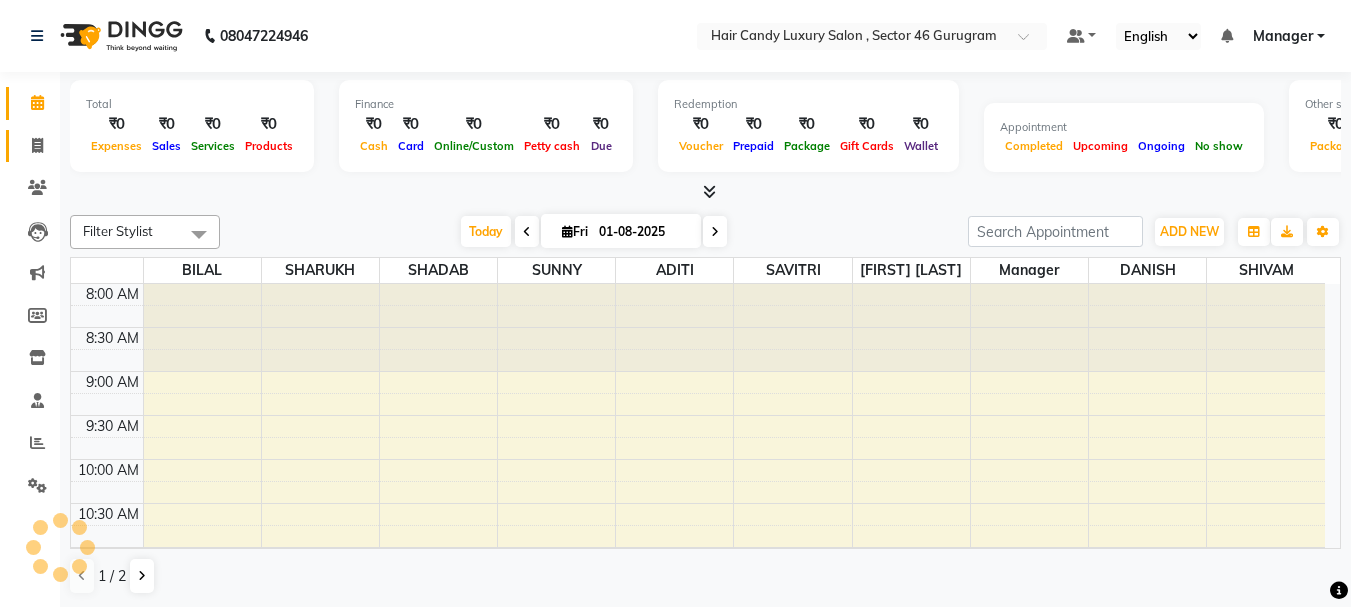 scroll, scrollTop: 0, scrollLeft: 0, axis: both 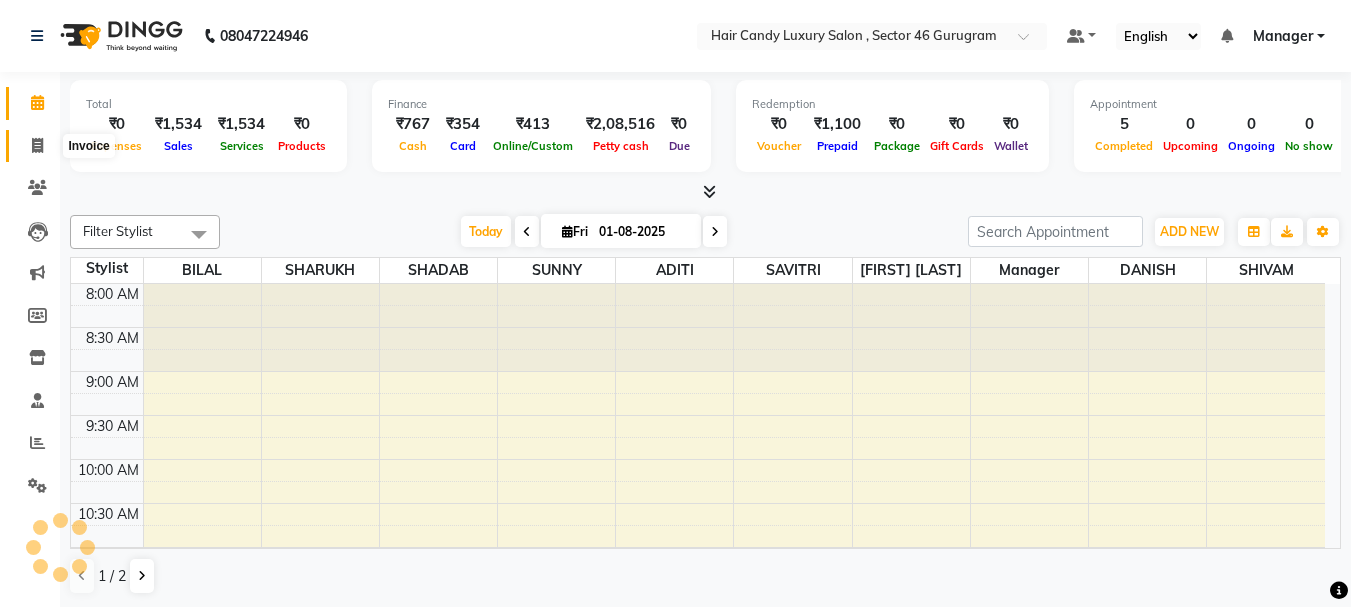 click 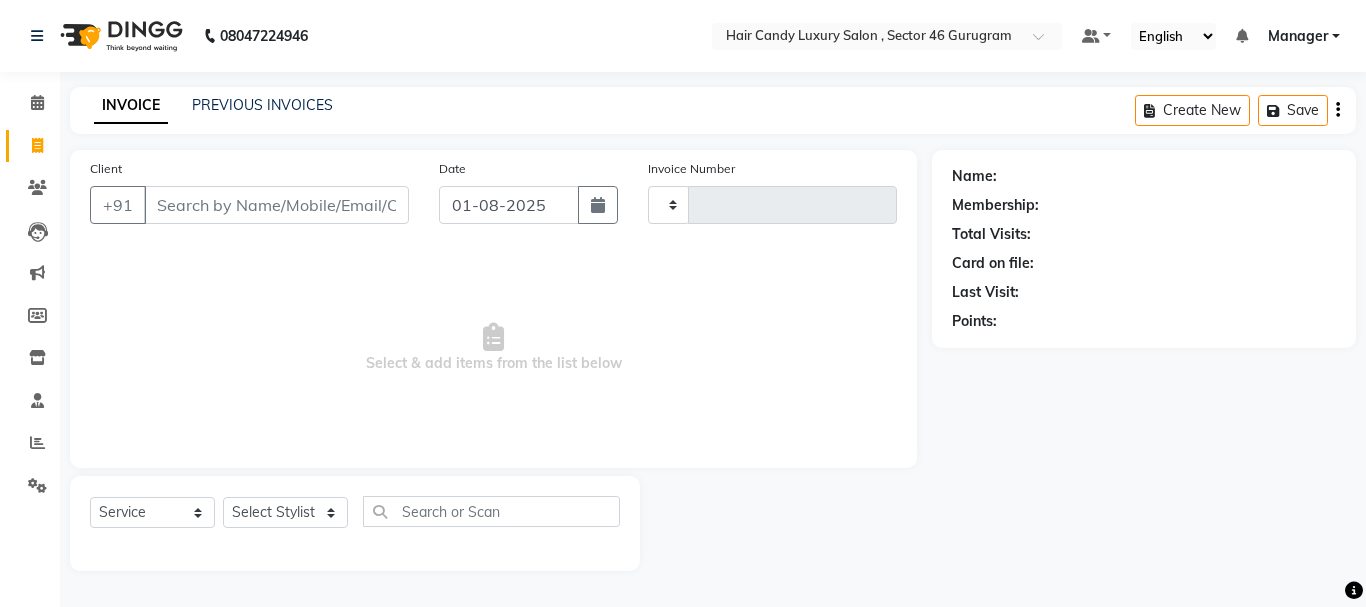type on "0726" 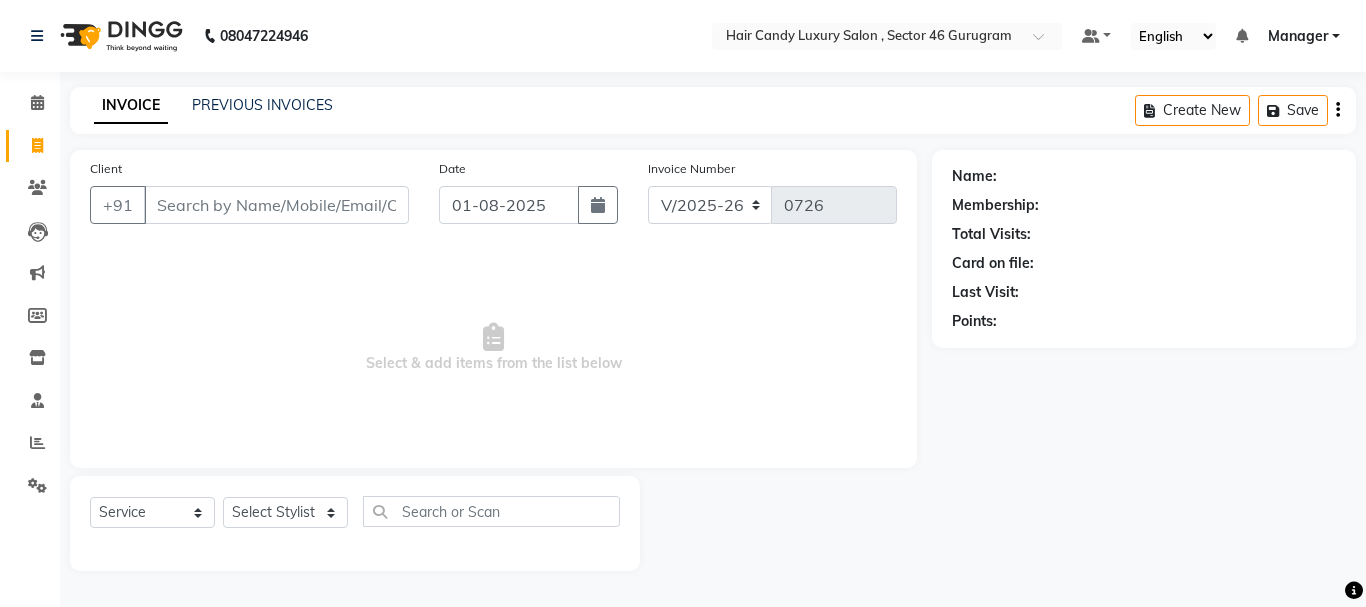 click on "Client" at bounding box center (276, 205) 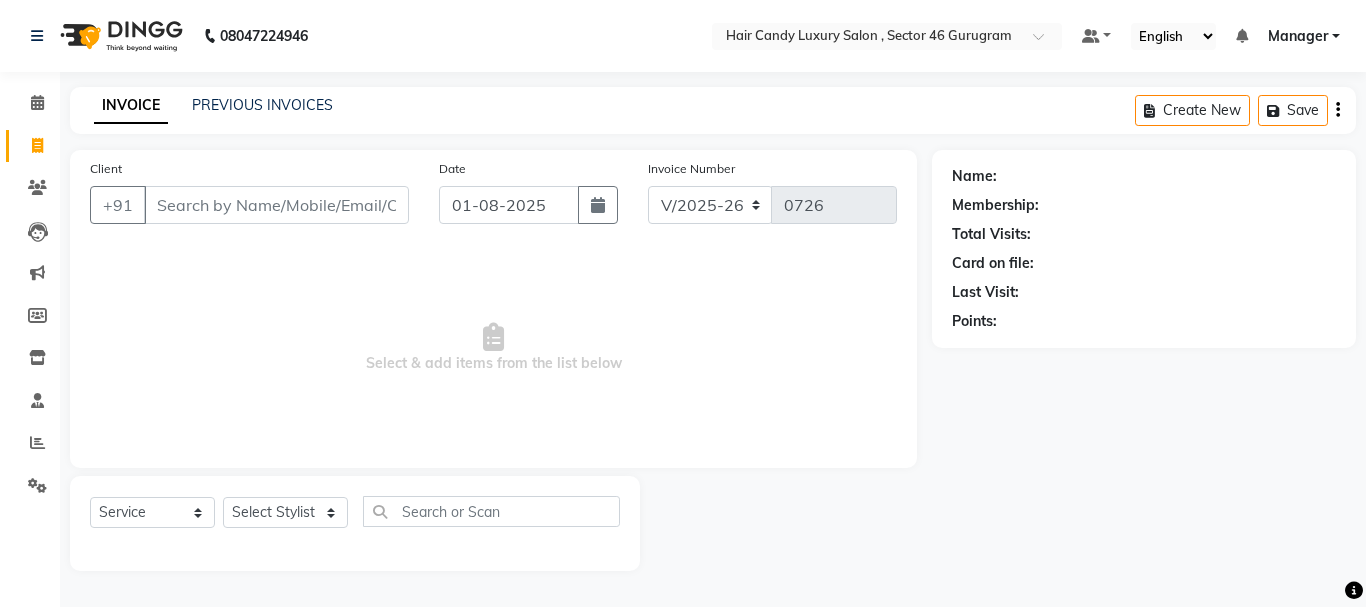 type on "B" 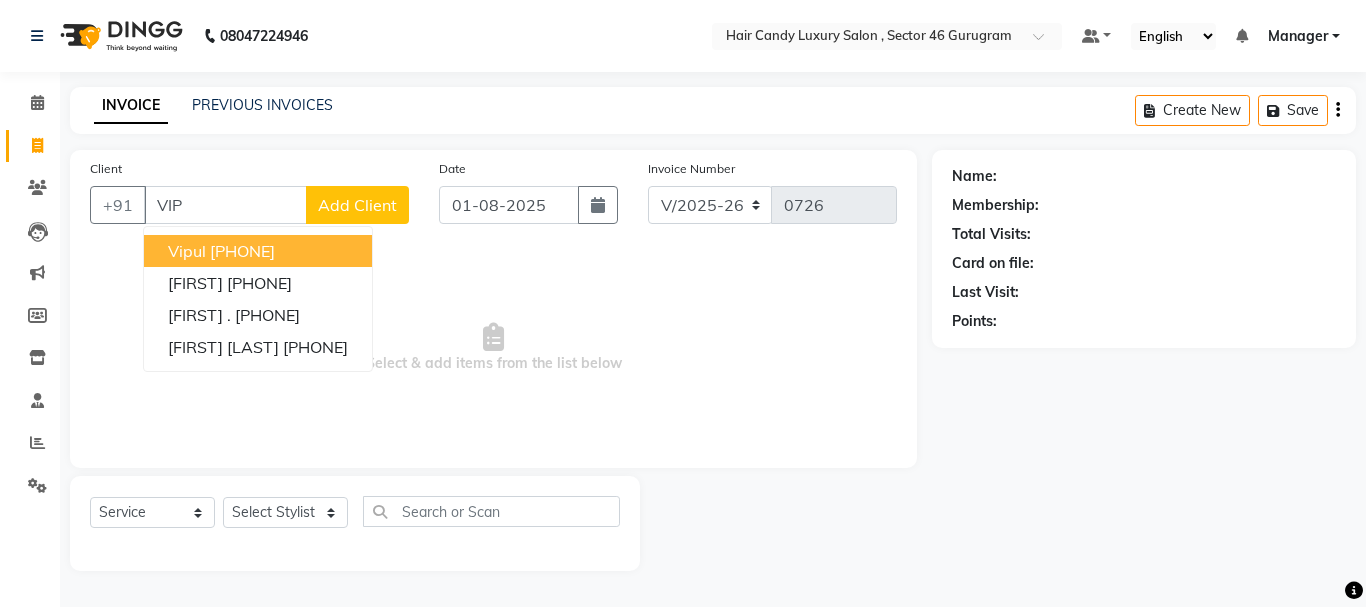 click on "Vipul  9958118812" at bounding box center (258, 251) 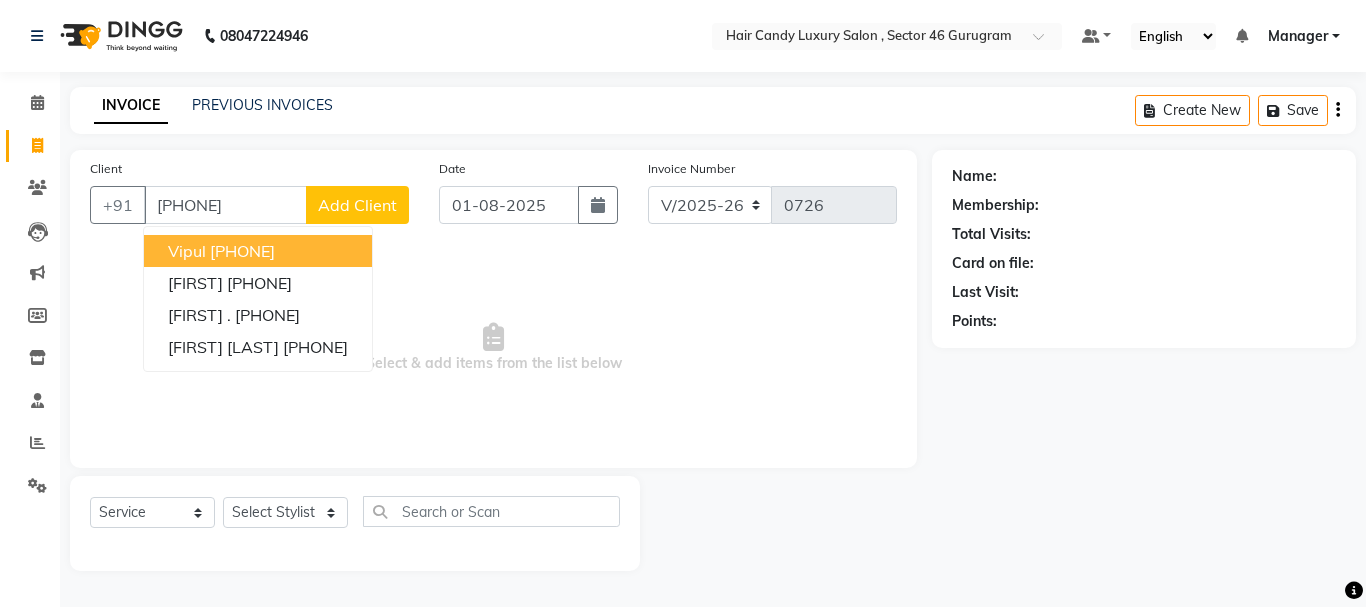type on "9958118812" 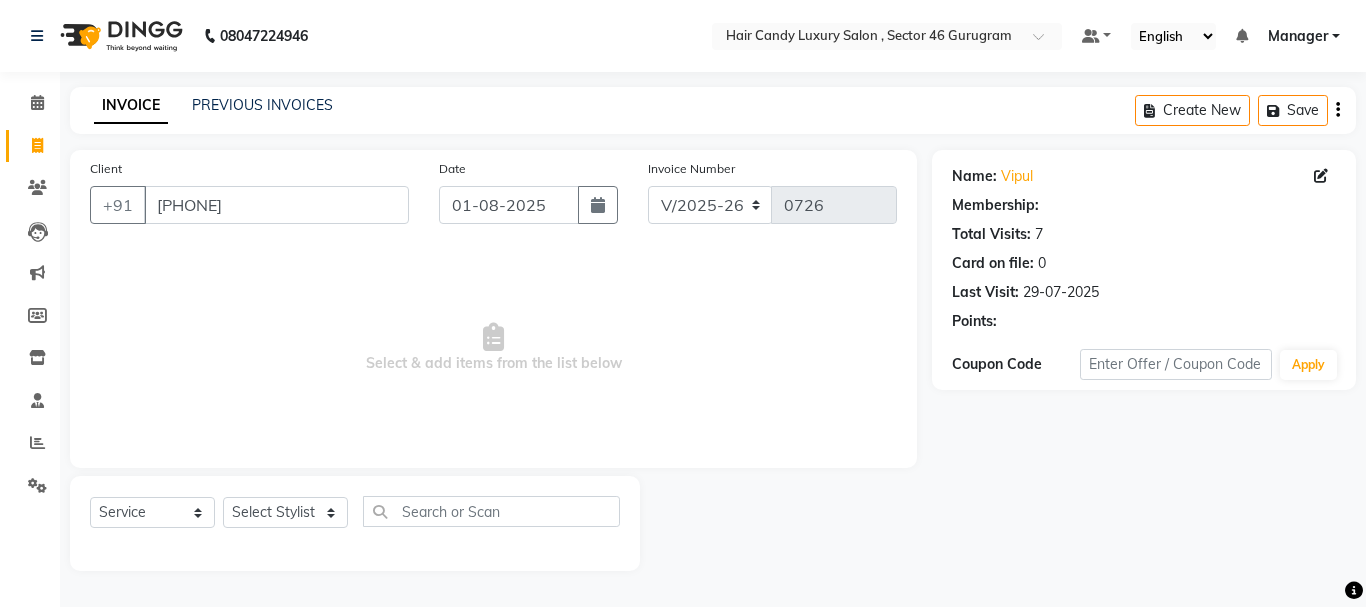 select on "1: Object" 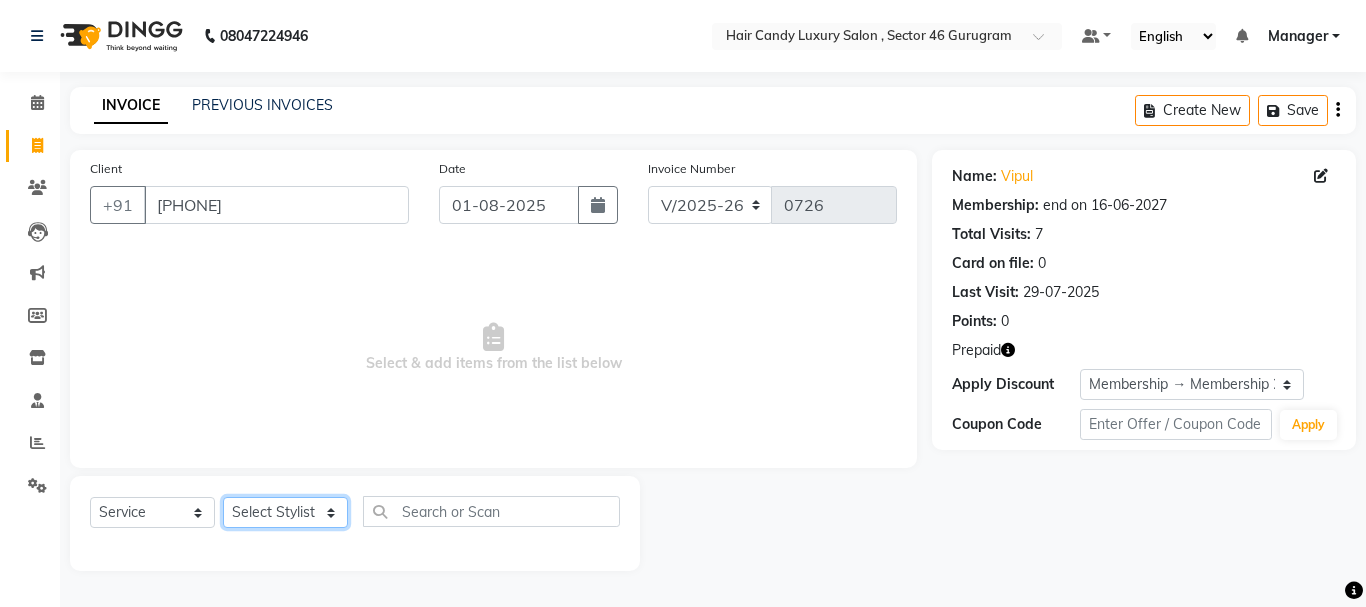 click on "Select Stylist ADITI BILAL DANISH Manager Manager  RINKI VALECHA SAVITRI SHADAB SHARUKH SHIVAM SUNNY UMESH" 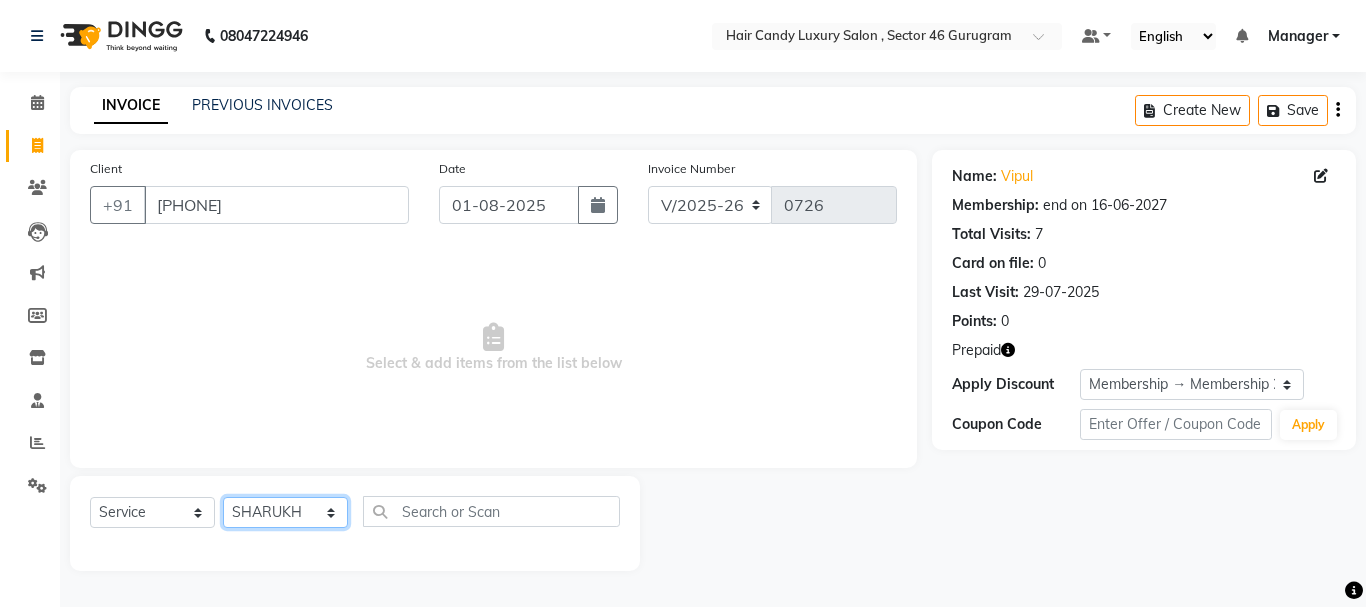 click on "Select Stylist ADITI BILAL DANISH Manager Manager  RINKI VALECHA SAVITRI SHADAB SHARUKH SHIVAM SUNNY UMESH" 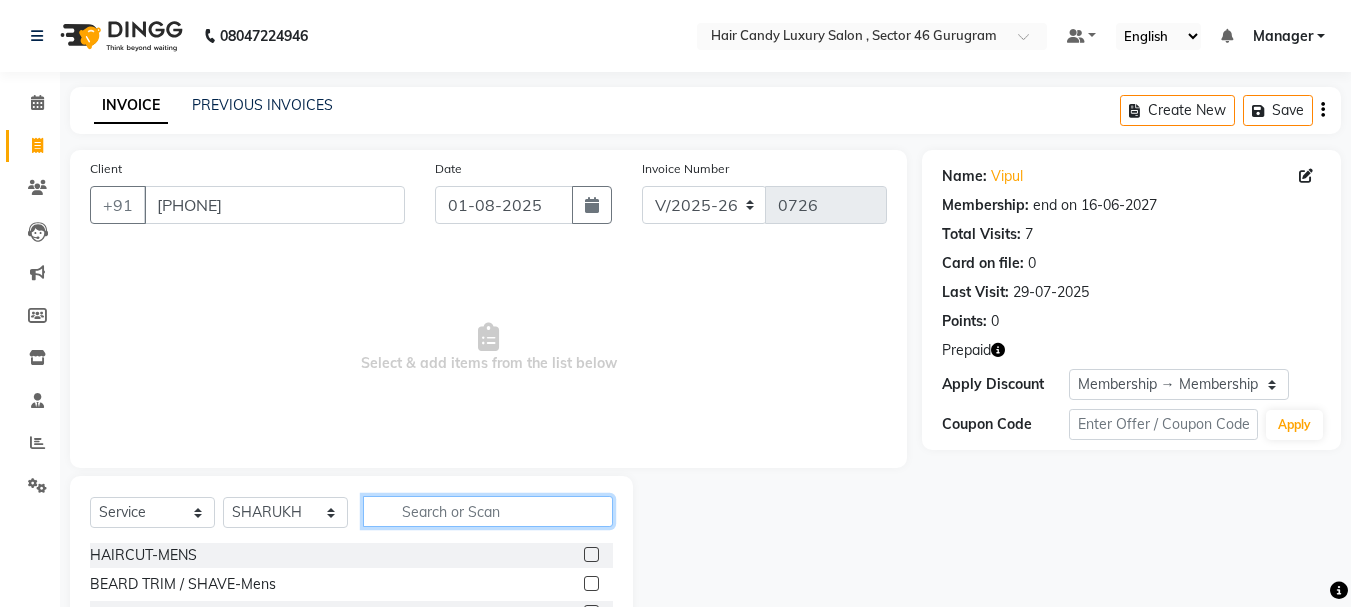 click 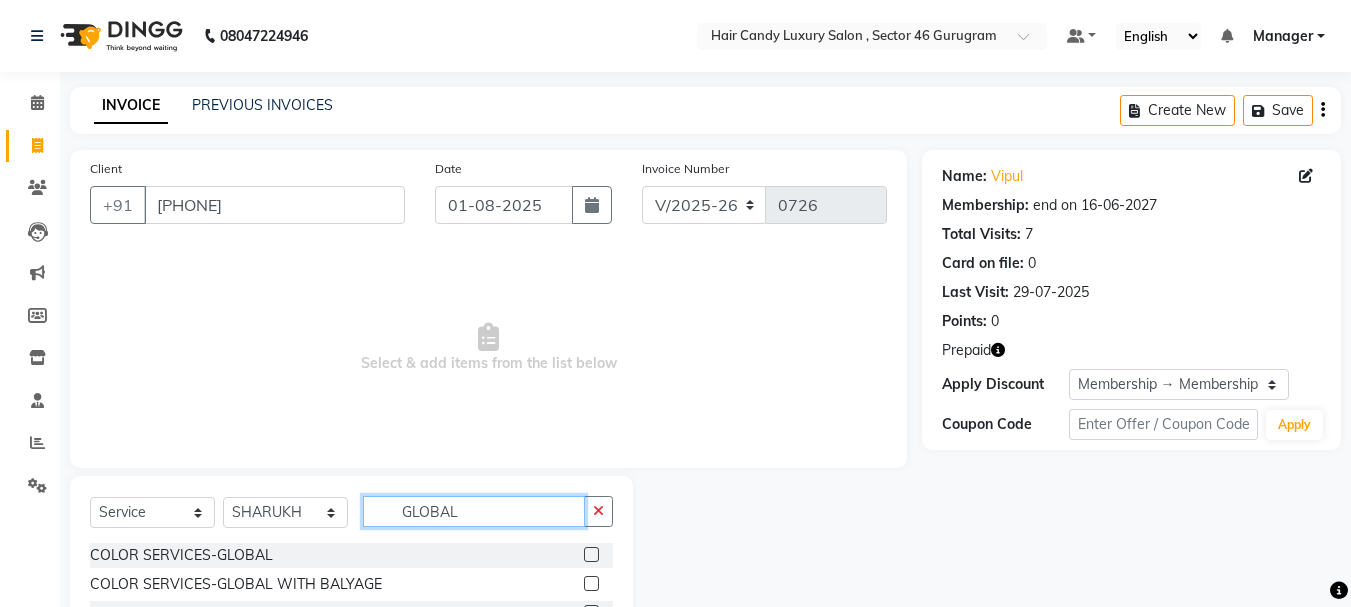 scroll, scrollTop: 81, scrollLeft: 0, axis: vertical 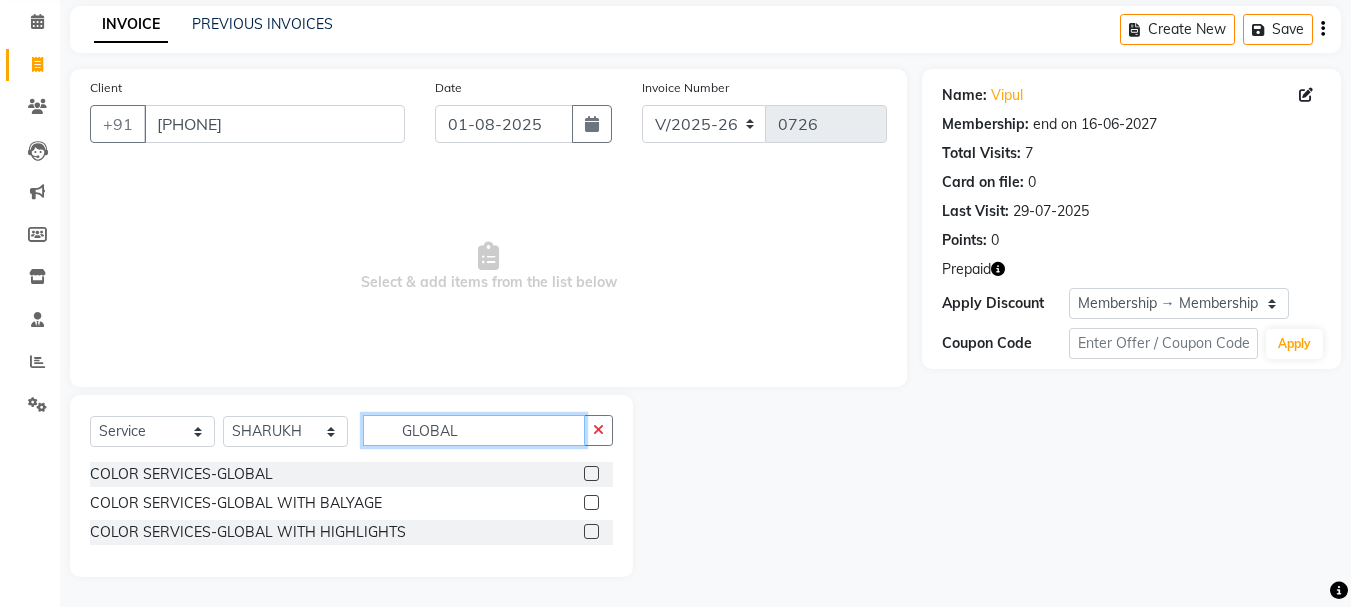 type on "GLOBAL" 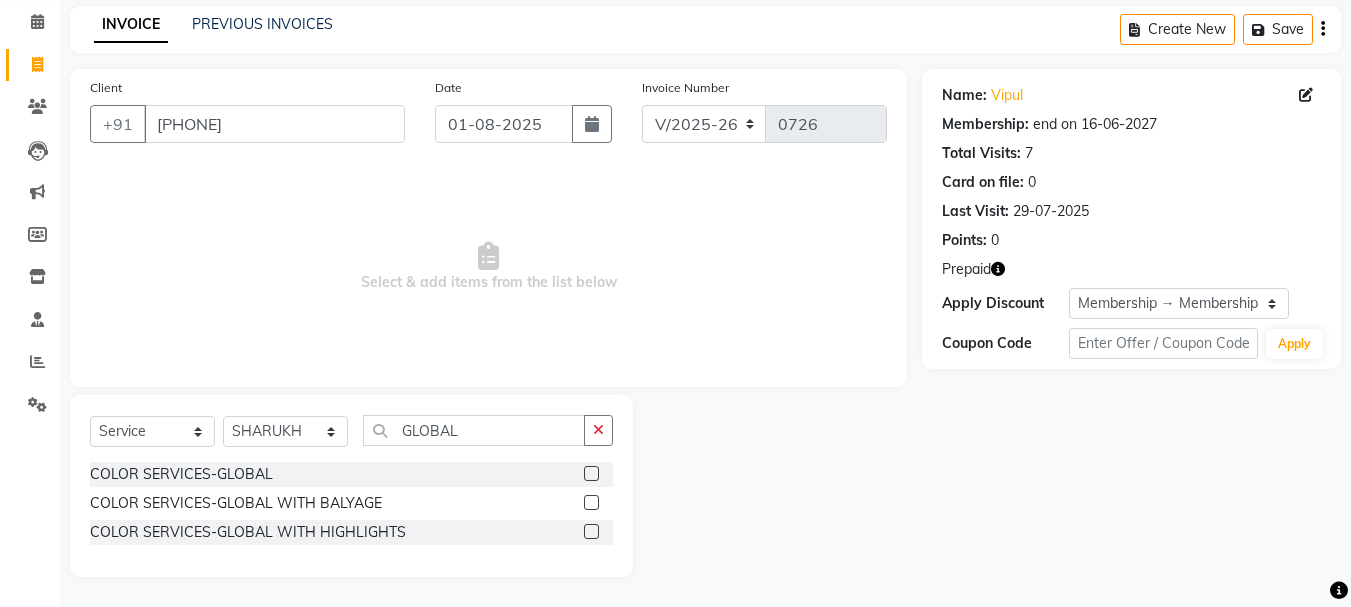 click 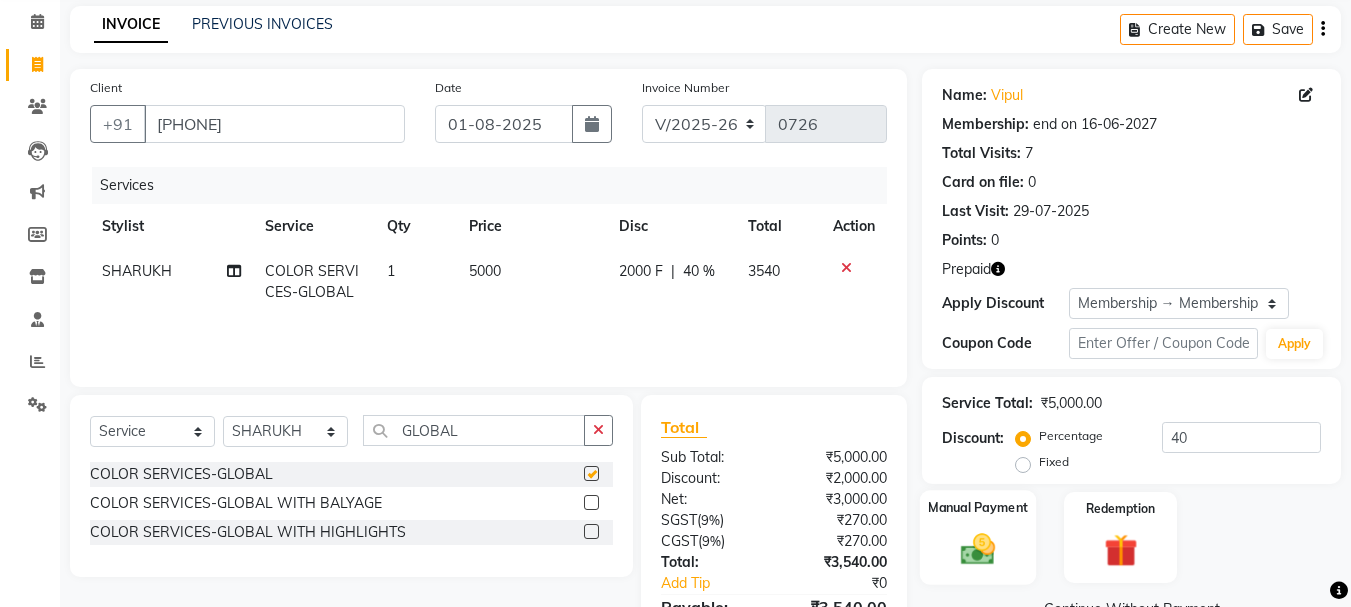 checkbox on "false" 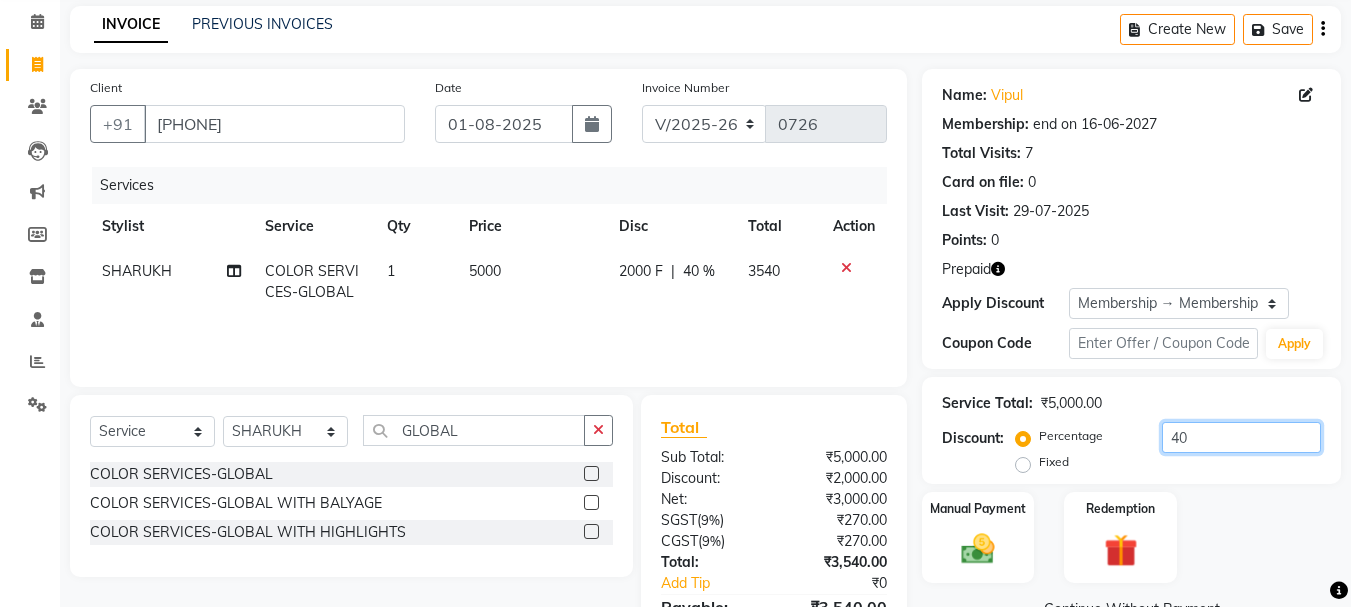 drag, startPoint x: 1194, startPoint y: 442, endPoint x: 1143, endPoint y: 446, distance: 51.156624 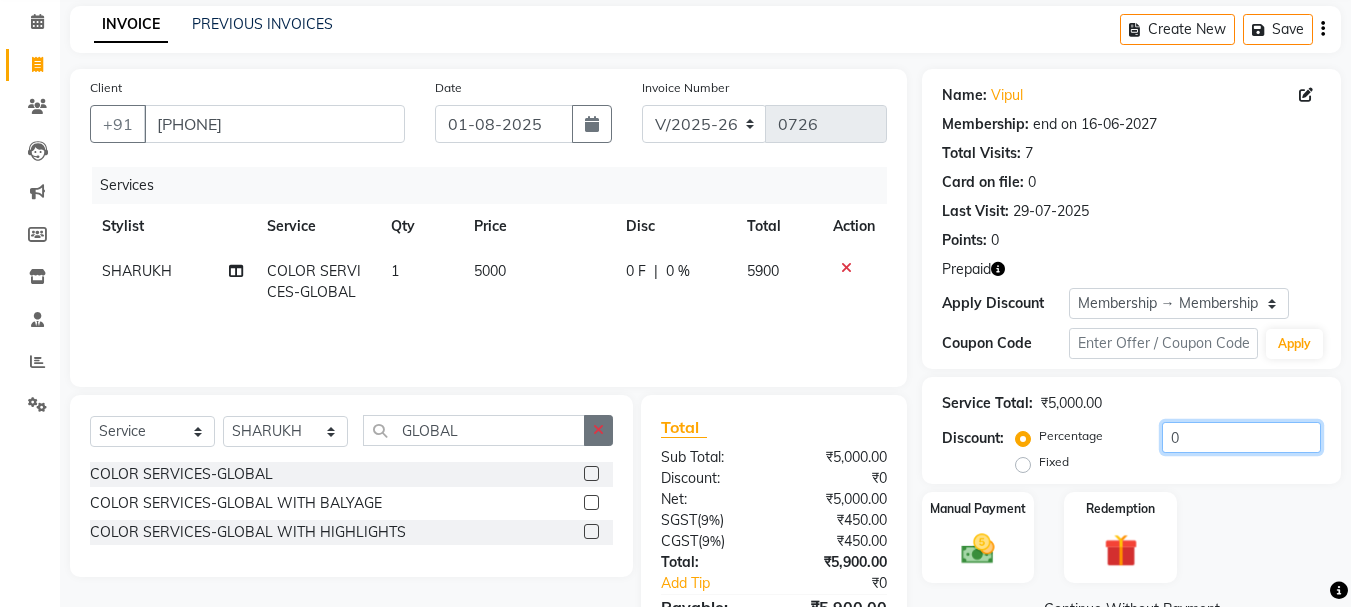 type on "0" 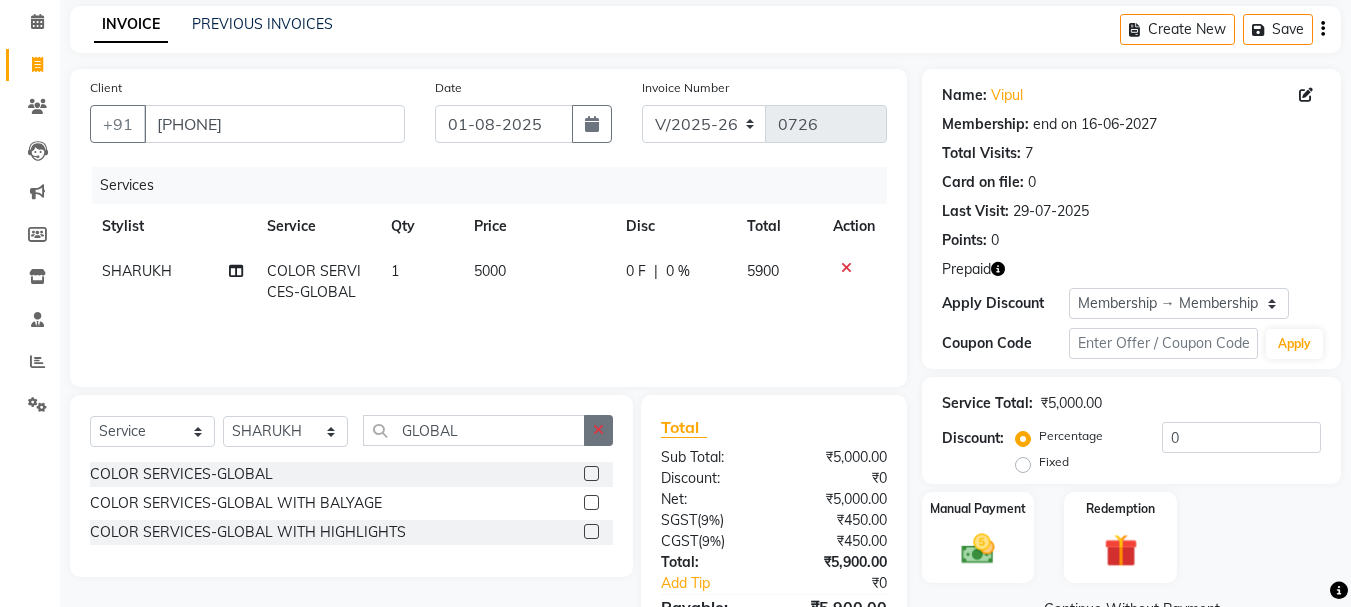 click 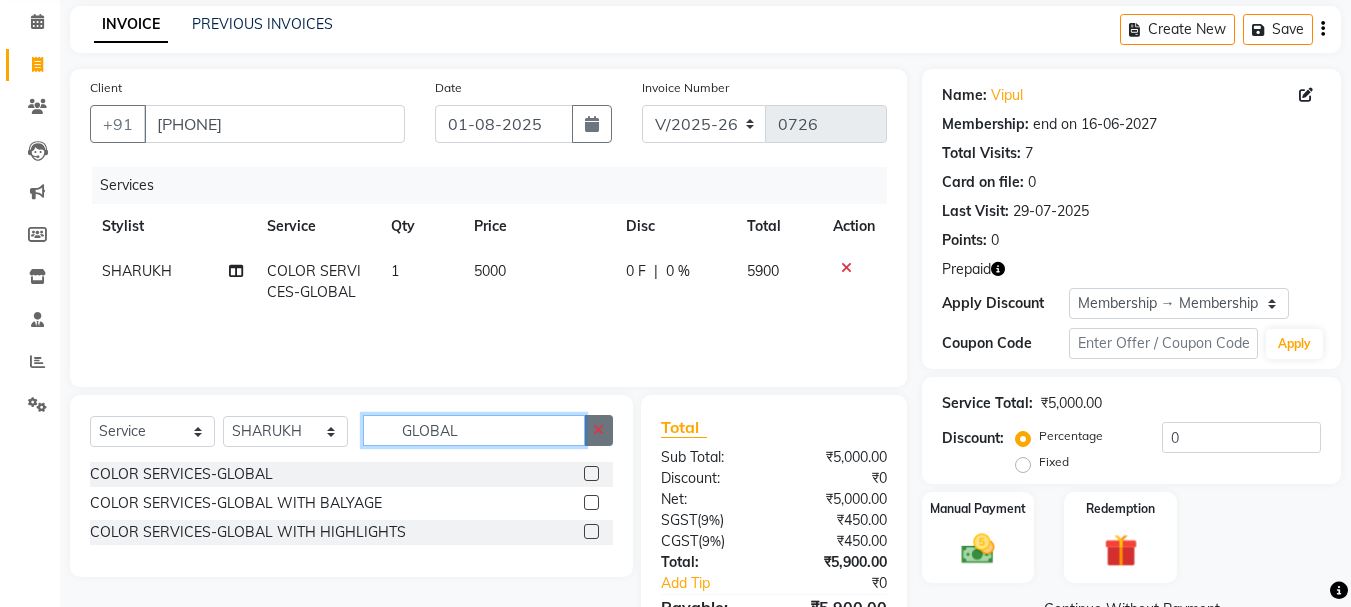 type 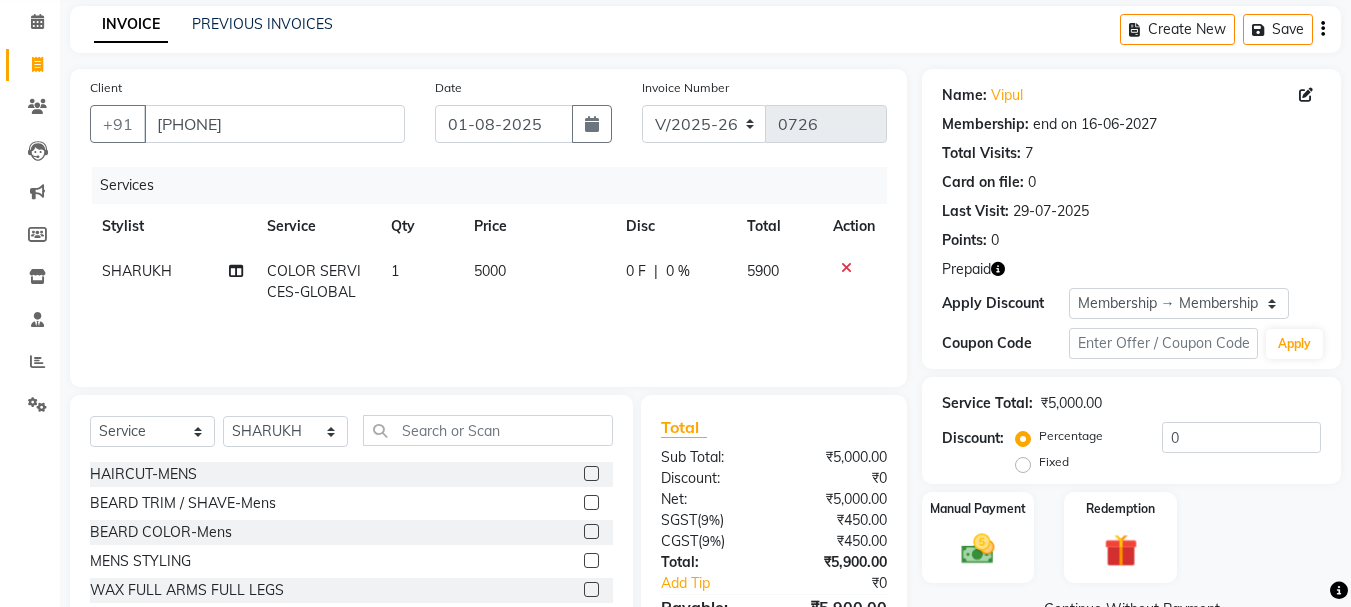 click 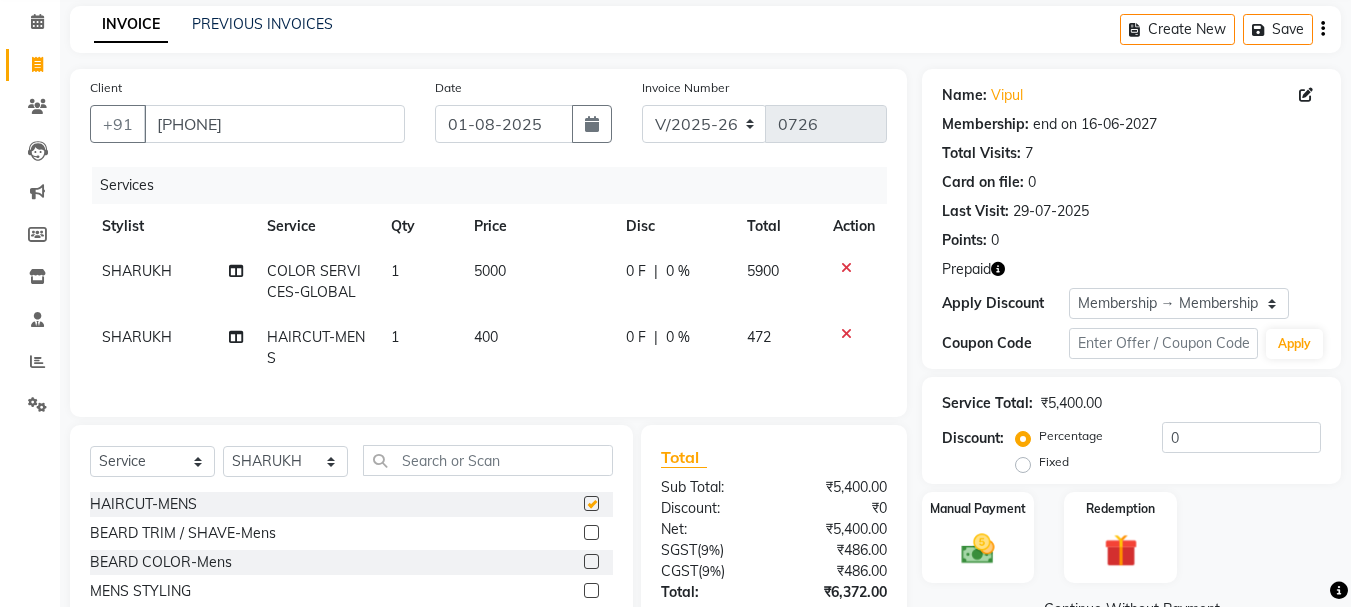 checkbox on "false" 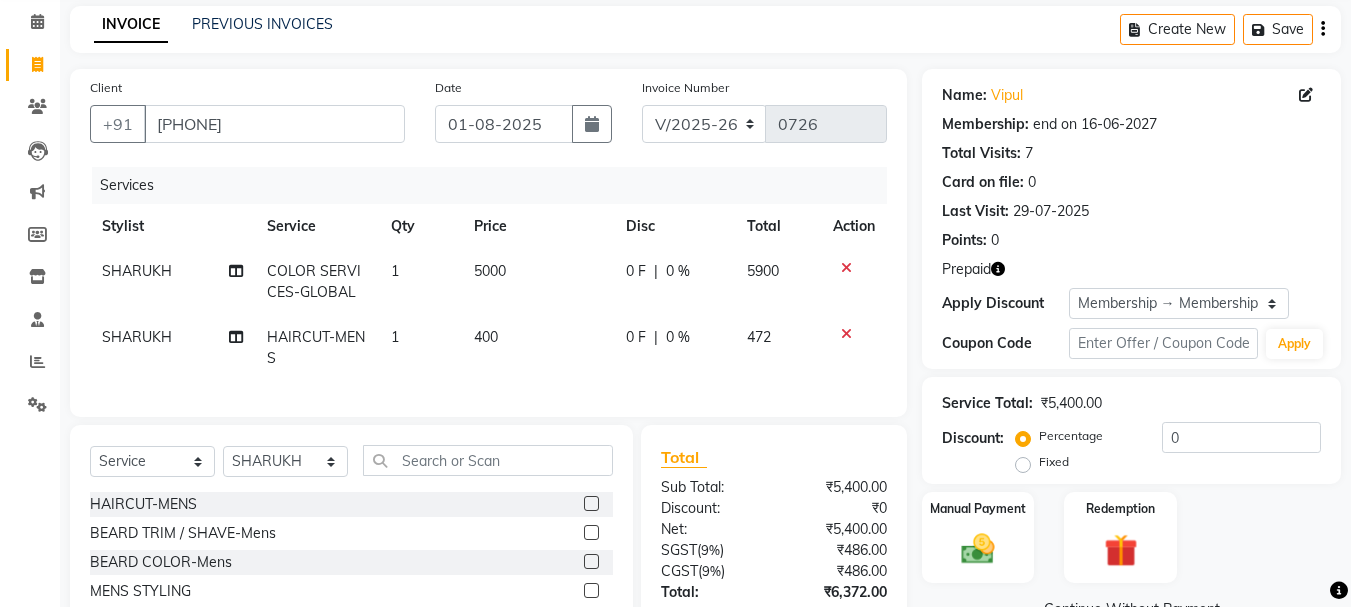click on "400" 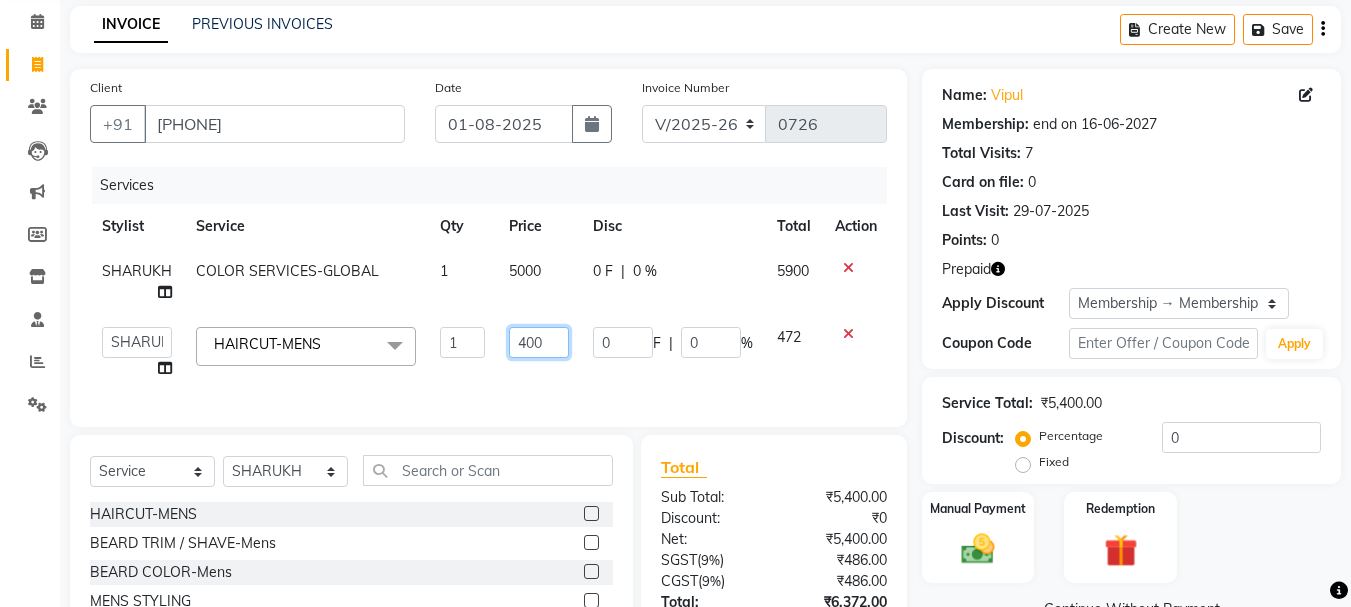 drag, startPoint x: 520, startPoint y: 335, endPoint x: 513, endPoint y: 355, distance: 21.189621 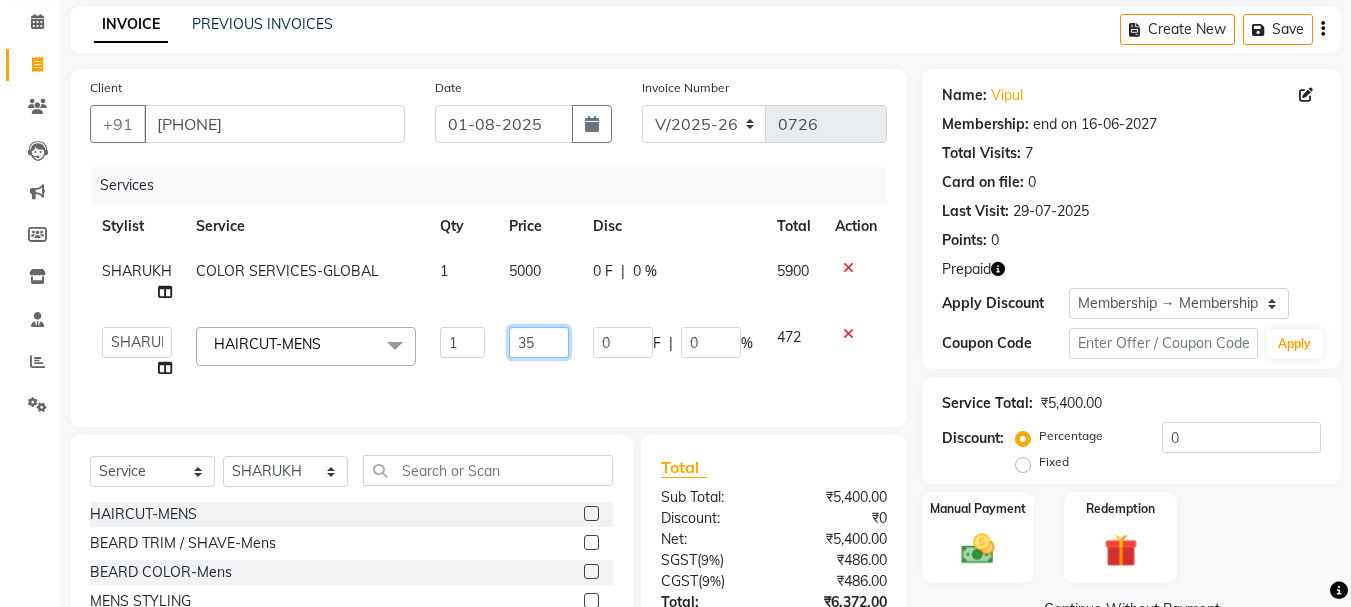 type on "350" 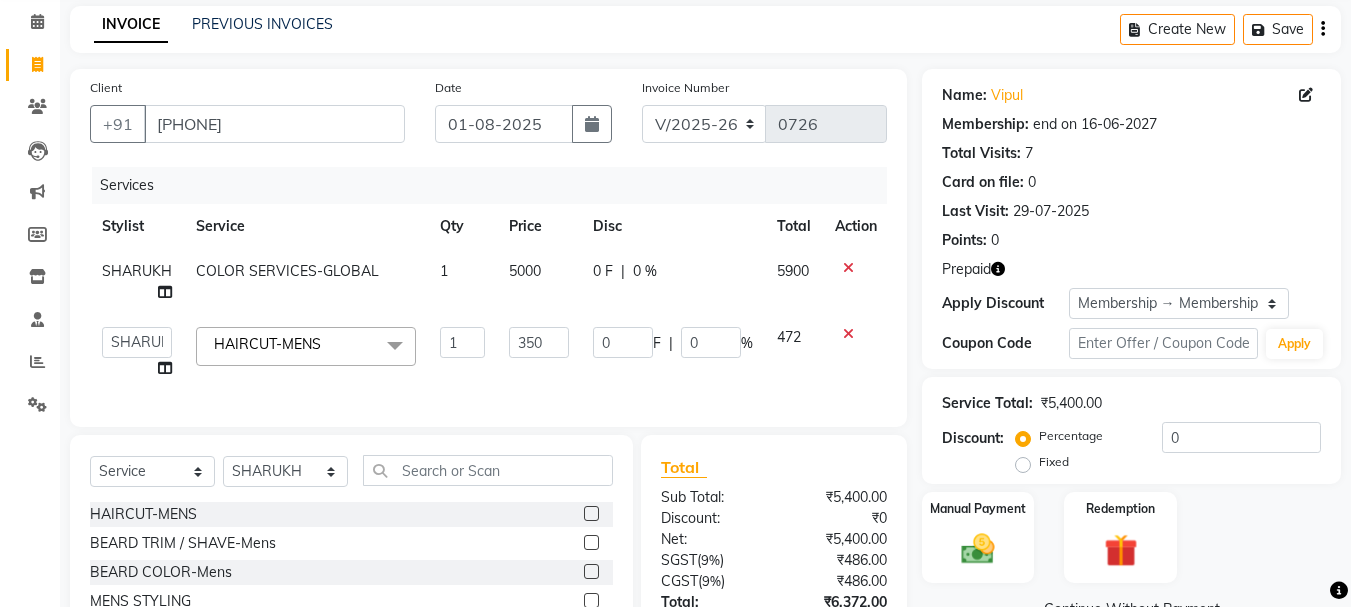 click 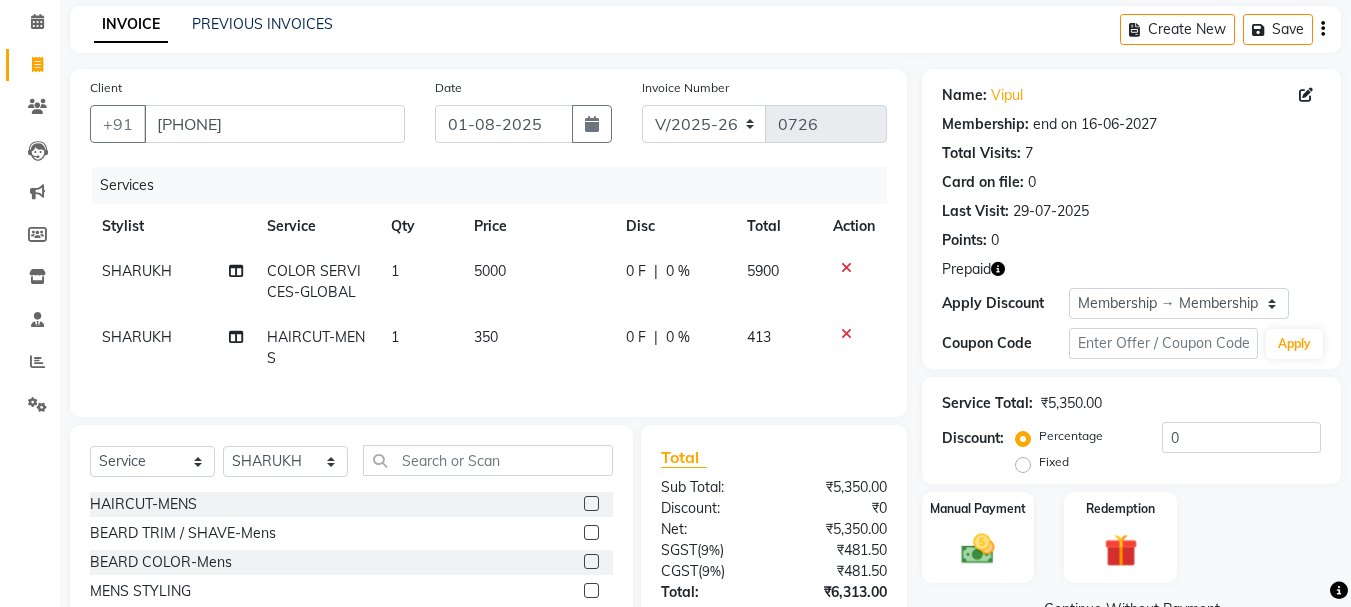 scroll, scrollTop: 239, scrollLeft: 0, axis: vertical 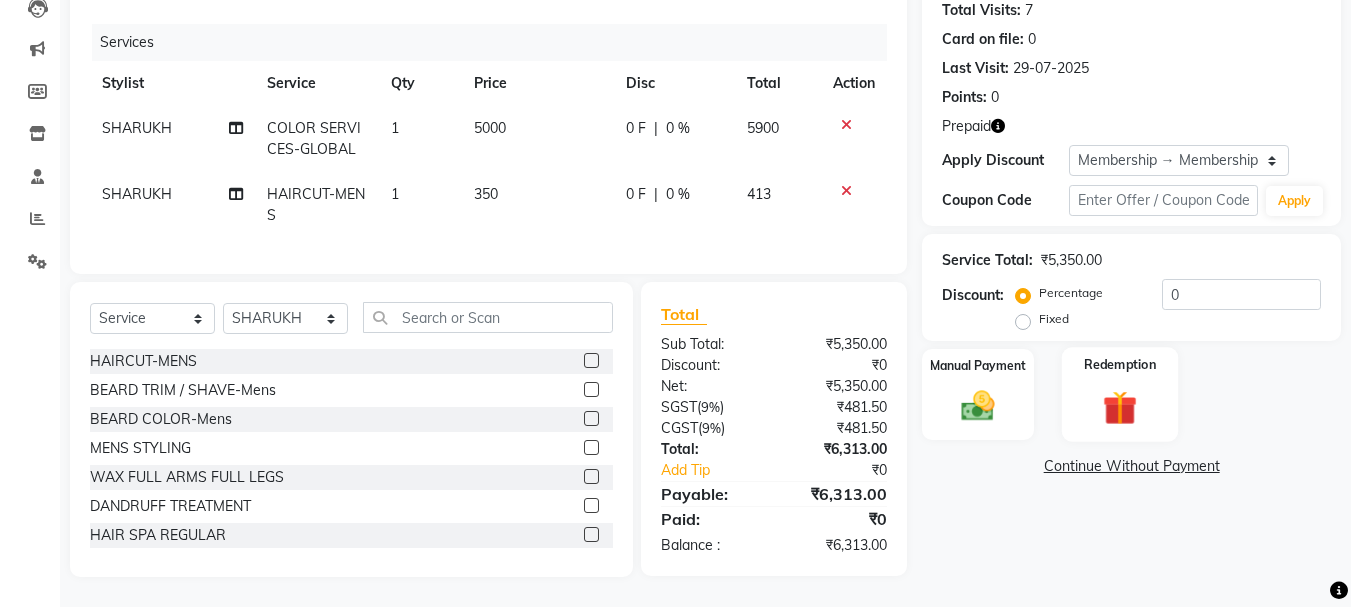 click 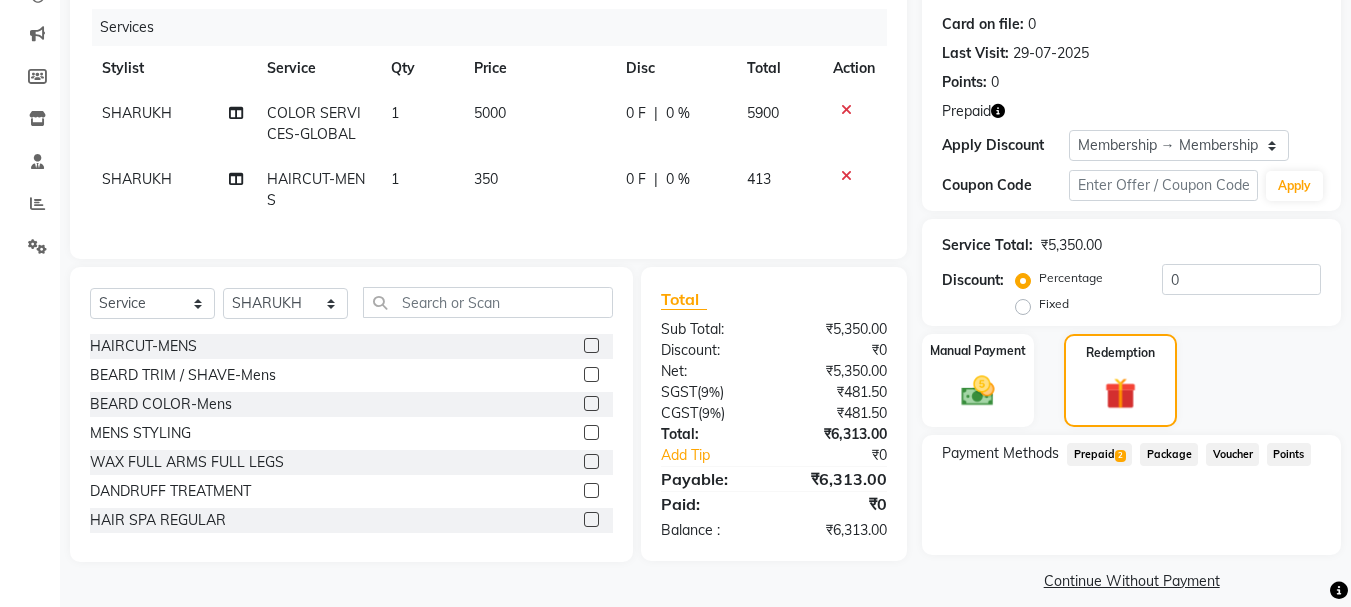 click on "2" 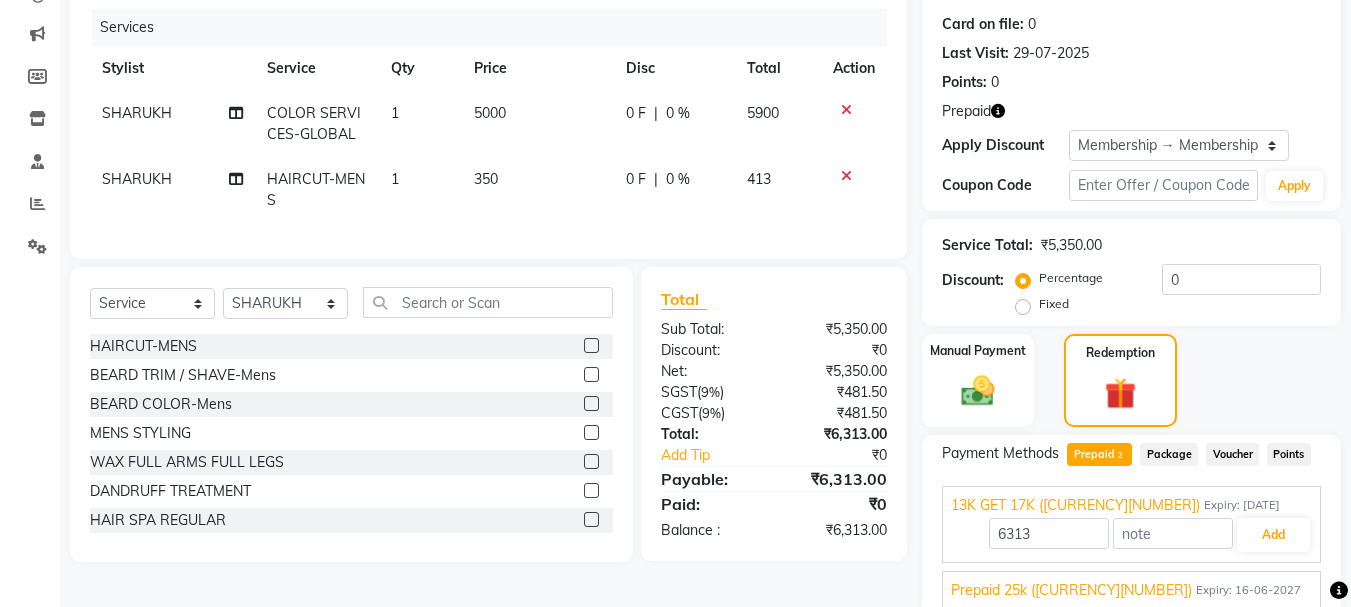 scroll, scrollTop: 321, scrollLeft: 0, axis: vertical 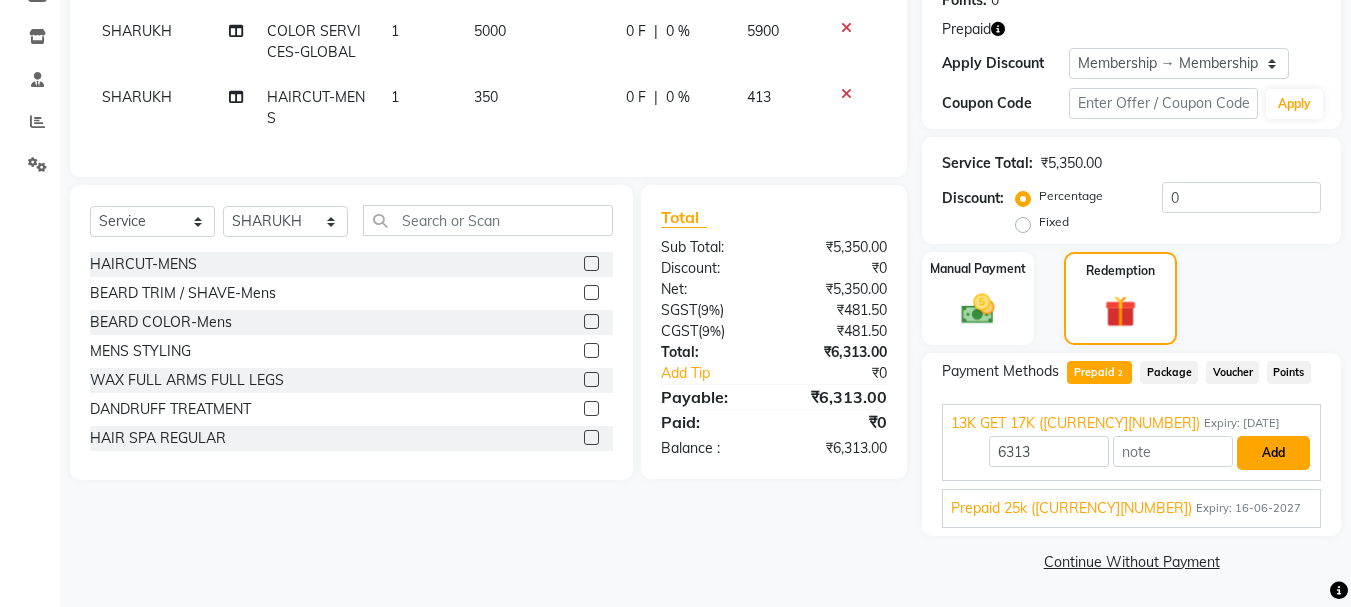 click on "Add" at bounding box center [1273, 453] 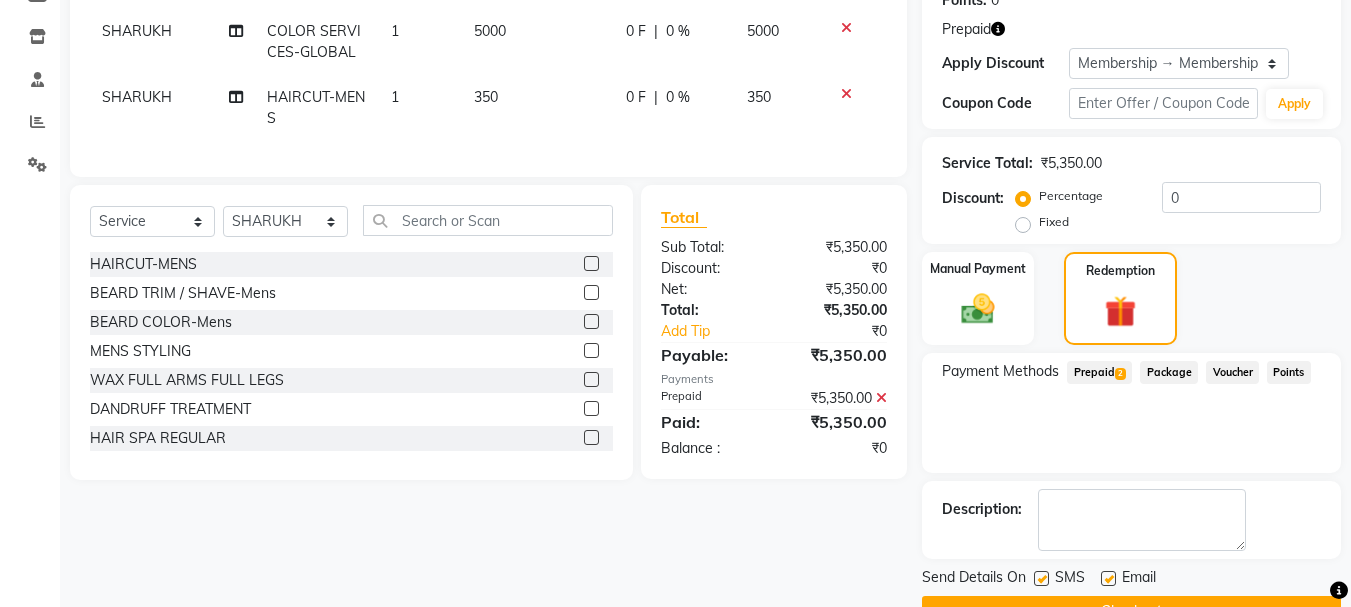 scroll, scrollTop: 371, scrollLeft: 0, axis: vertical 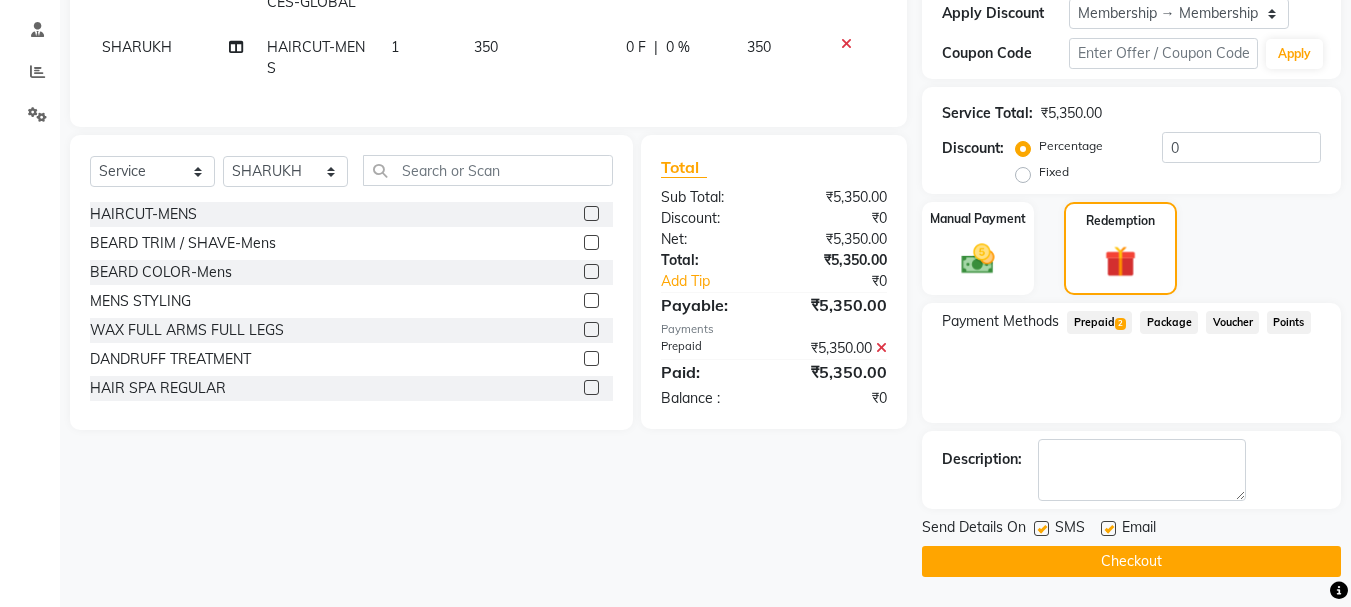 click on "Checkout" 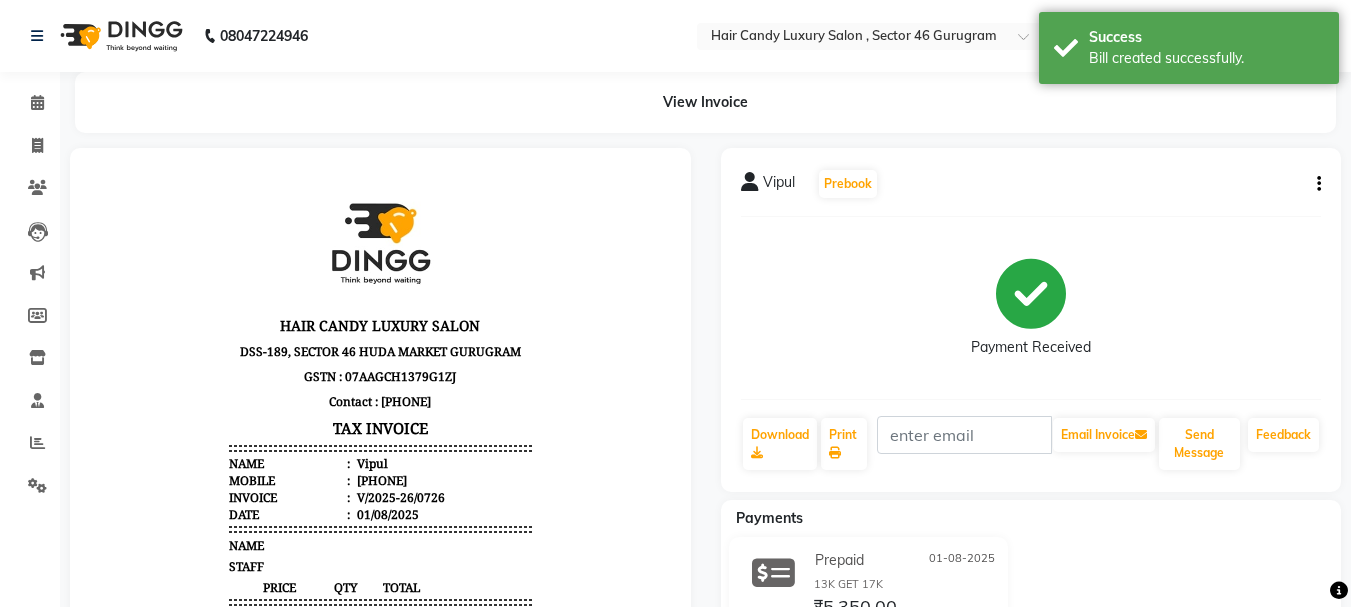 scroll, scrollTop: 0, scrollLeft: 0, axis: both 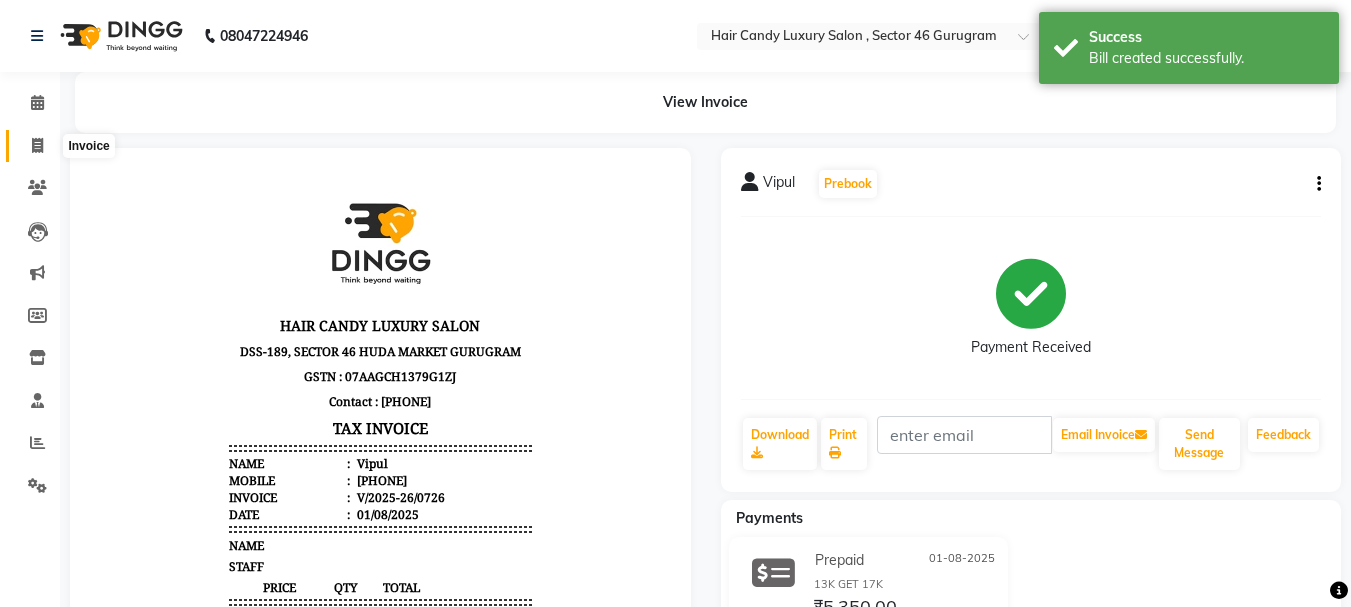 click 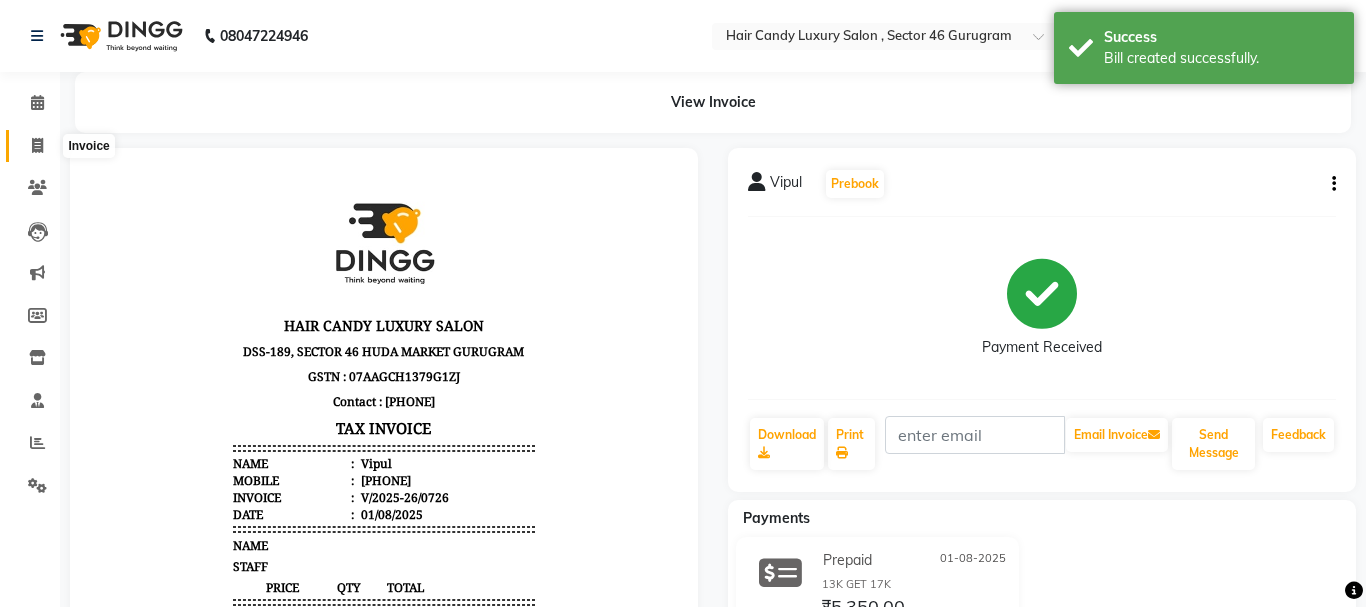 select on "8304" 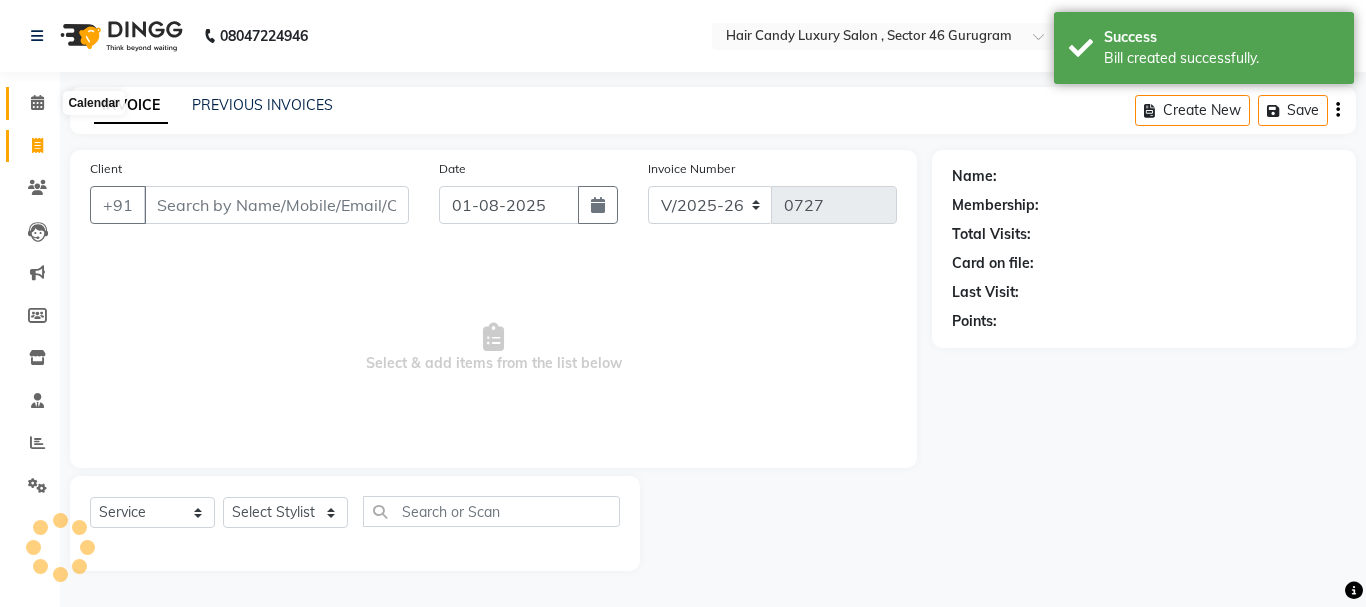 click 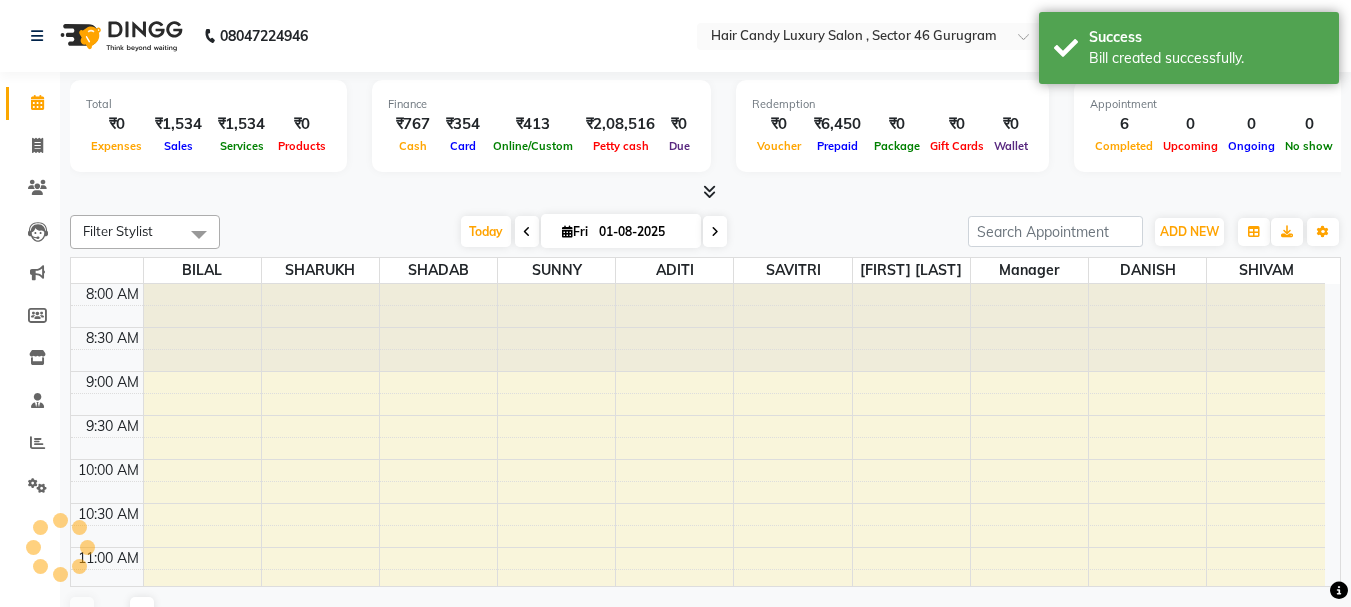 scroll, scrollTop: 0, scrollLeft: 0, axis: both 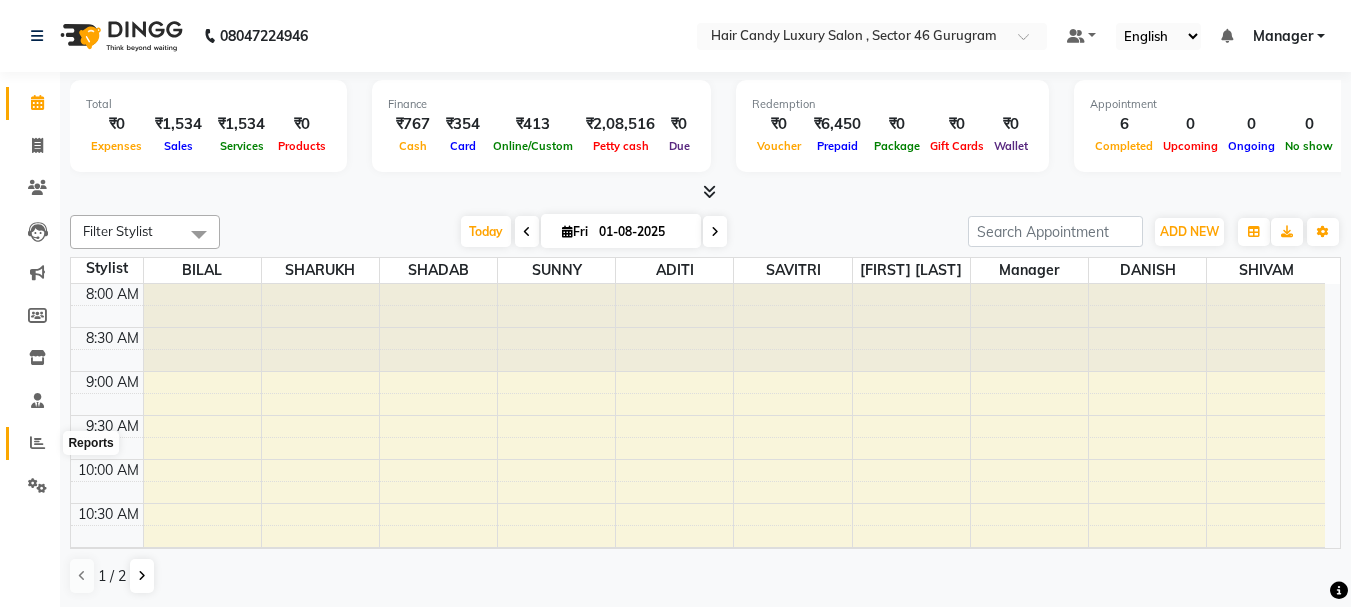 click 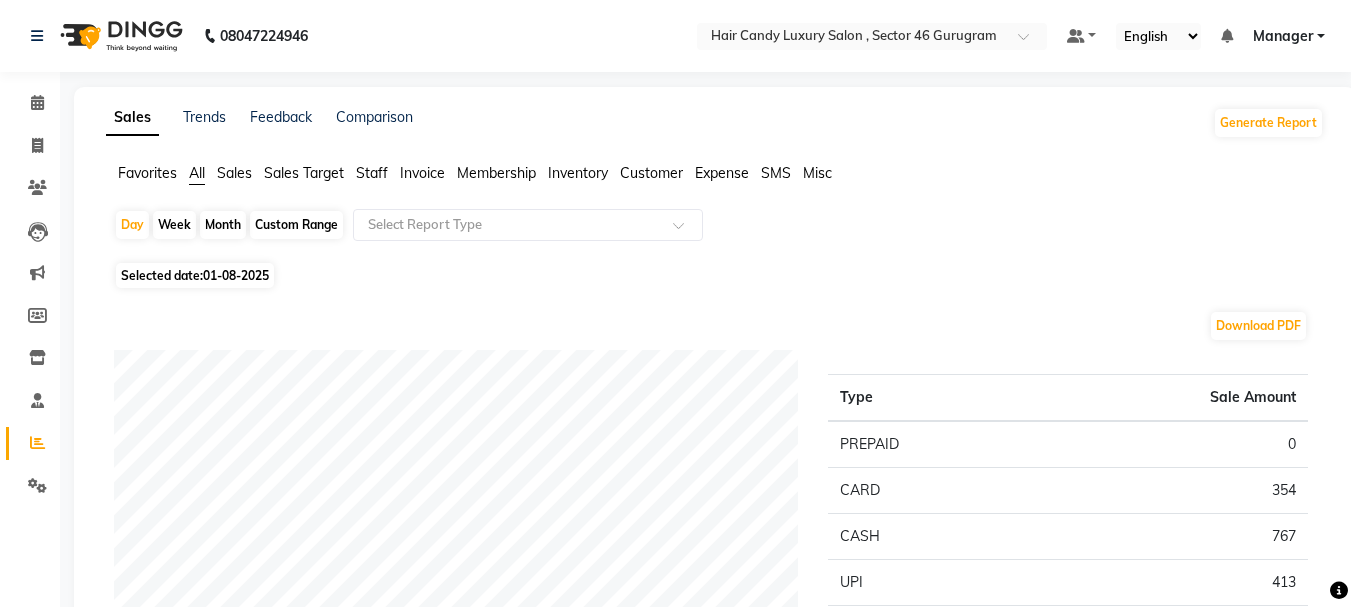 click on "Staff" 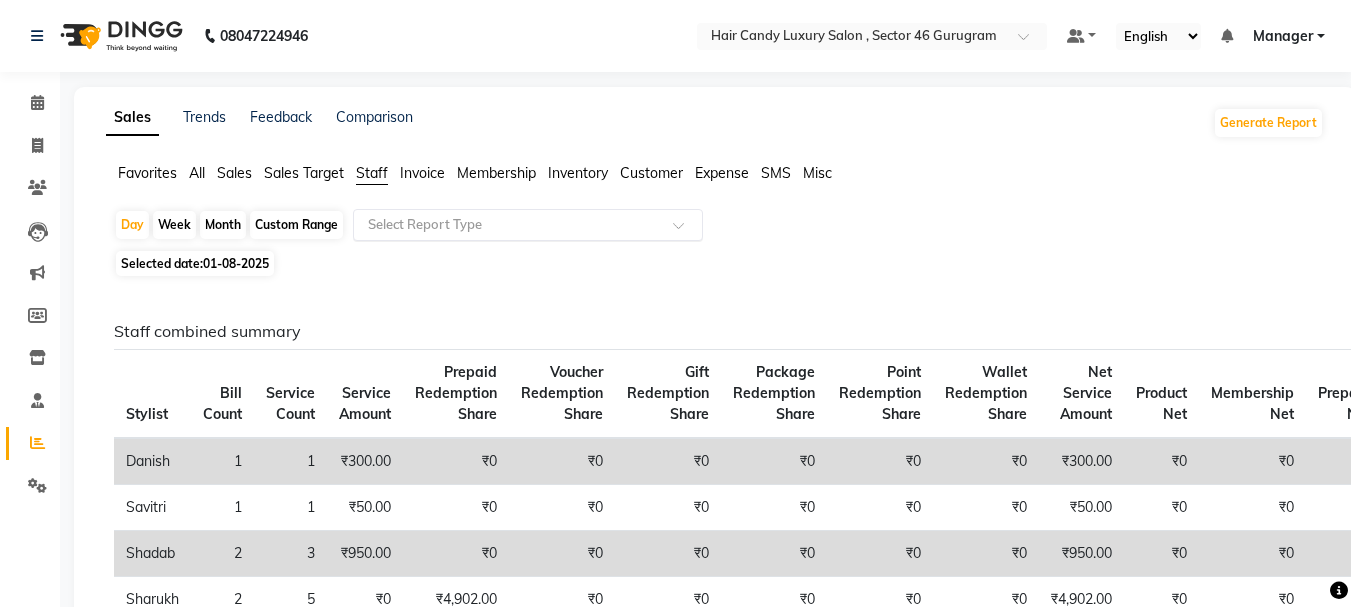click 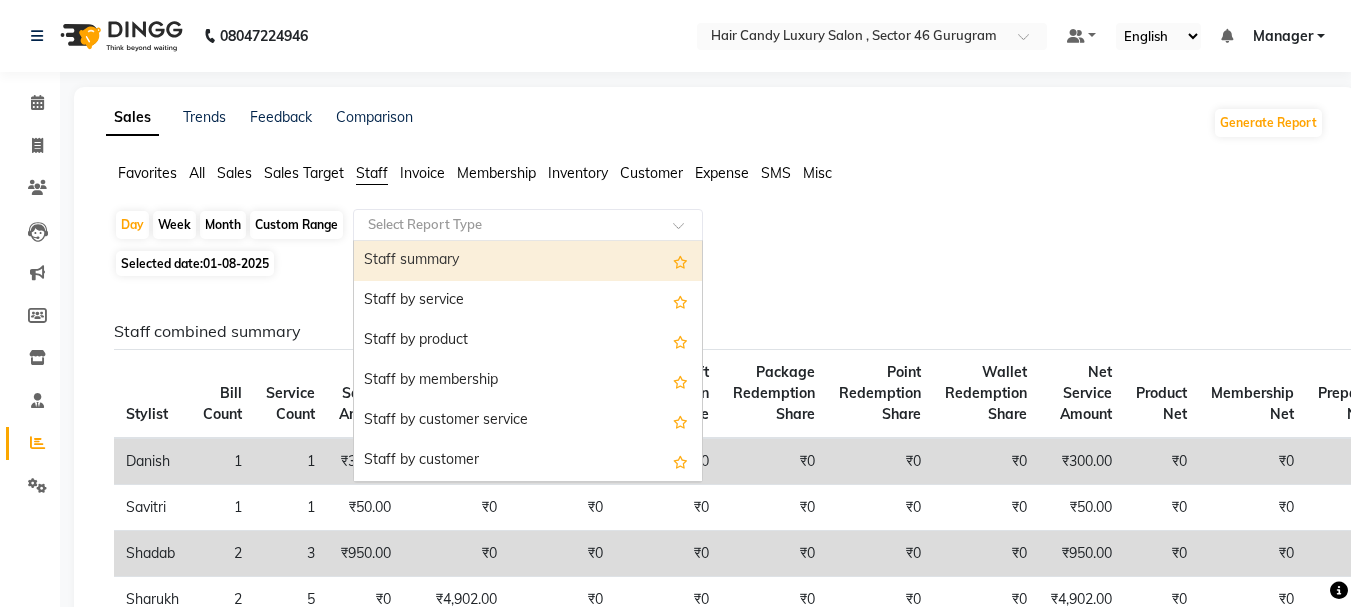 click on "Staff summary" at bounding box center [528, 261] 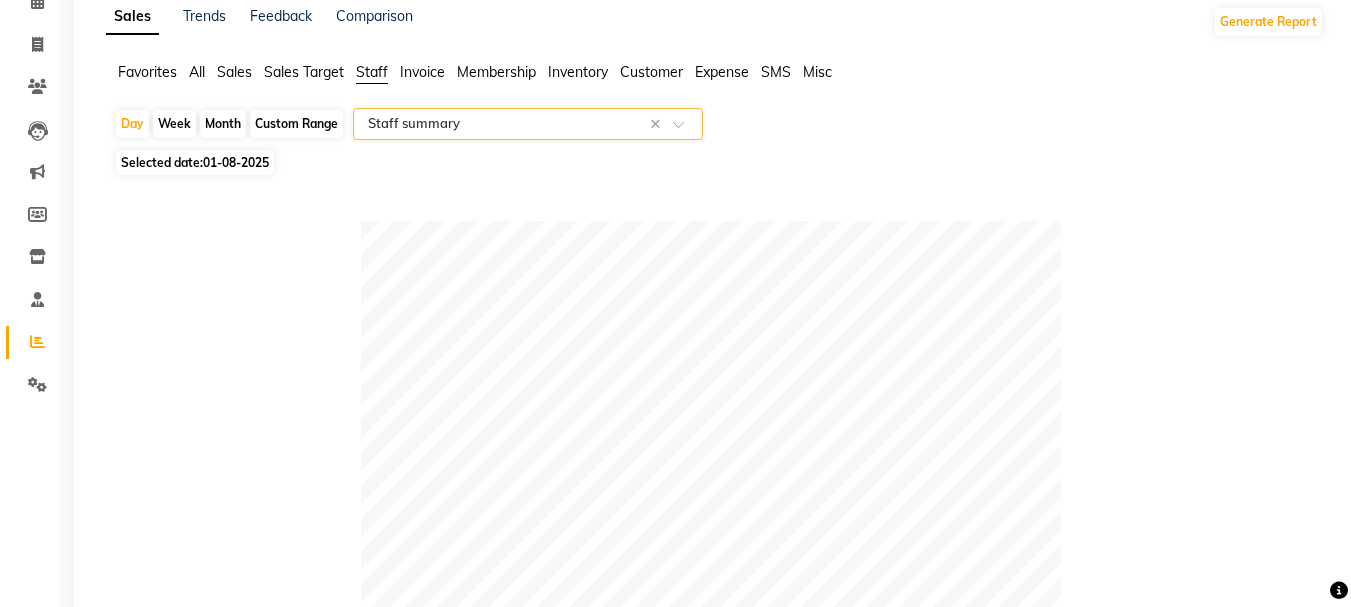 scroll, scrollTop: 100, scrollLeft: 0, axis: vertical 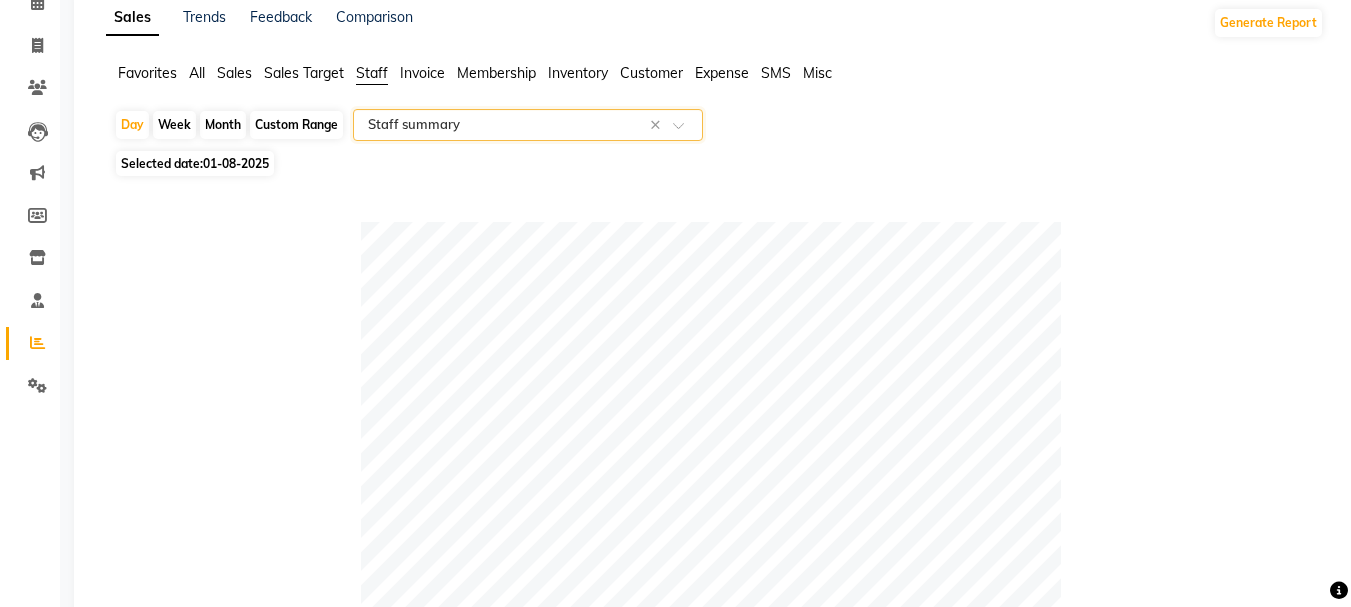 click 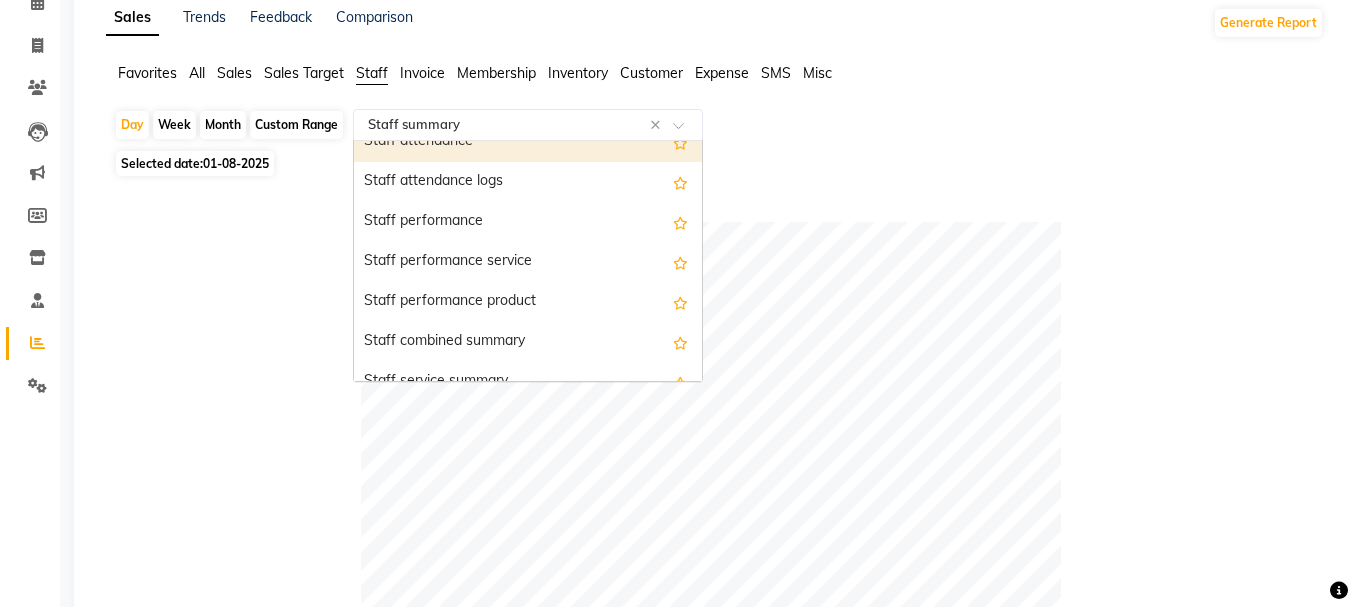 scroll, scrollTop: 300, scrollLeft: 0, axis: vertical 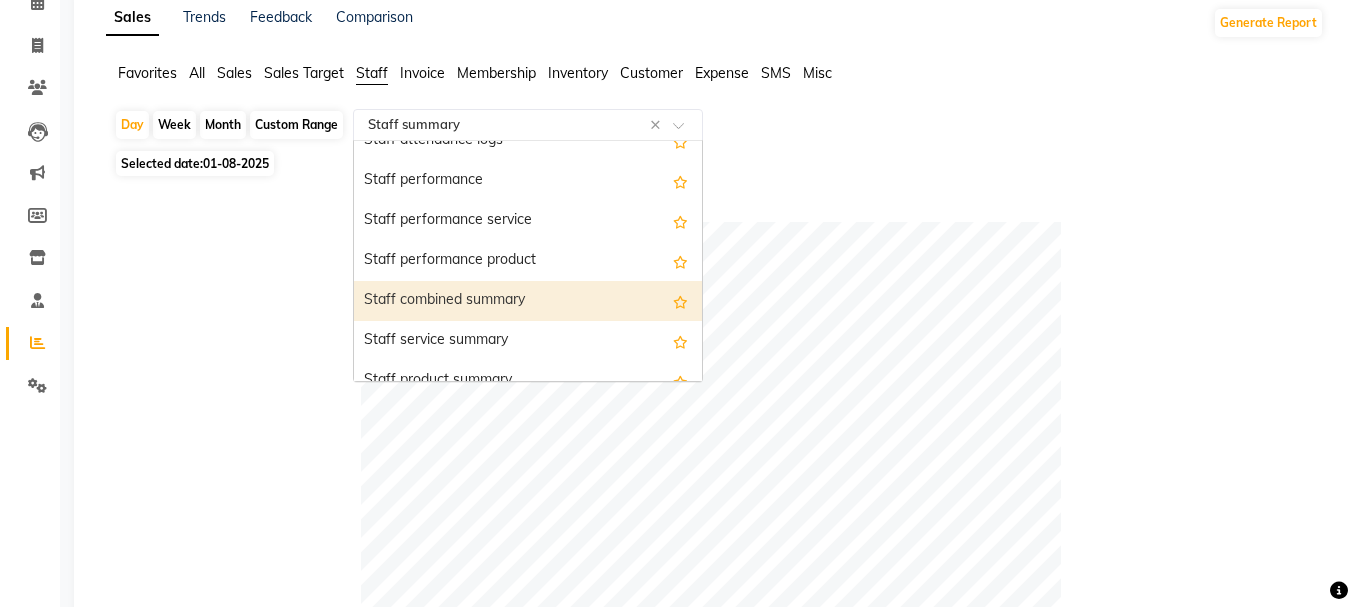 click on "Staff combined summary" at bounding box center (528, 301) 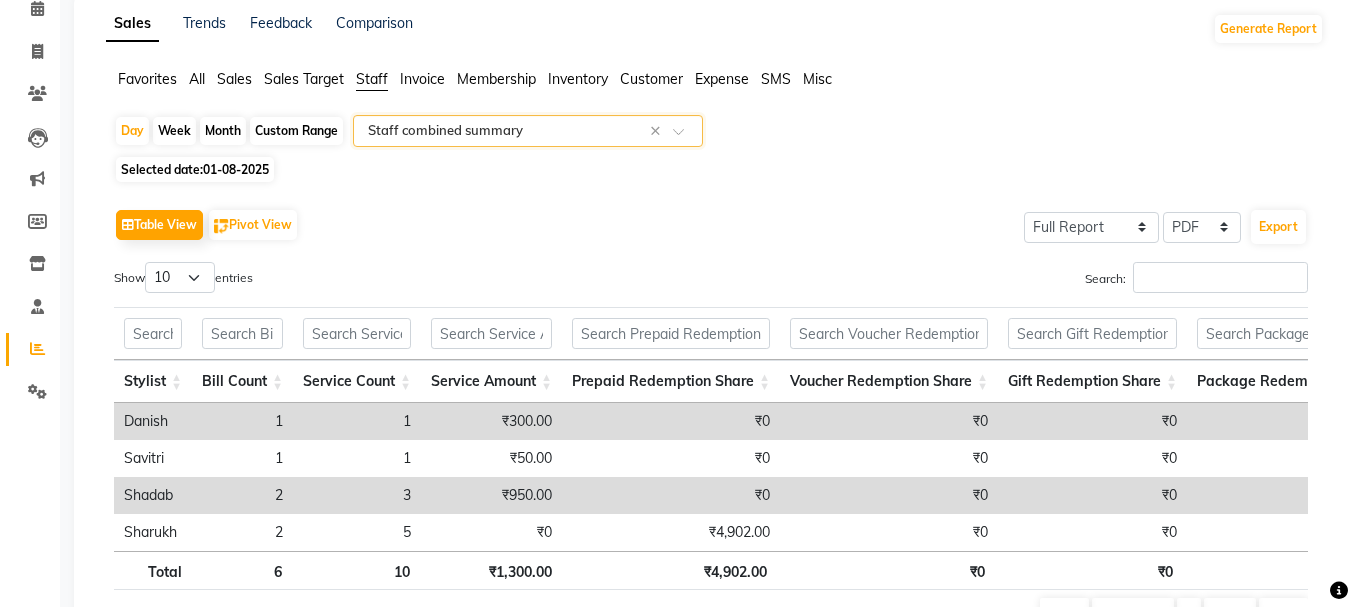 scroll, scrollTop: 0, scrollLeft: 0, axis: both 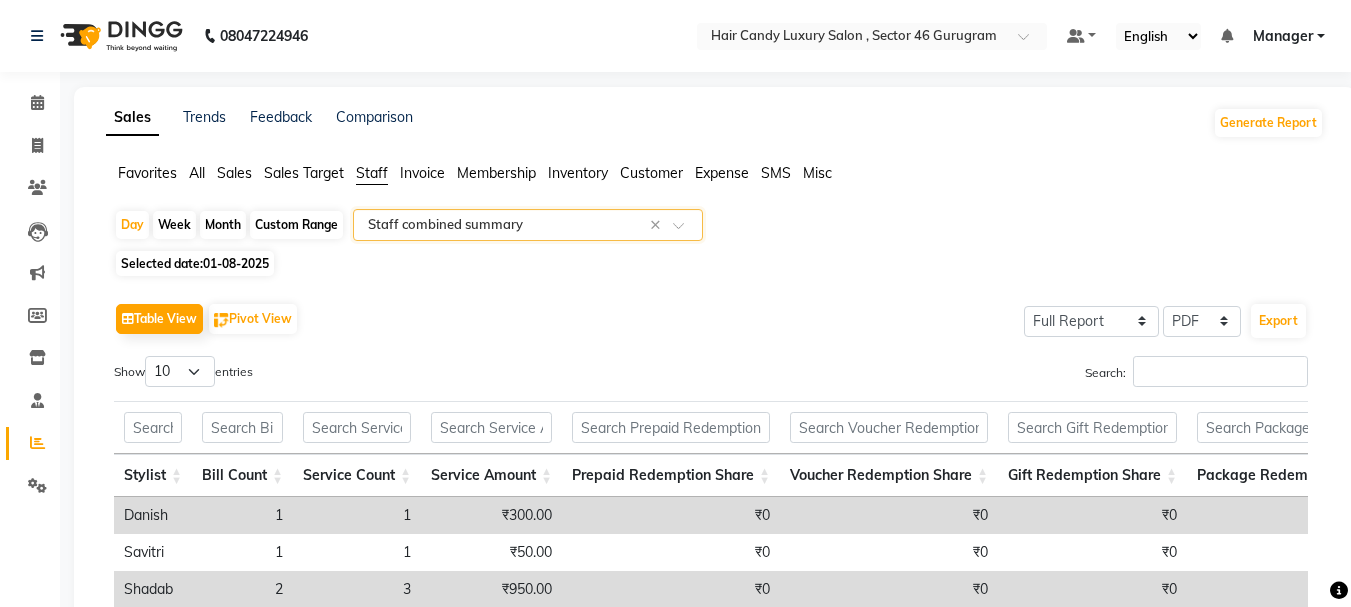 click on "Month" 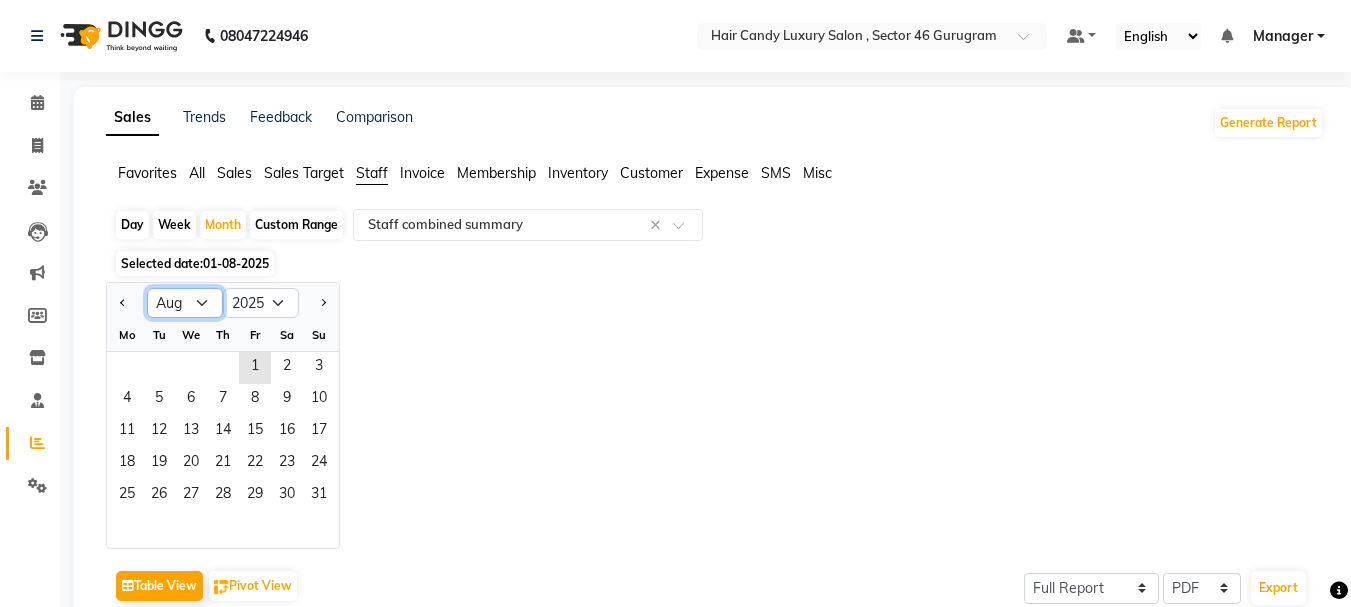 click on "Jan Feb Mar Apr May Jun Jul Aug Sep Oct Nov Dec" 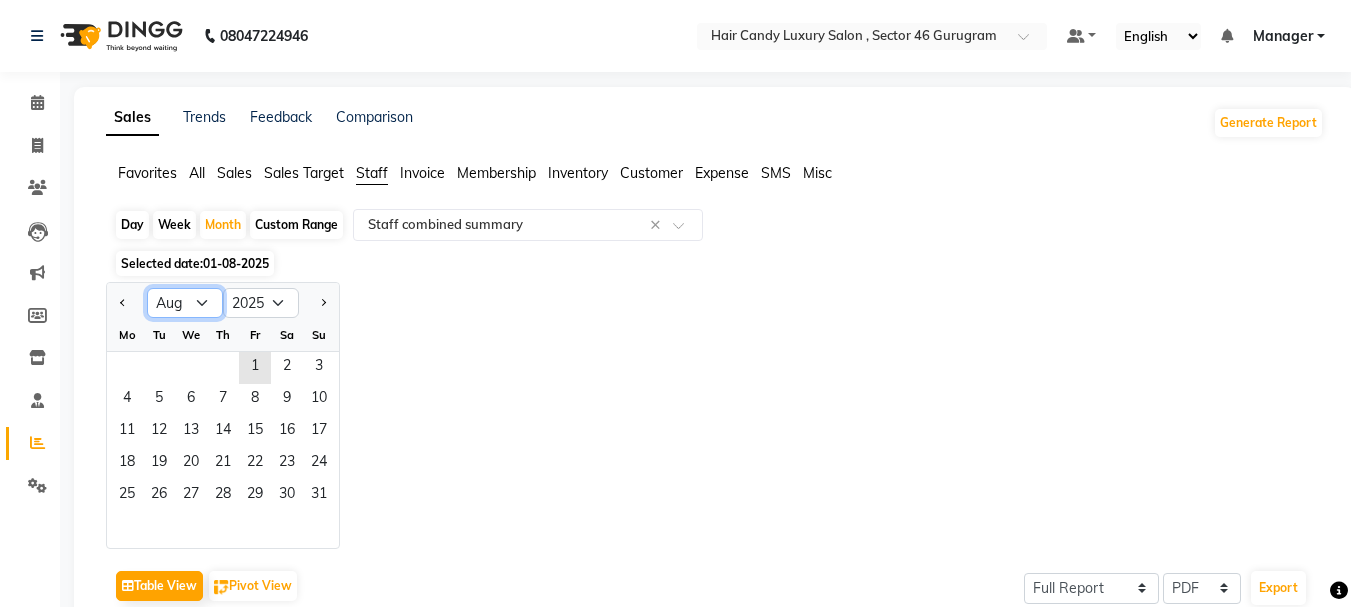 select on "7" 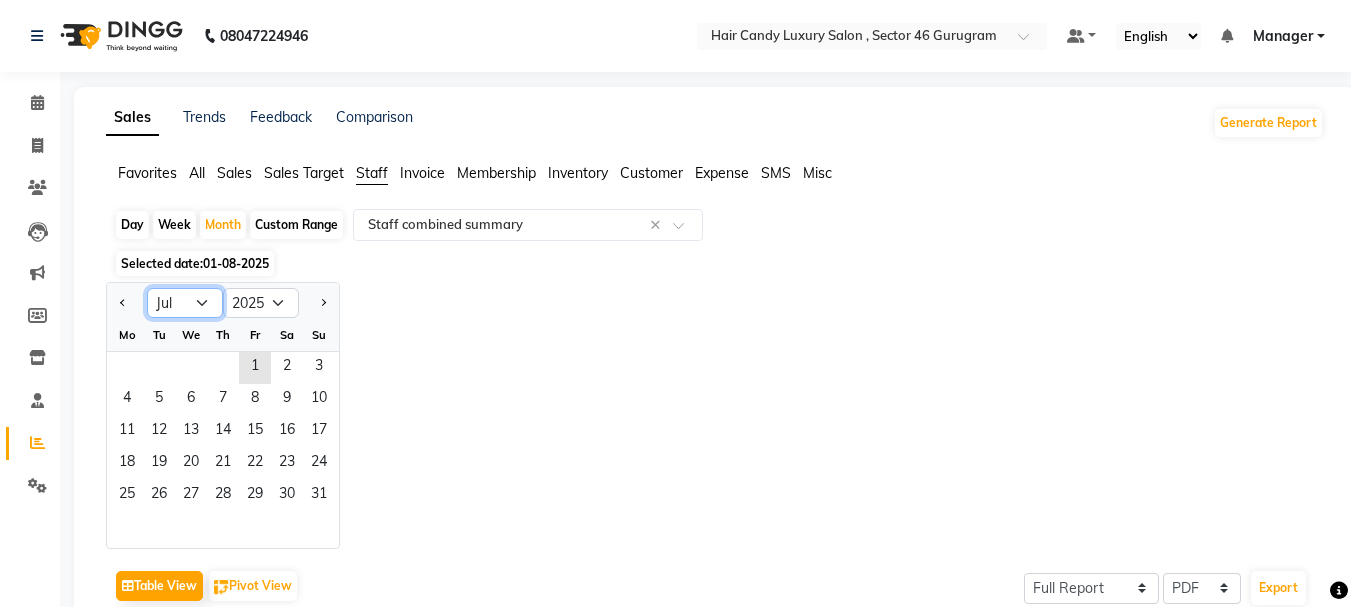 click on "Jan Feb Mar Apr May Jun Jul Aug Sep Oct Nov Dec" 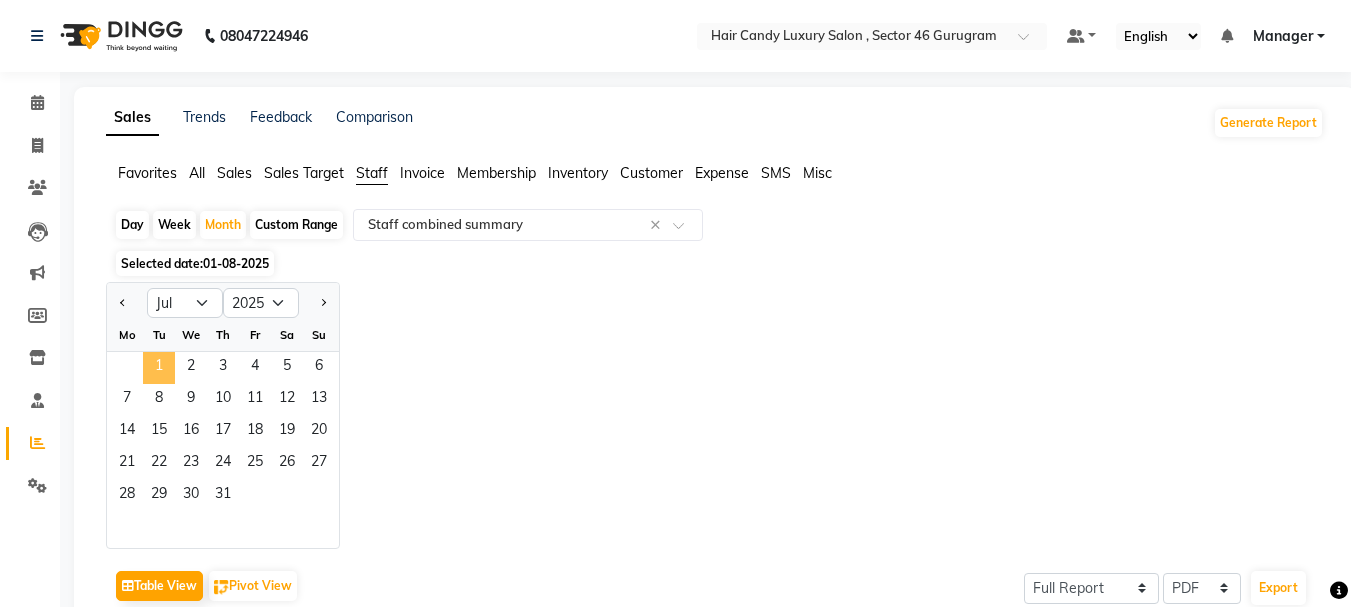 click on "1" 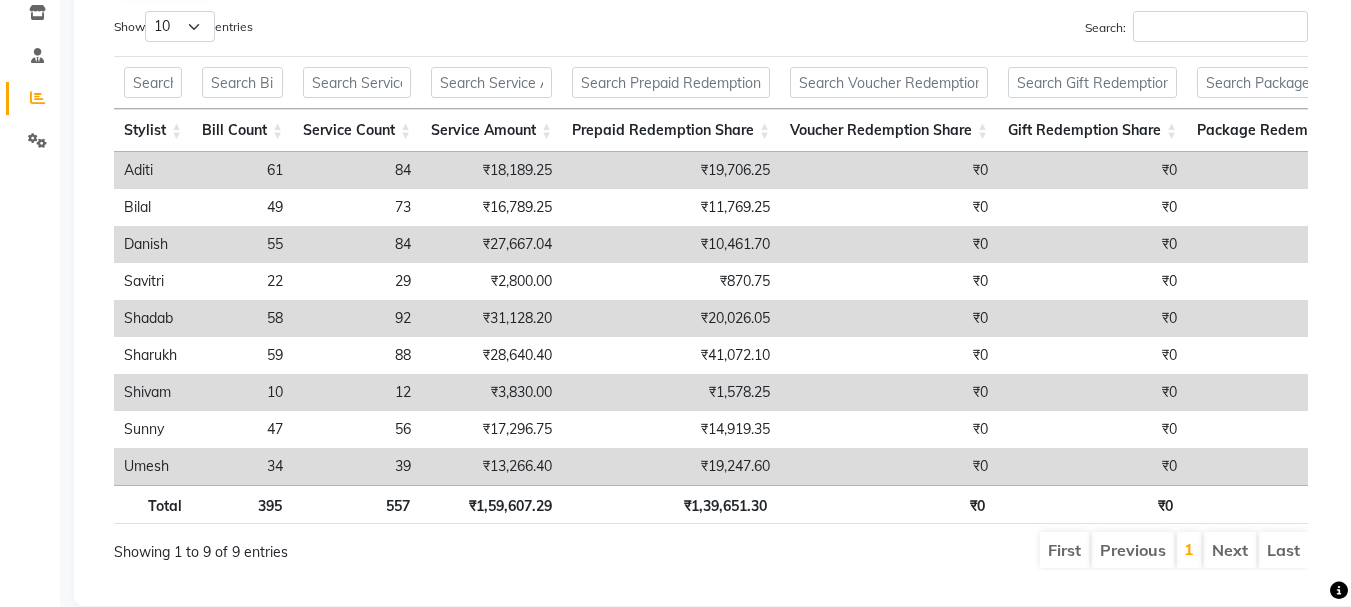 scroll, scrollTop: 400, scrollLeft: 0, axis: vertical 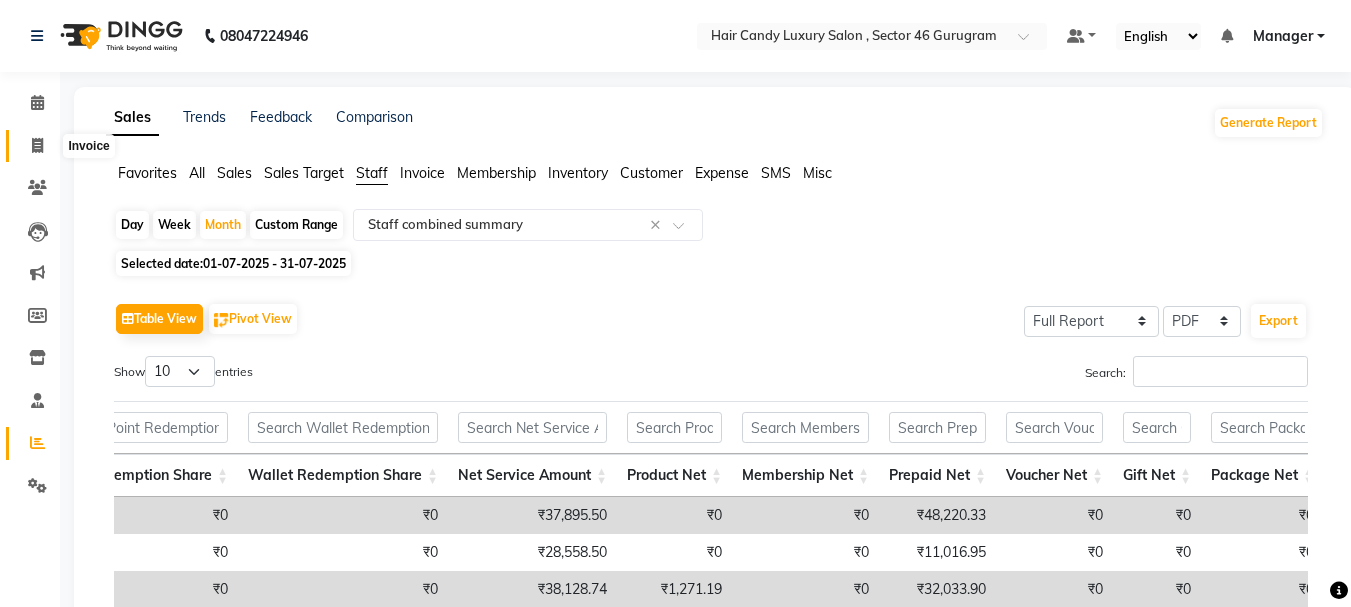 click 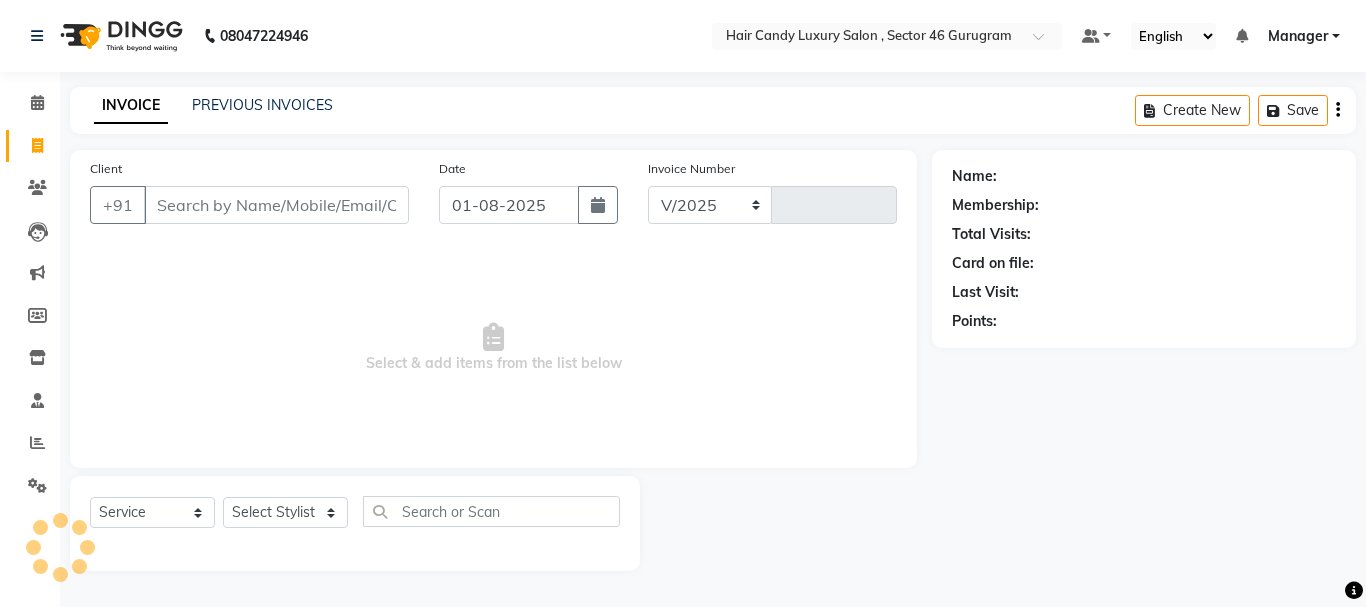 select on "8304" 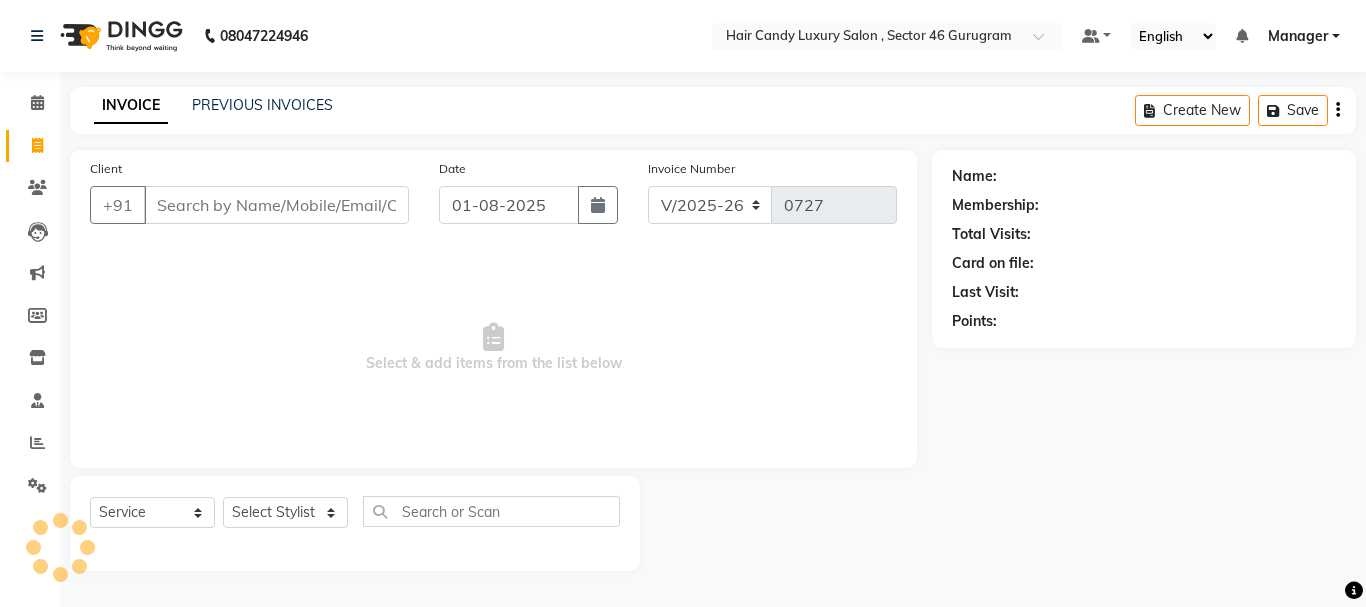 click on "Client" at bounding box center (276, 205) 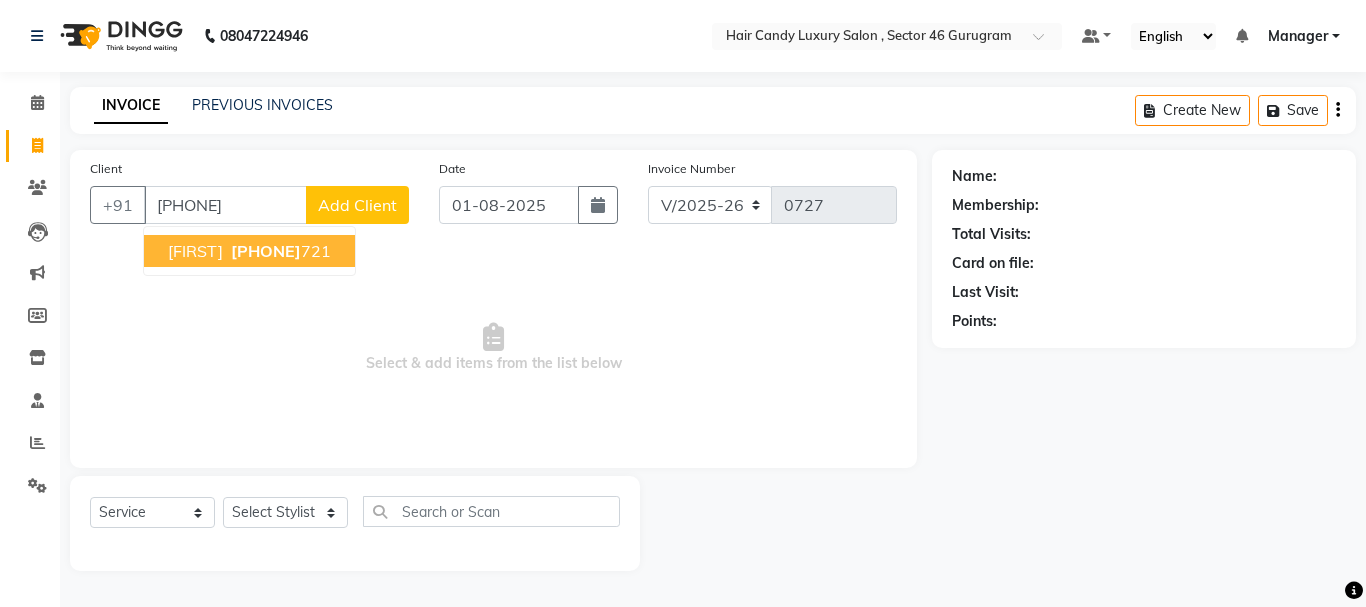 click on "9958313" at bounding box center (266, 251) 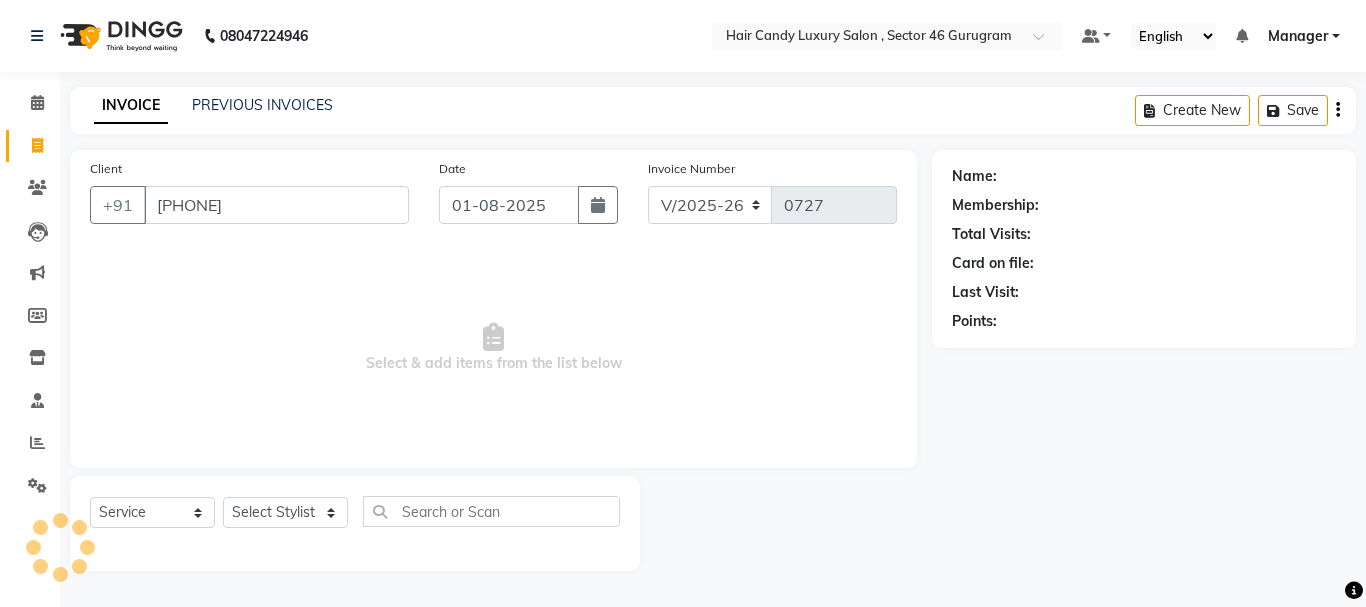 type on "9958313721" 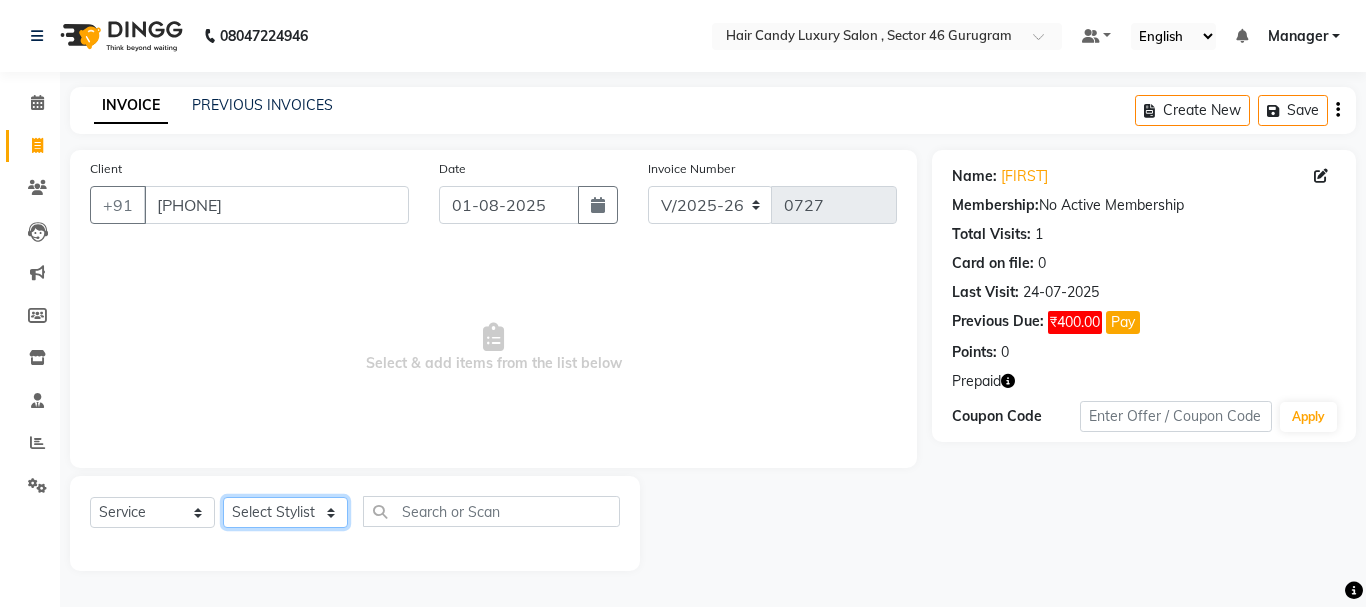 click on "Select Stylist ADITI BILAL DANISH Manager Manager  RINKI VALECHA SAVITRI SHADAB SHARUKH SHIVAM SUNNY UMESH" 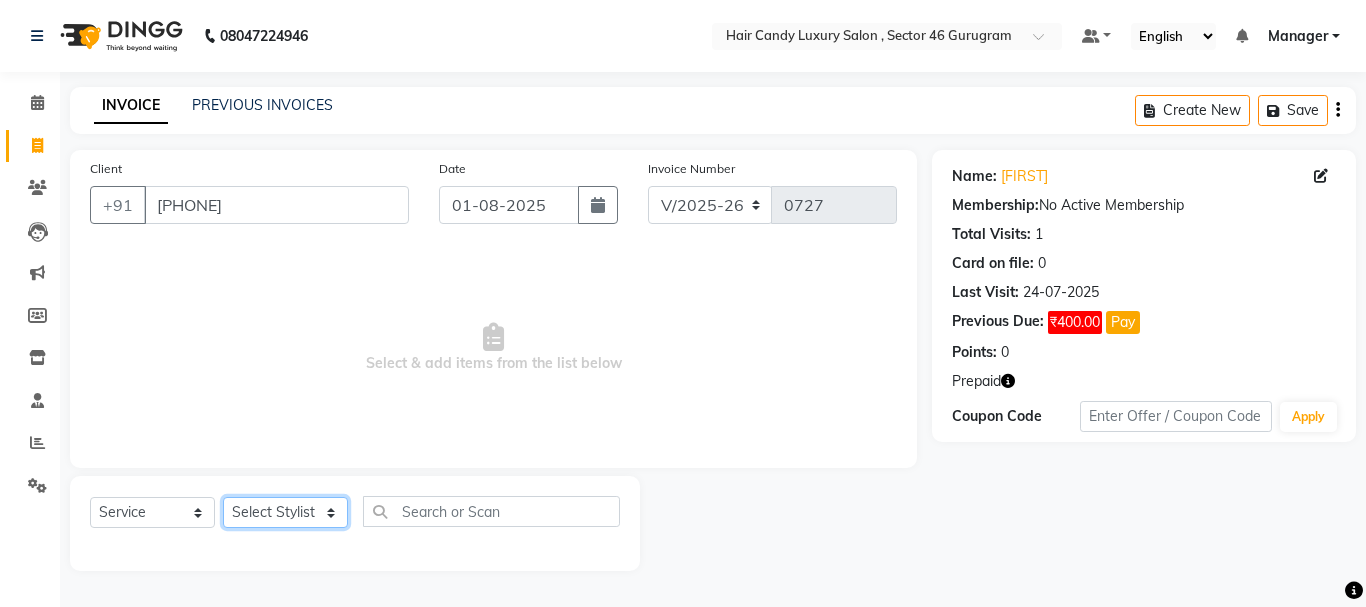 select on "80580" 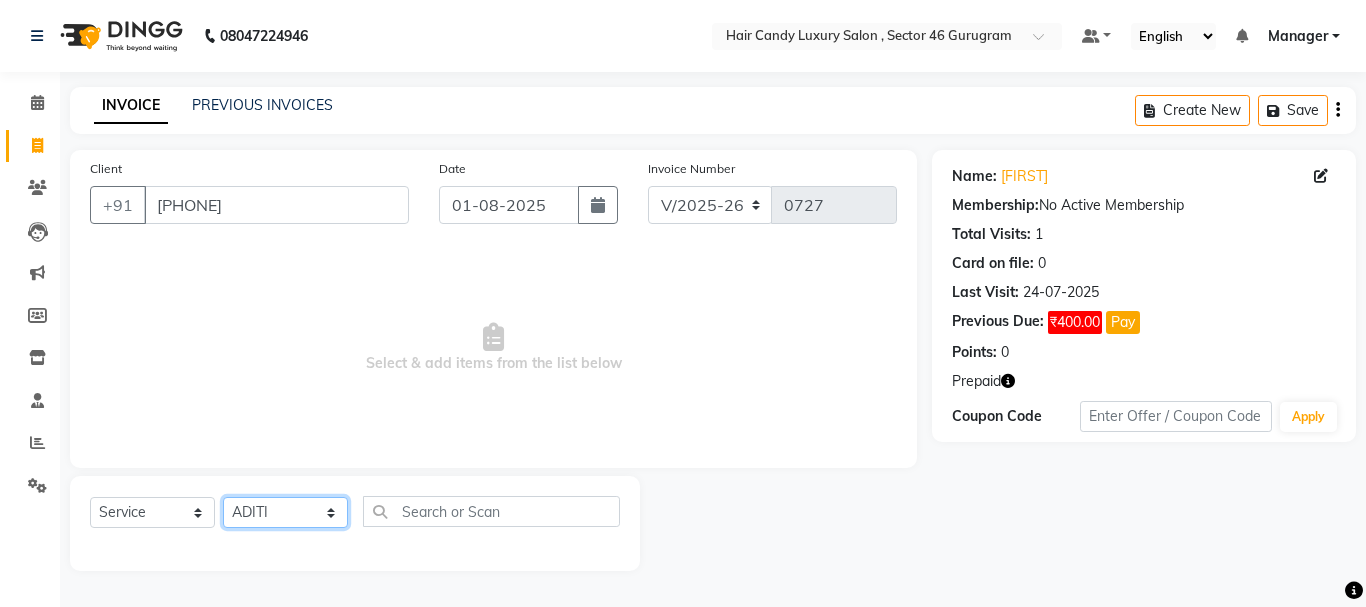 click on "Select Stylist ADITI BILAL DANISH Manager Manager  RINKI VALECHA SAVITRI SHADAB SHARUKH SHIVAM SUNNY UMESH" 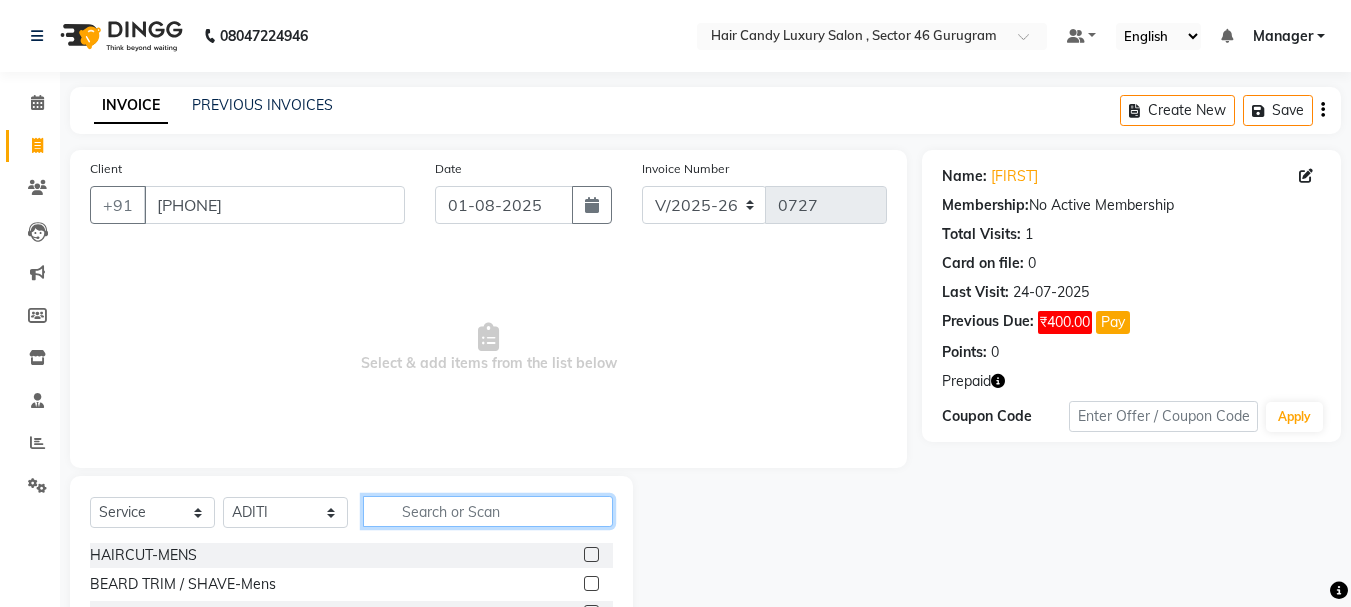 click 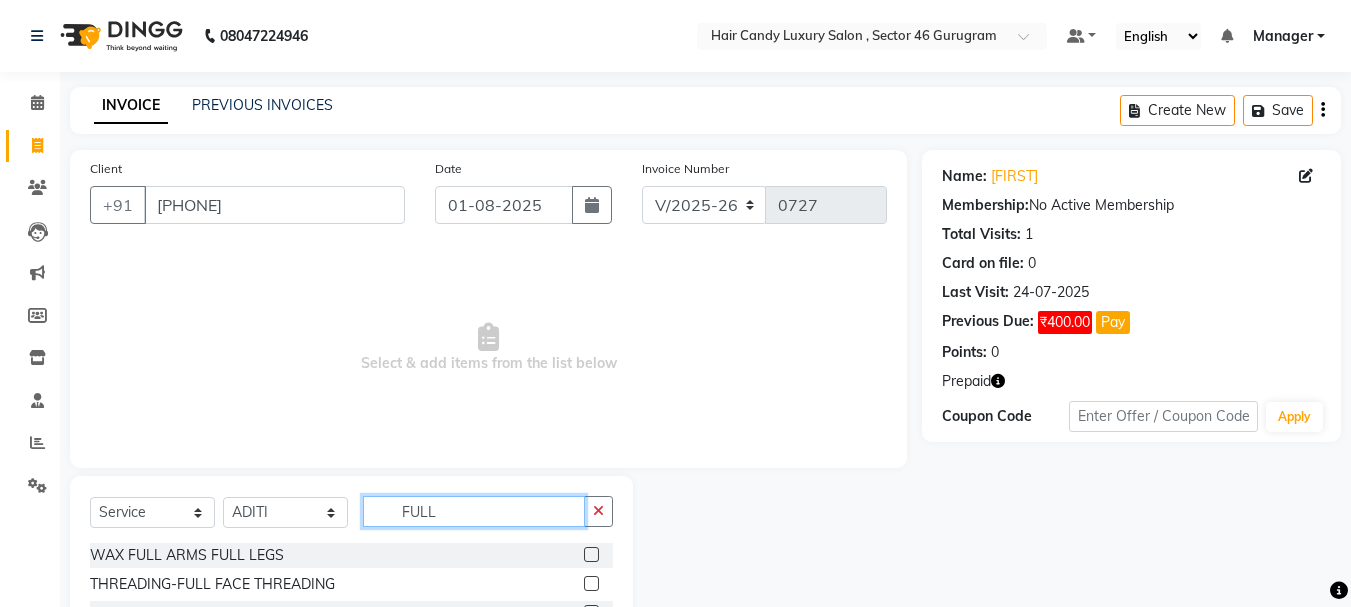 type on "FULL" 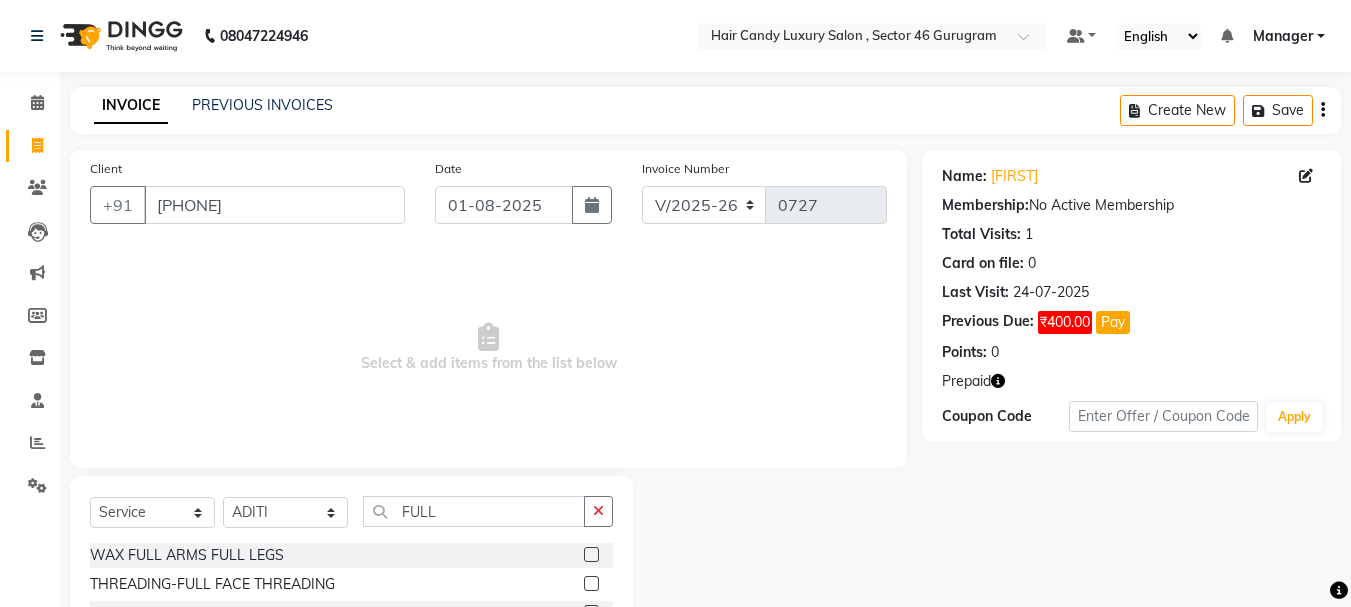 click 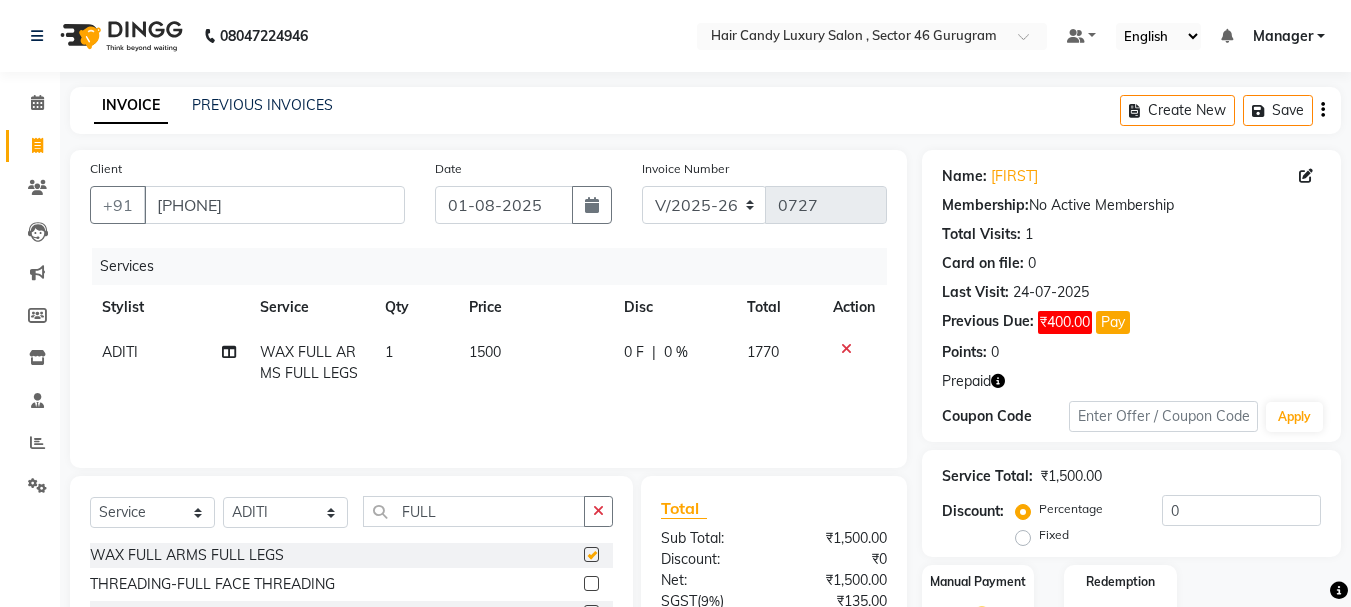 checkbox on "false" 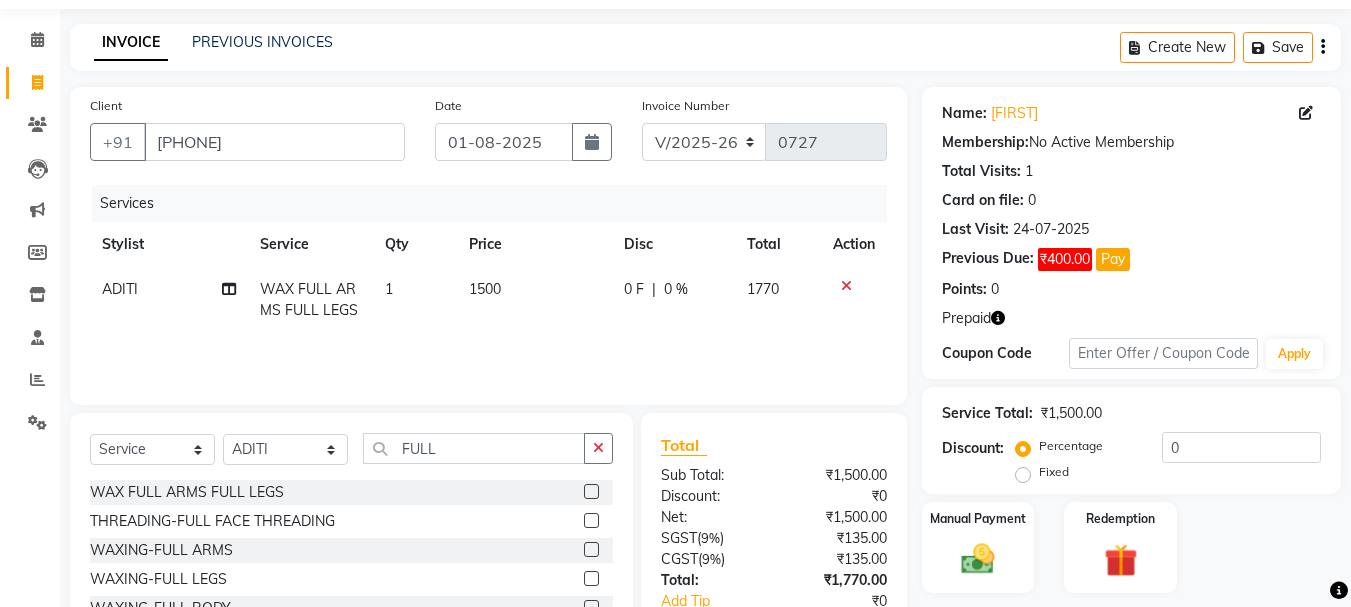 scroll, scrollTop: 194, scrollLeft: 0, axis: vertical 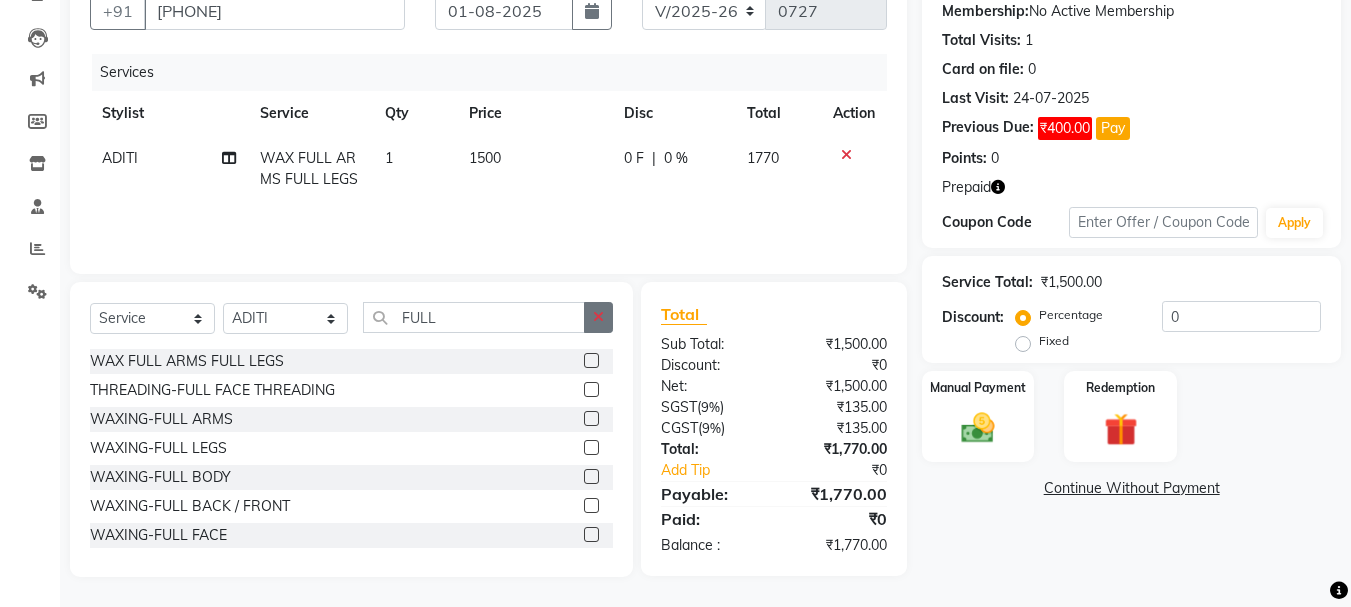 click 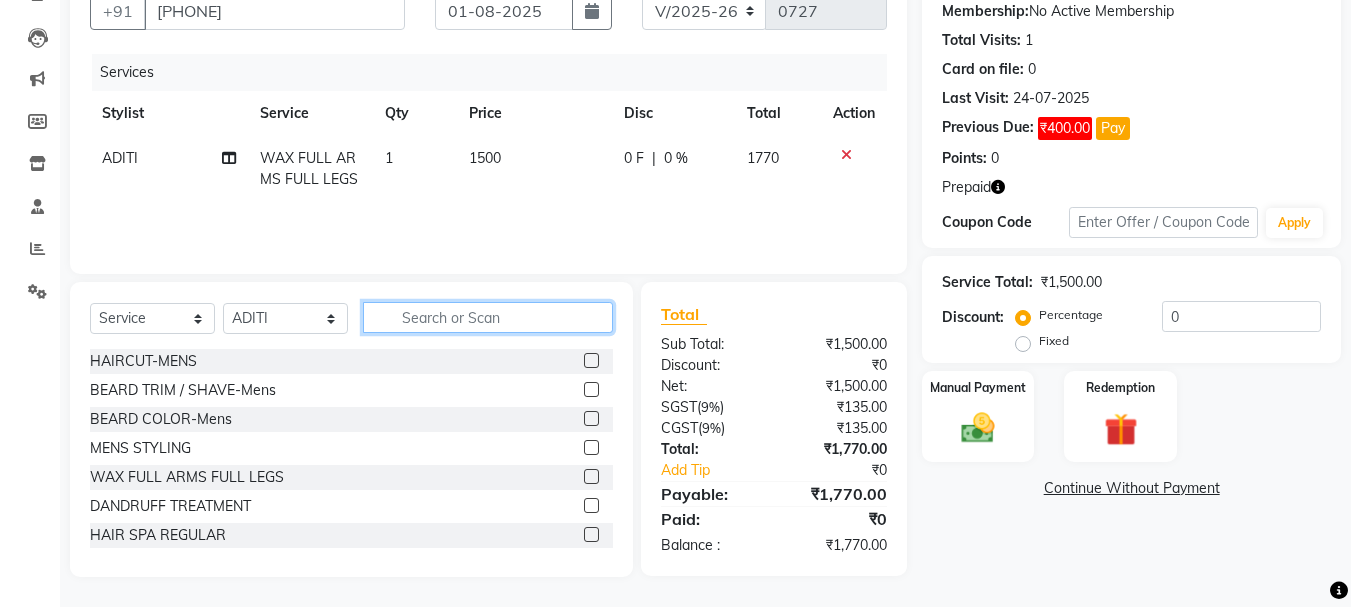 click 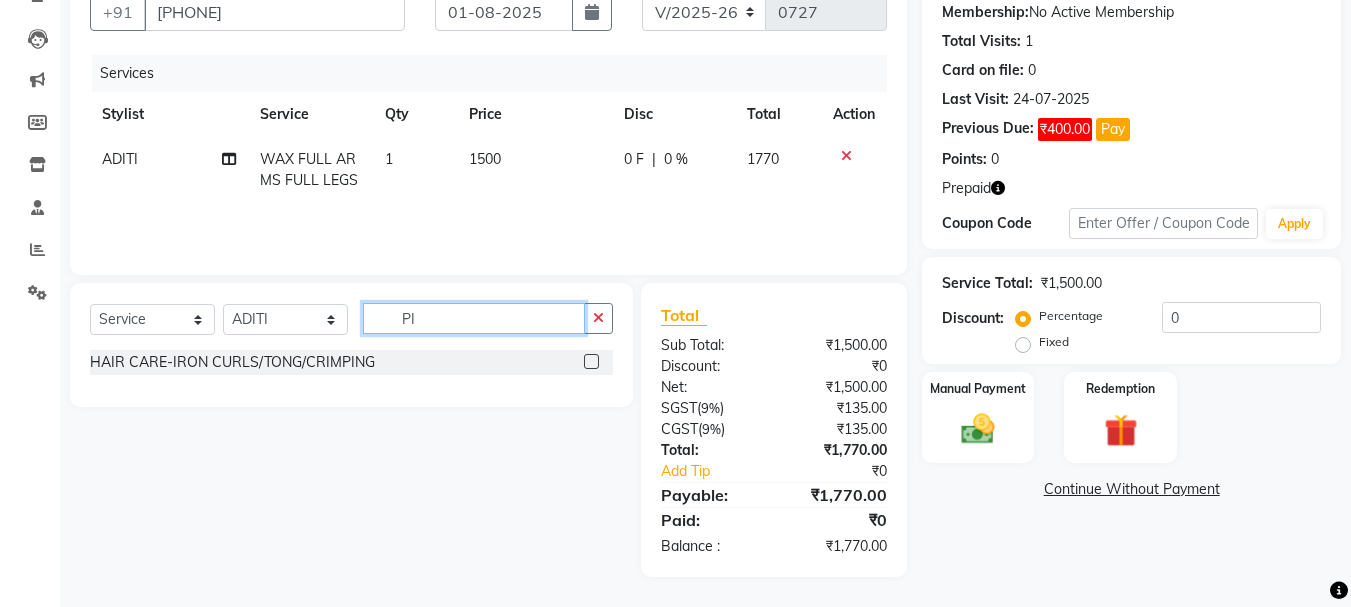 scroll, scrollTop: 193, scrollLeft: 0, axis: vertical 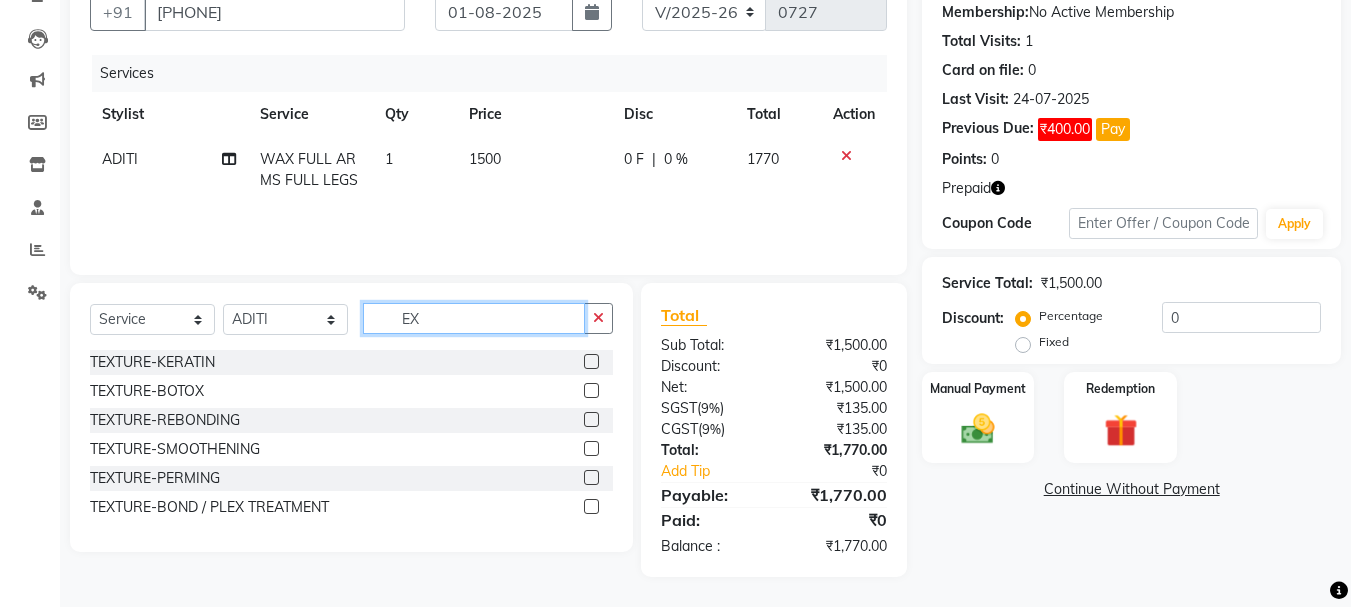 type on "E" 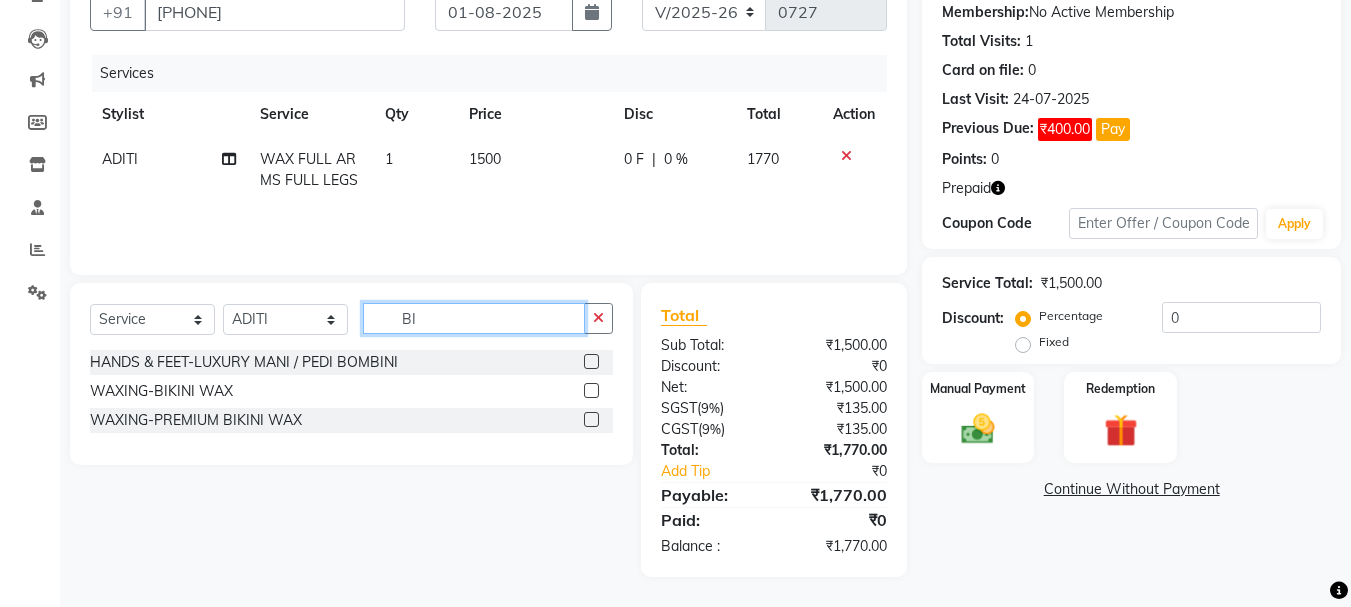 scroll, scrollTop: 193, scrollLeft: 0, axis: vertical 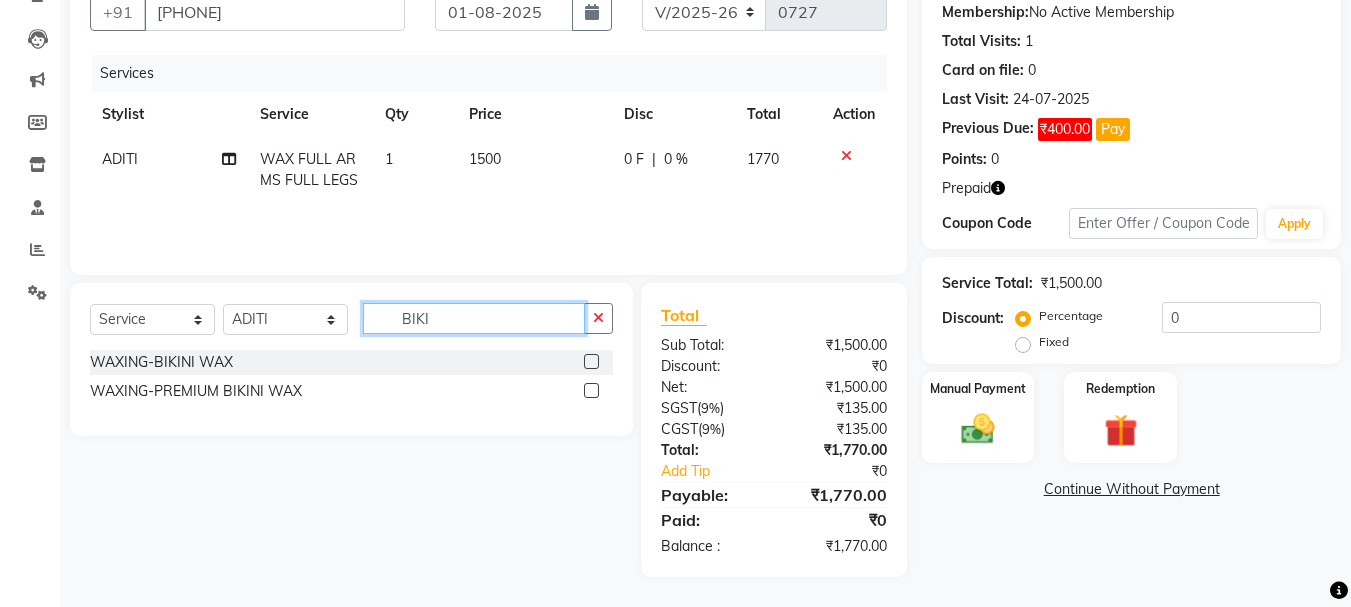type on "BIKI" 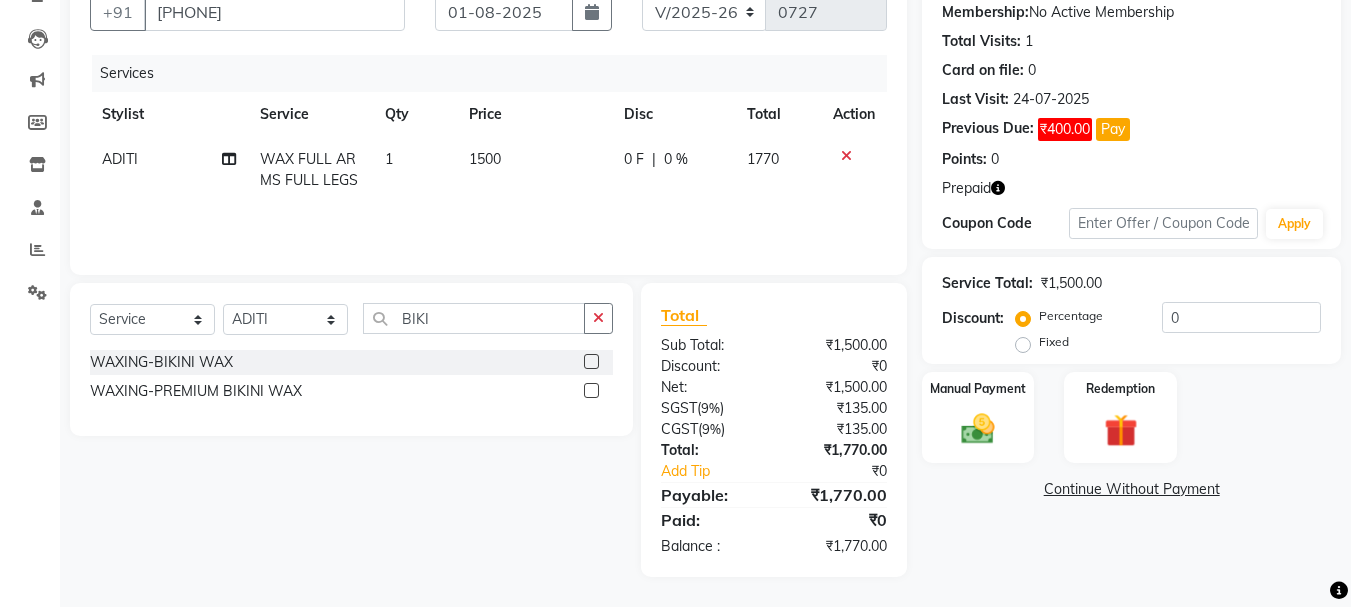 click 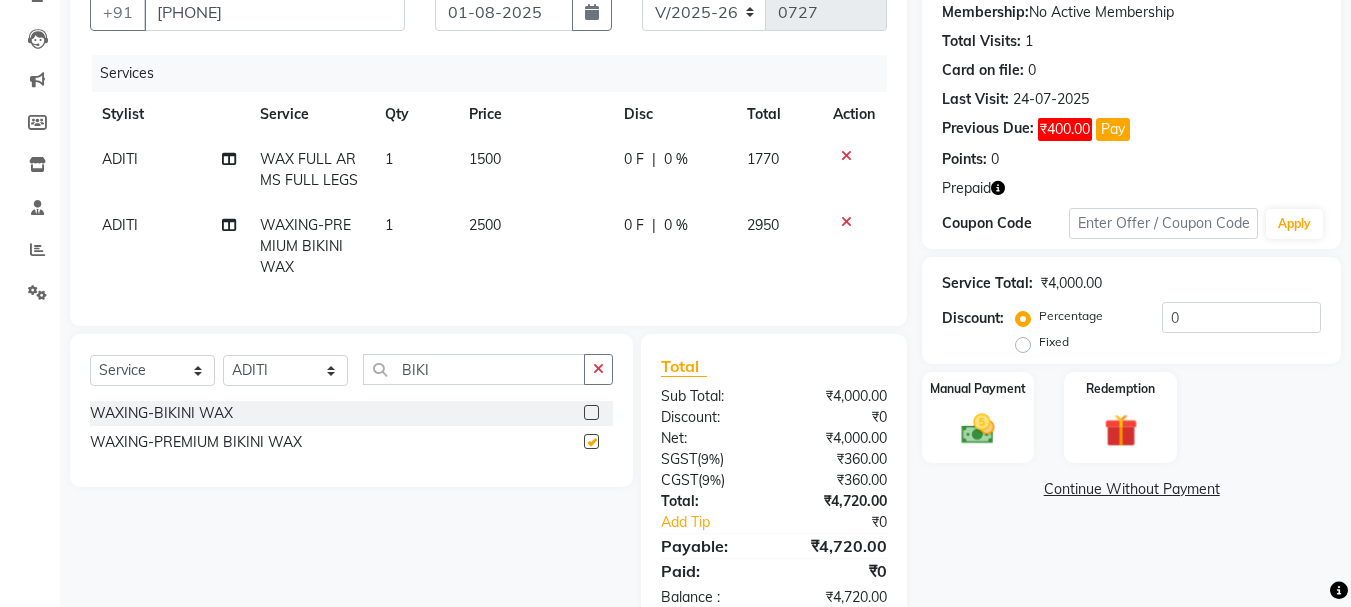 checkbox on "false" 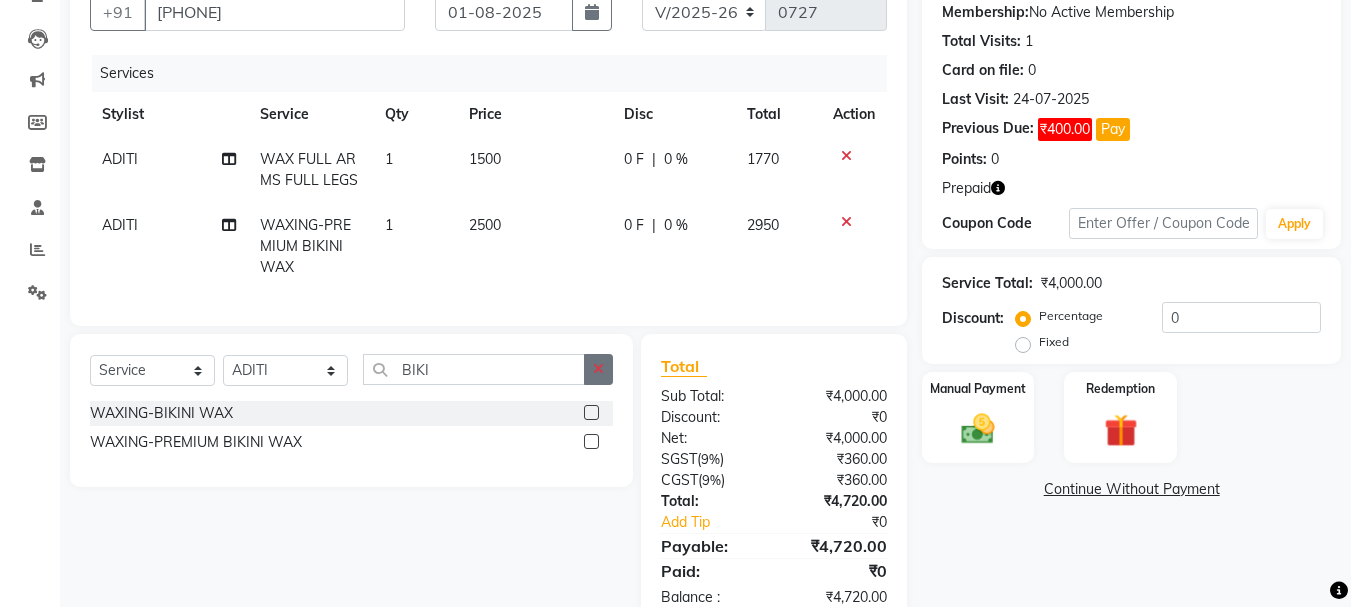 click 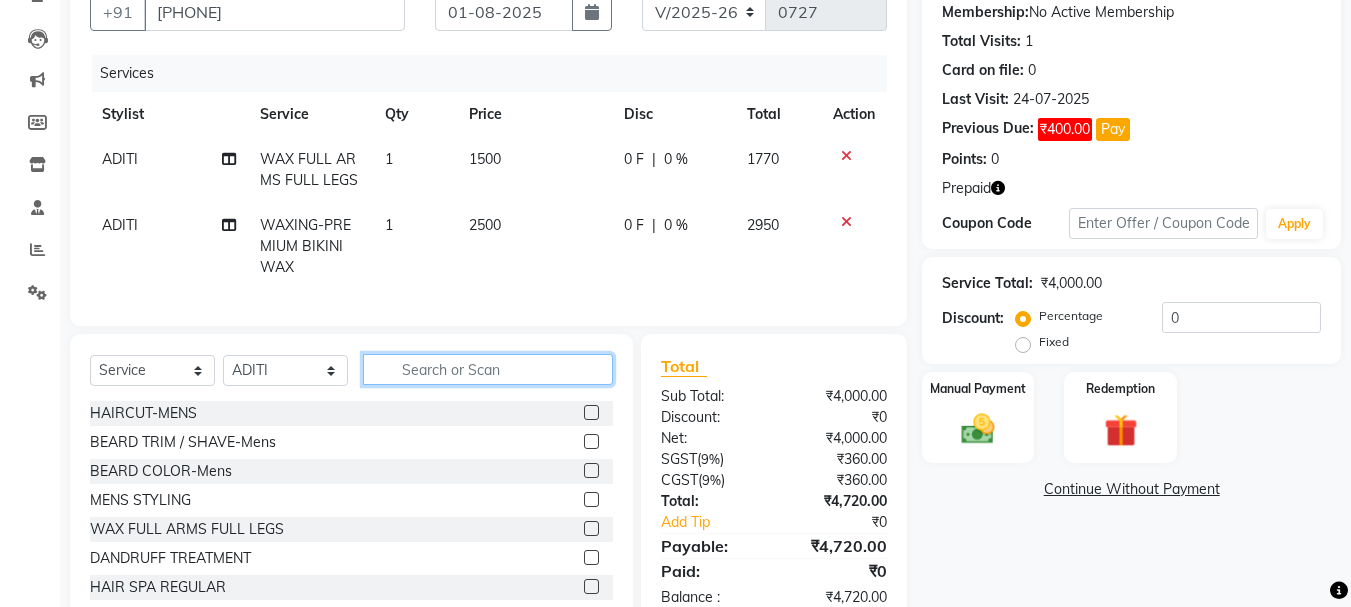 click 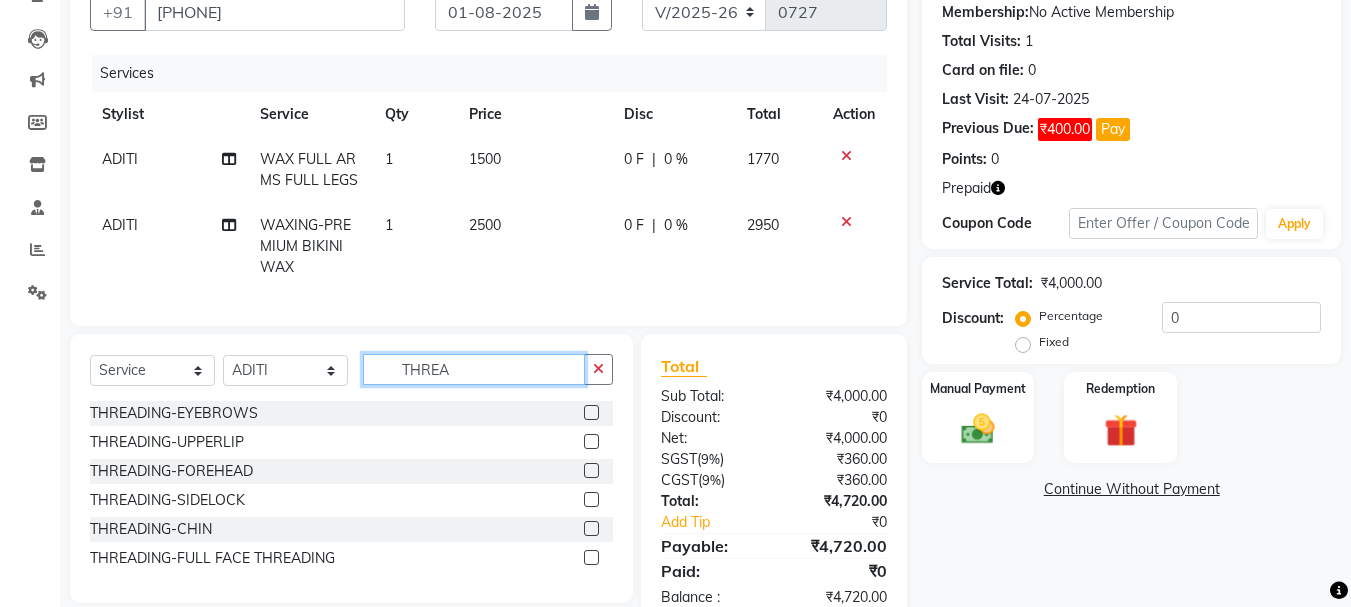 type on "THREA" 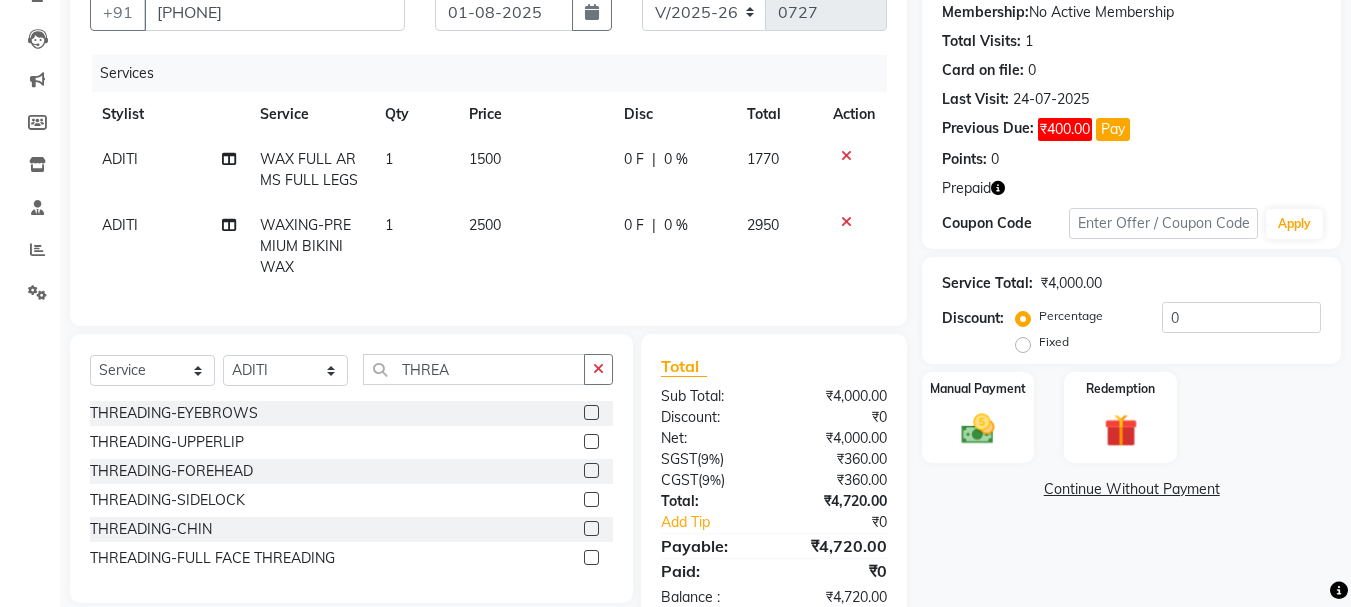 click 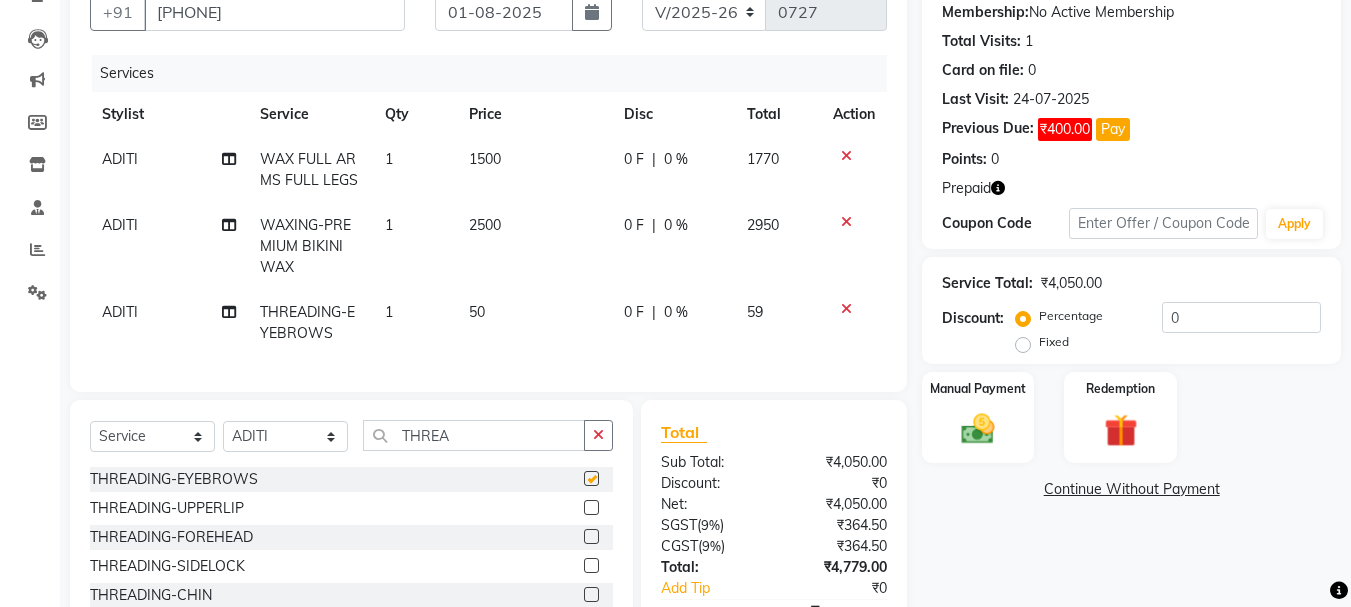checkbox on "false" 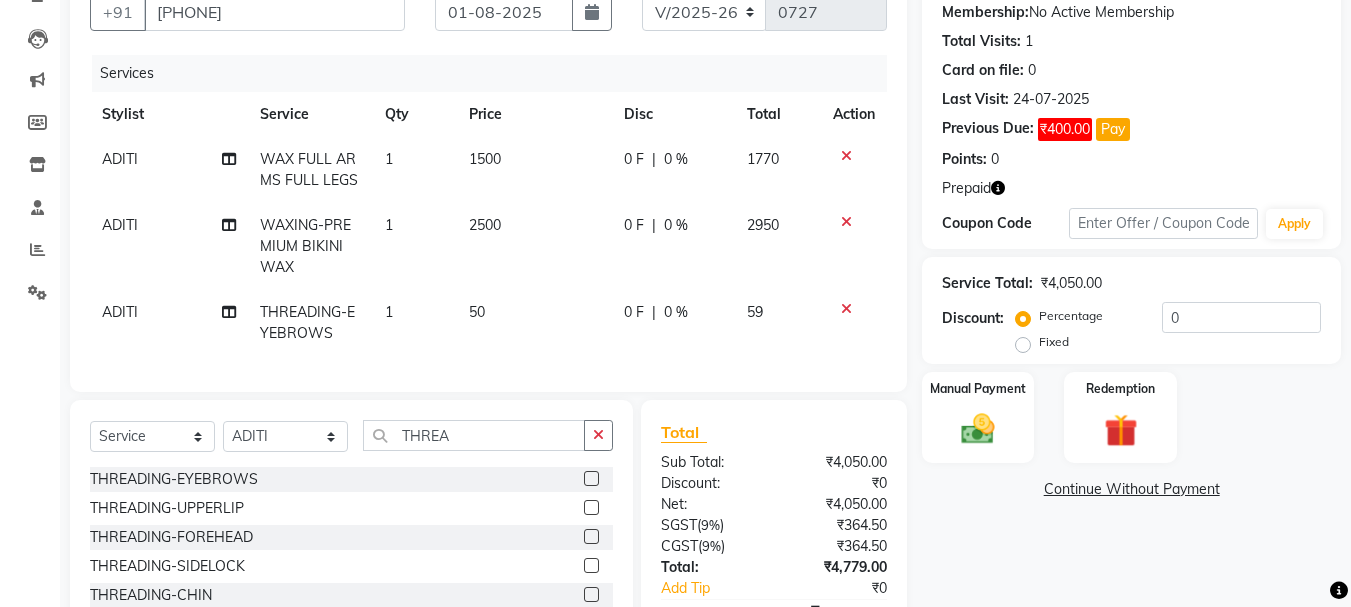 click on "50" 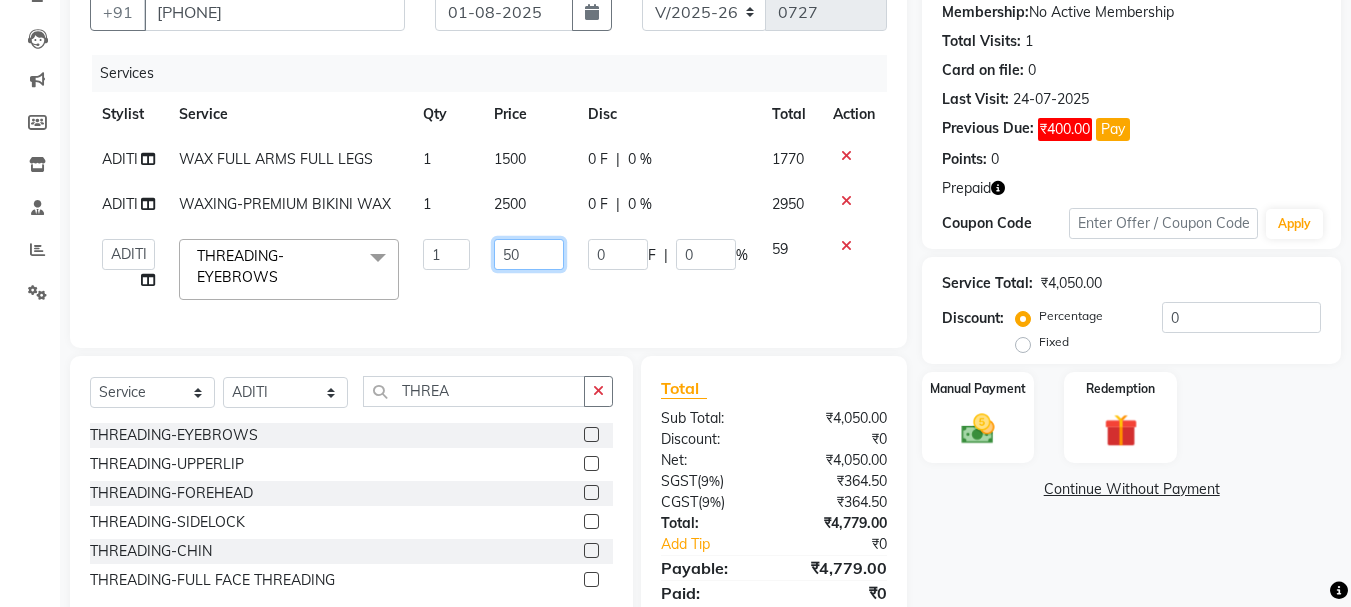 drag, startPoint x: 546, startPoint y: 258, endPoint x: 433, endPoint y: 261, distance: 113.03982 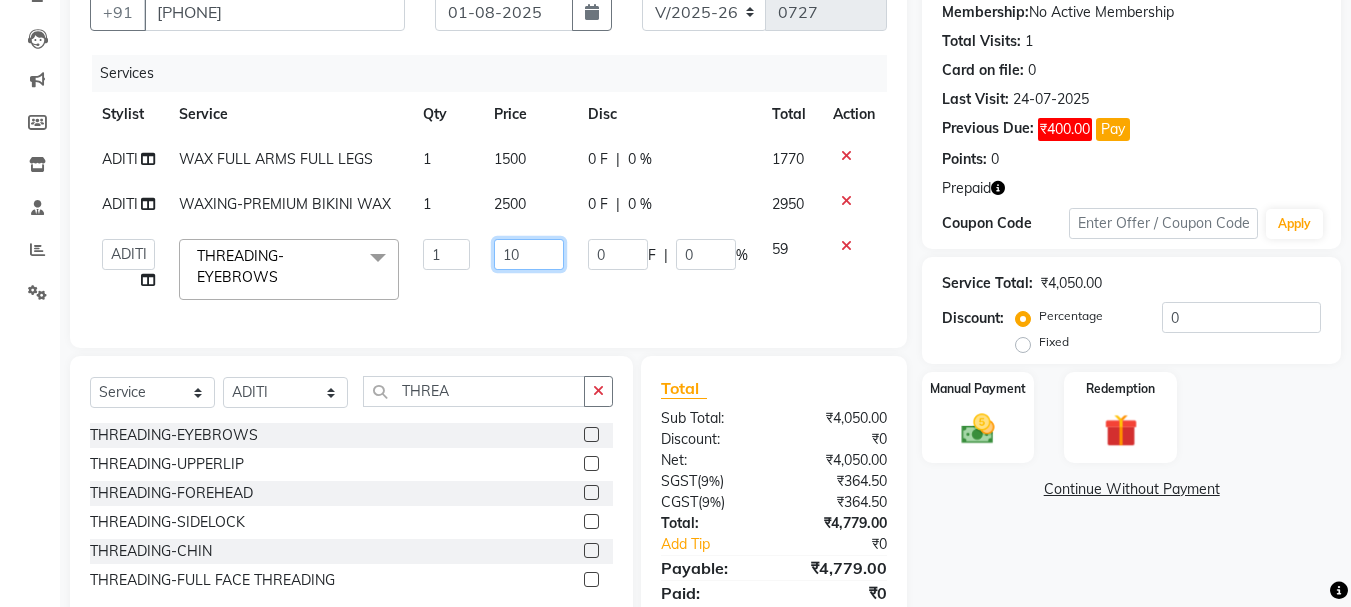 type on "100" 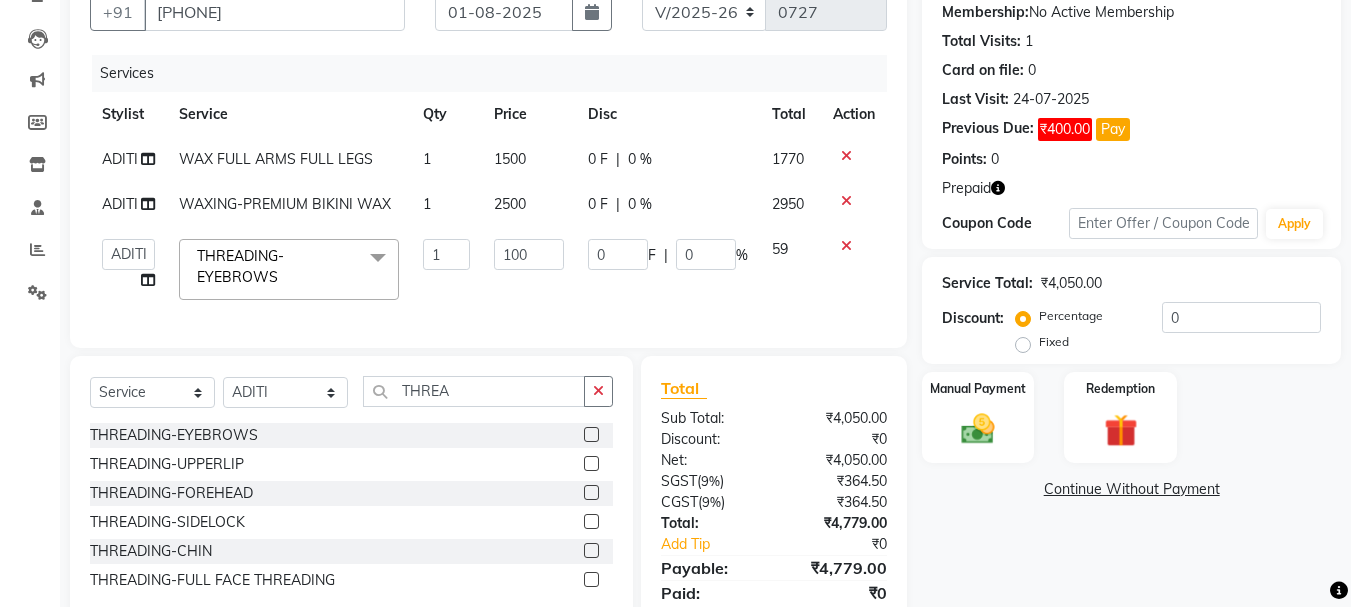 click on "Services Stylist Service Qty Price Disc Total Action ADITI WAX FULL ARMS FULL LEGS 1 1500 0 F | 0 % 1770 ADITI WAXING-PREMIUM BIKINI WAX 1 2500 0 F | 0 % 2950  ADITI   BILAL   DANISH   Manager   Manager    RINKI VALECHA   SAVITRI   SHADAB   SHARUKH   SHIVAM   SUNNY   UMESH  THREADING-EYEBROWS  x HAIRCUT-MENS BEARD TRIM / SHAVE-Mens BEARD COLOR-Mens MENS STYLING WAX FULL ARMS FULL LEGS DANDRUFF TREATMENT HAIR SPA REGULAR HAIRCUT / BEARD O3+ CLEANUP BRAZILIAN UPPERLIP/NOSE/FORHEAD  SIDELOCKS WAX HAIR WASH LOREAL-Mens NASHI/MILKSHAKE WASH-Mens KERASTASE/ TREATMENT WASH-Mens HEAD MASSAGE-Mens ROOT TOUCH UP-Mens AMONIA FREE COLOR-Mens HIGHLIGHTS-Mens KERATIN-Mens HAIR SMOOTHENING-Mens HAIR REBONDING-womens HAIRCUT-womens HAIRCUT - CHILD-womens HAIR WASH LOREAL-womens PREMIUM WASH-womens HAIR CARE-BLOW DRY HAIR CARE-HAIR STRAIGHTENING HAIR CARE-IRON CURLS/TONG/CRIMPING HAIR CARE-HAIR STYLING / HAIRDOS HAIR CARE-HEAD MASSAGE COLOR SERVICES-TOUCH UP COLOR SERVICES-TOUCHUP INOA COLOR SERVICES-TOUCH UP SCHWARSKOPF 1 0" 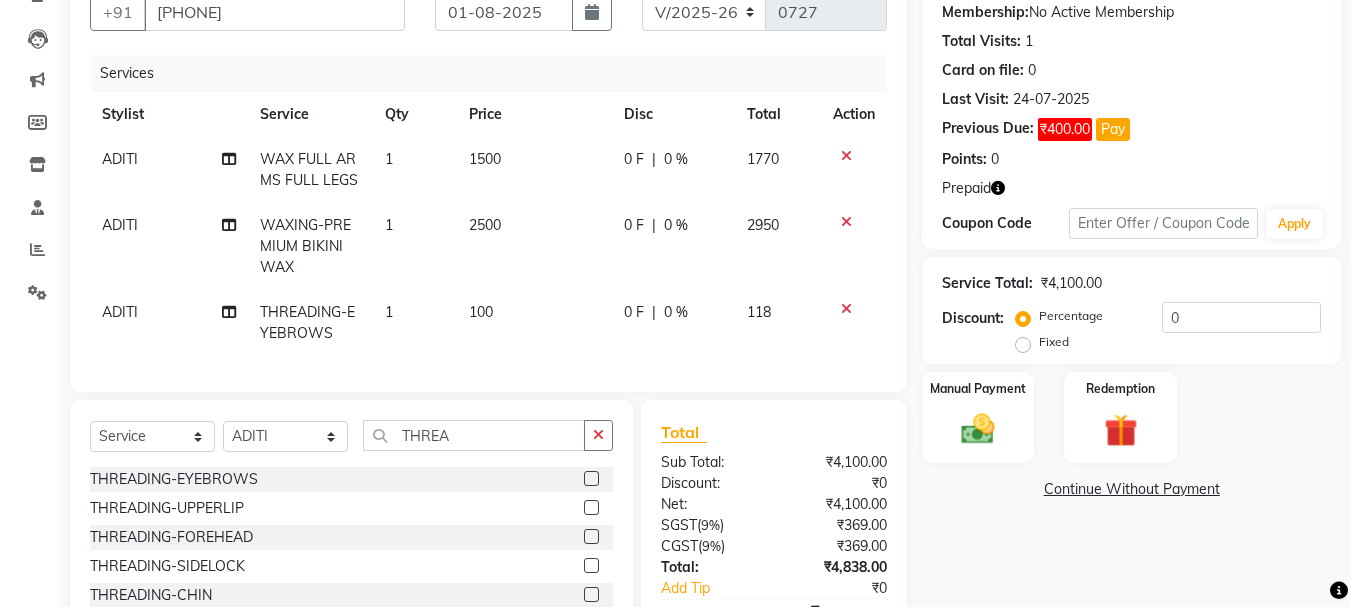 scroll, scrollTop: 293, scrollLeft: 0, axis: vertical 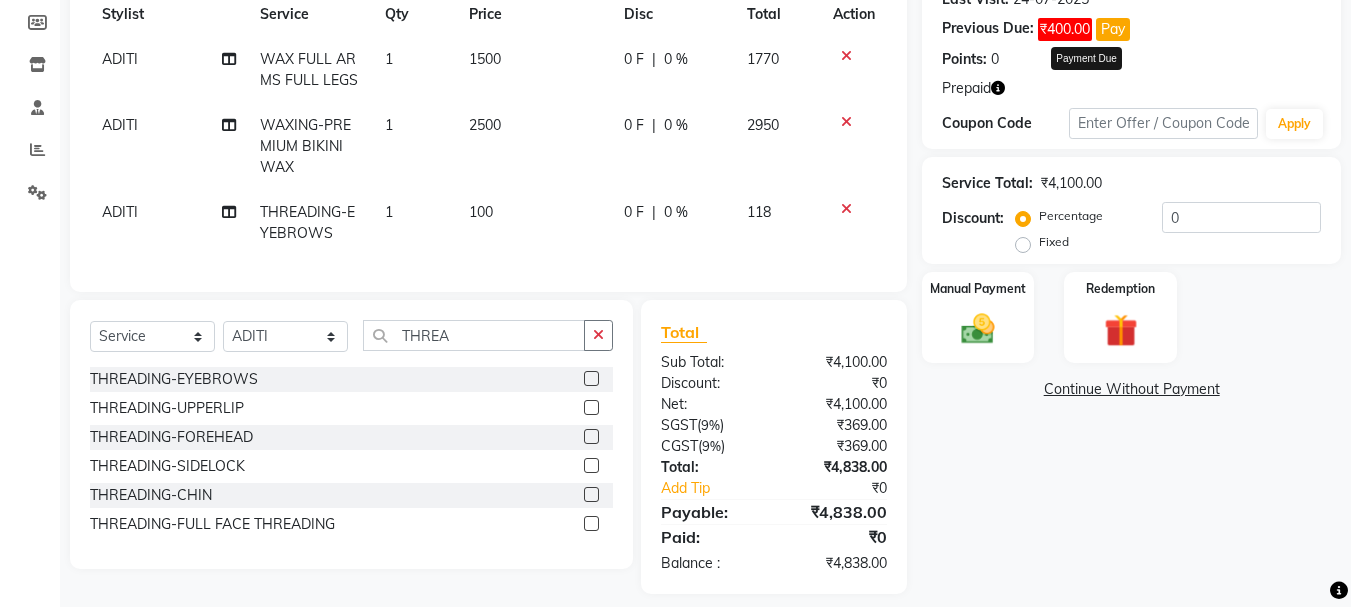 click on "Pay" 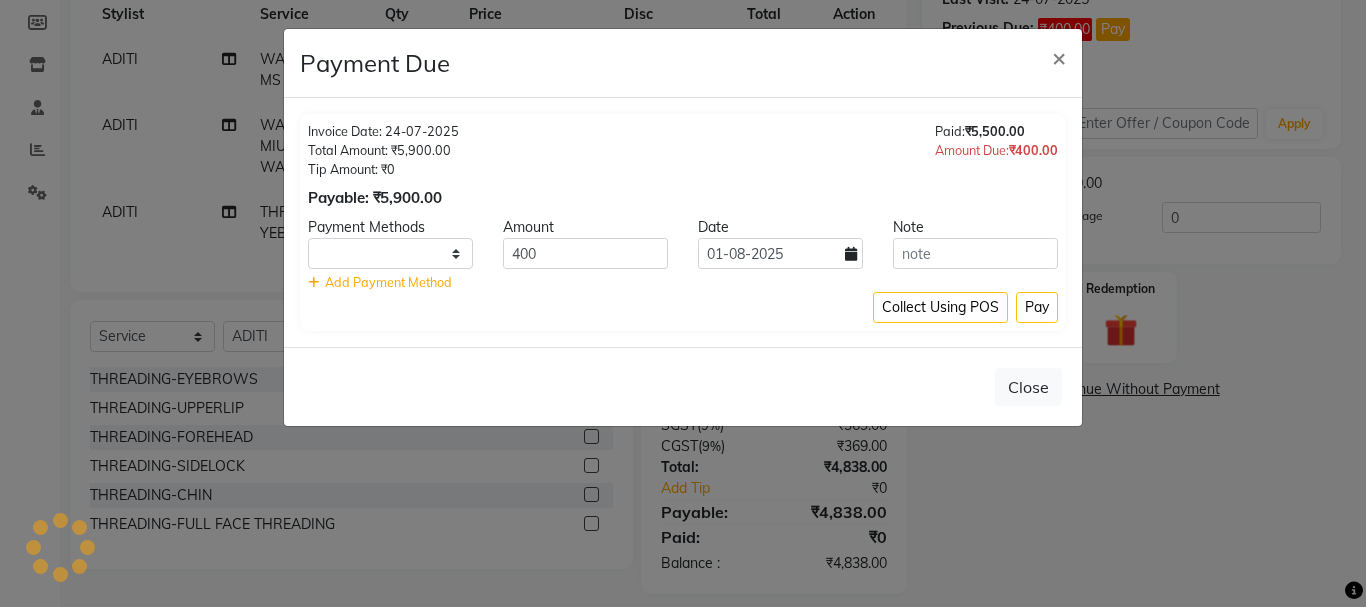 select on "1" 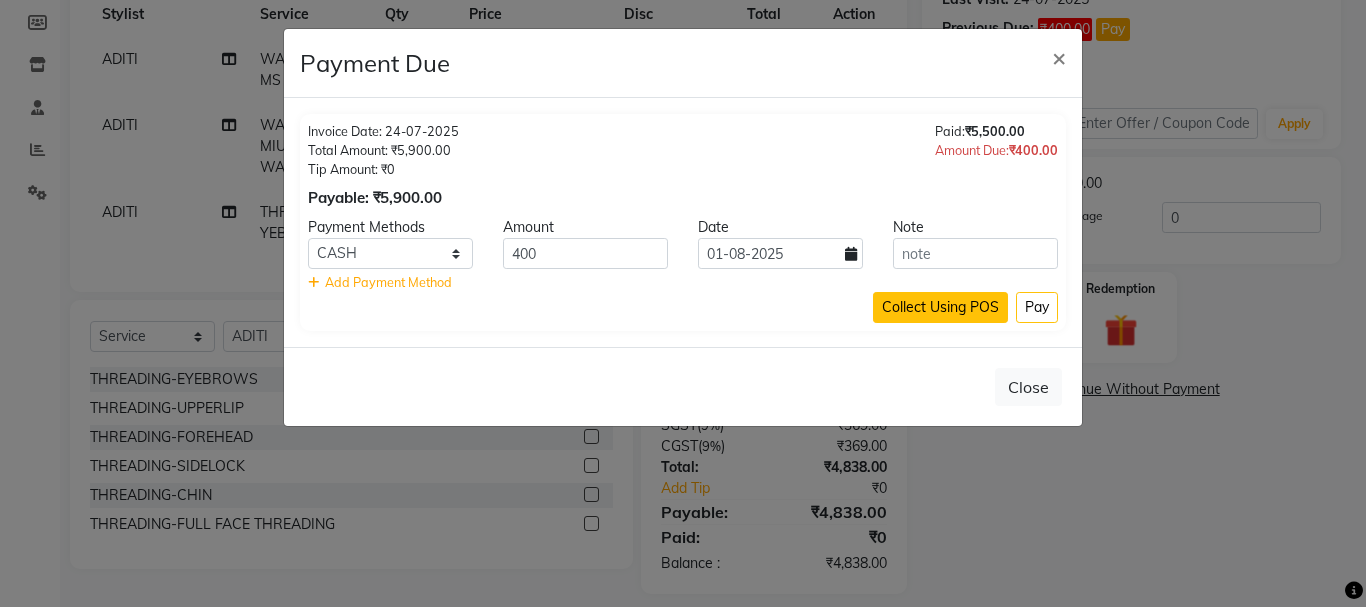 click on "Collect Using POS" 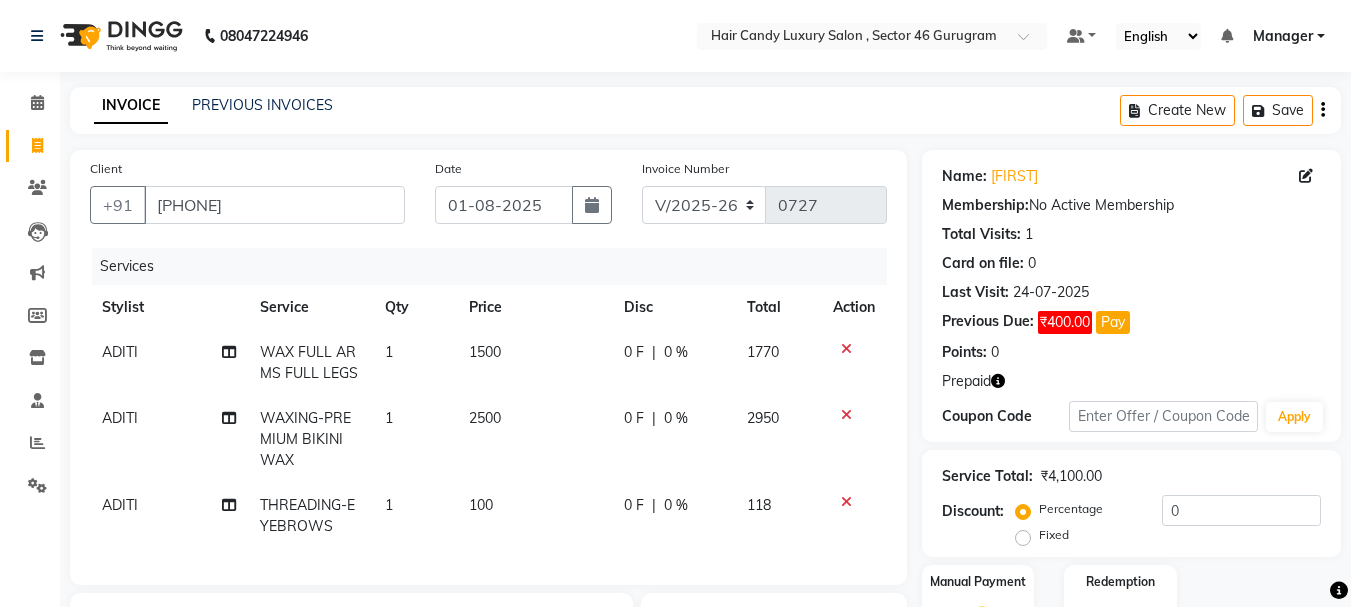 scroll, scrollTop: 200, scrollLeft: 0, axis: vertical 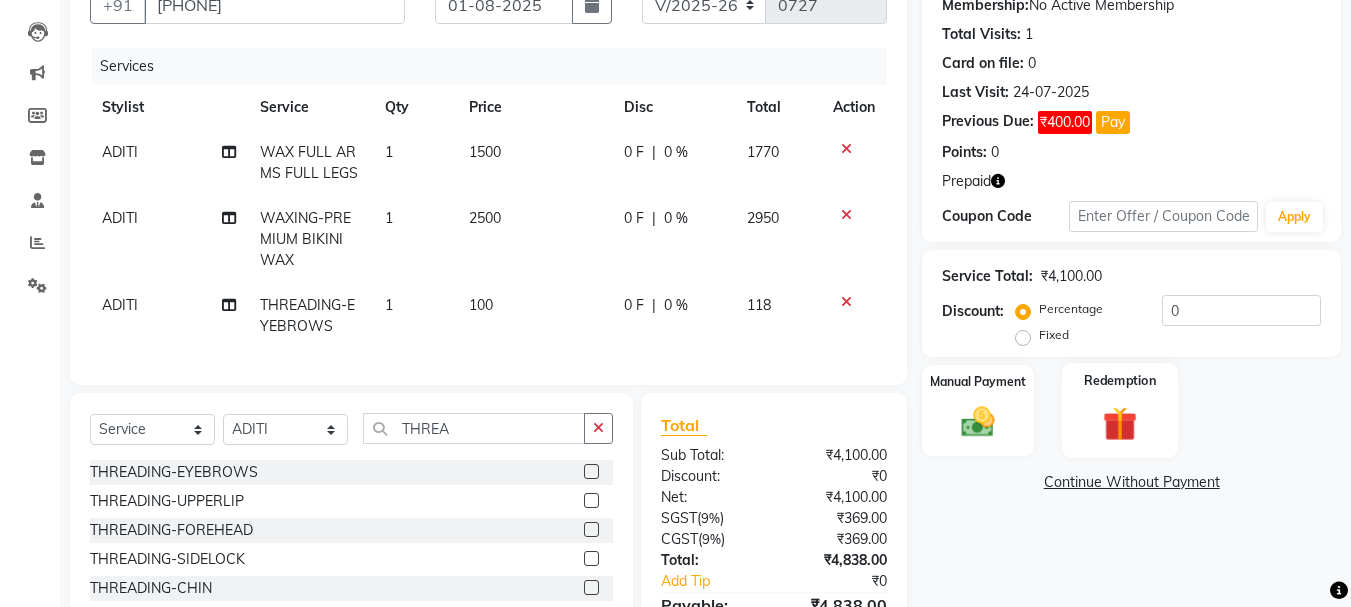 click 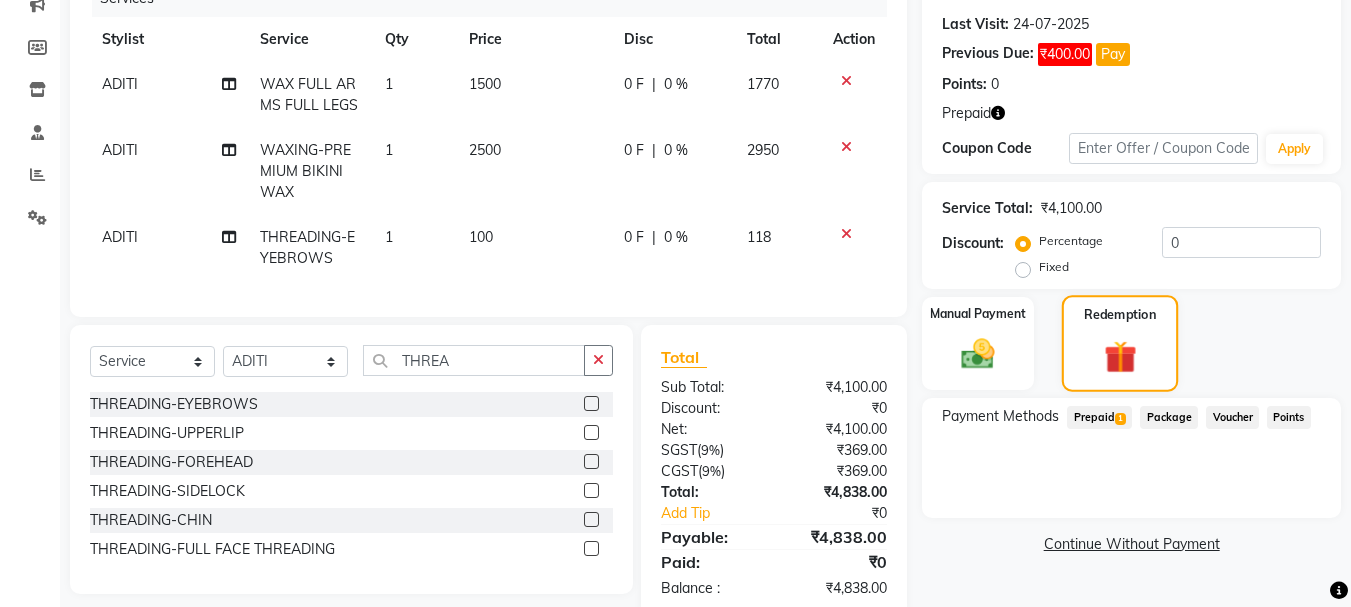 scroll, scrollTop: 325, scrollLeft: 0, axis: vertical 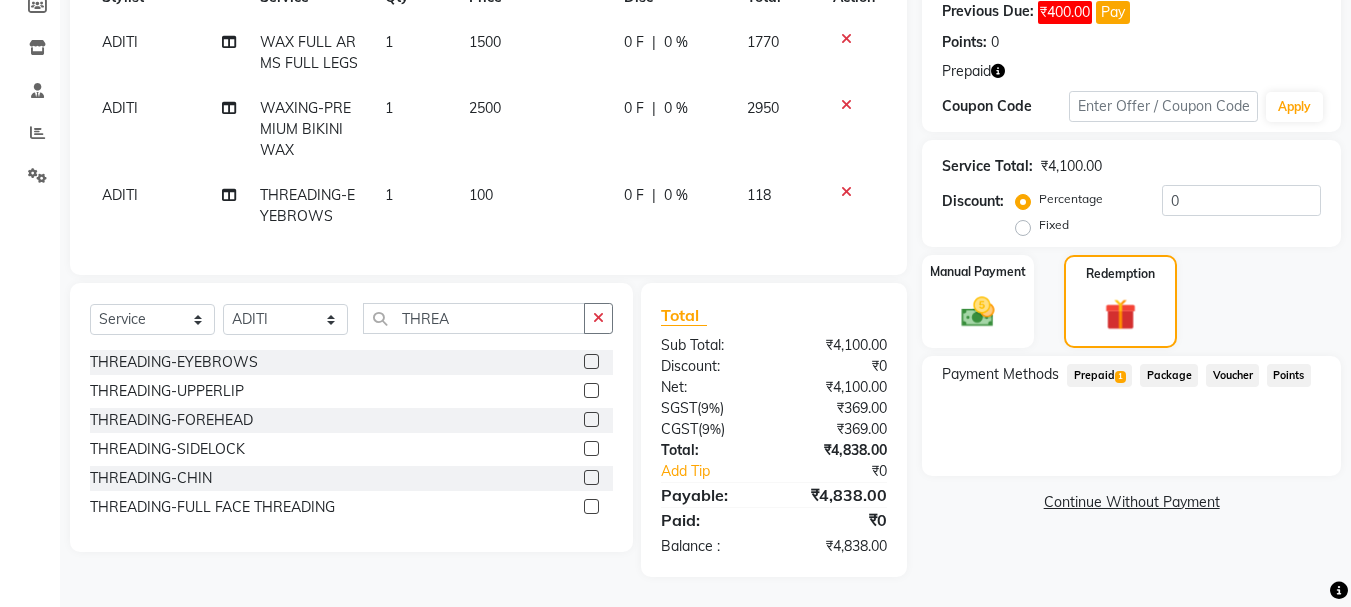 click on "Prepaid  1" 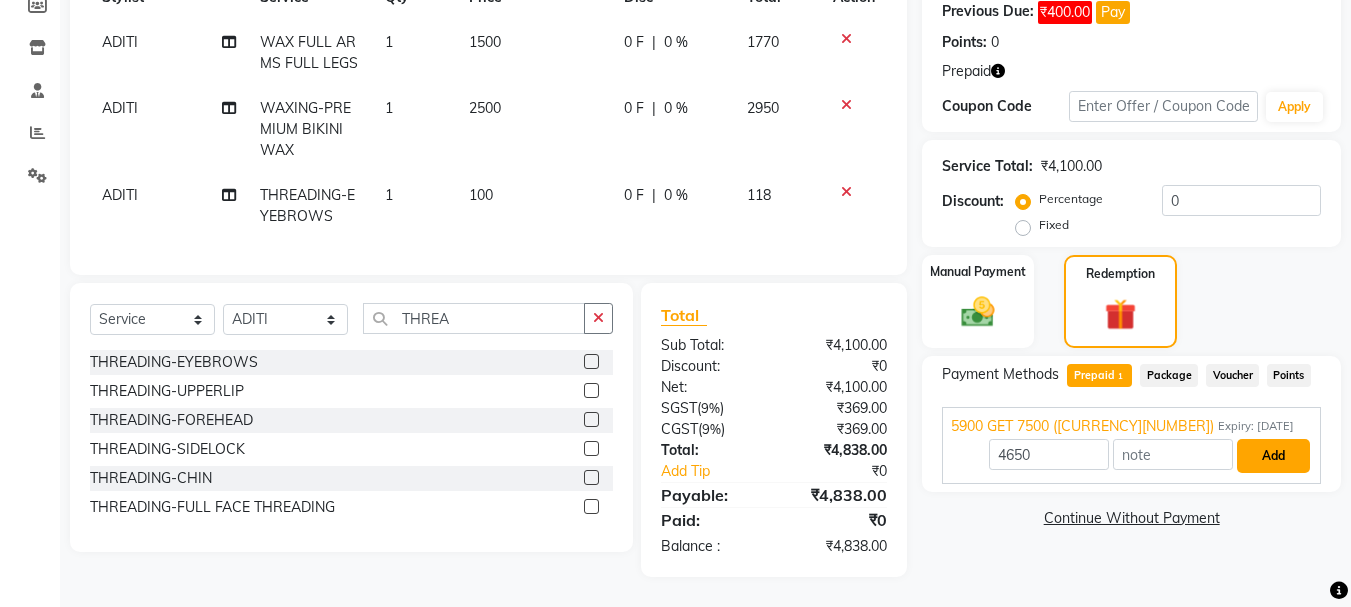 click on "Add" at bounding box center (1273, 456) 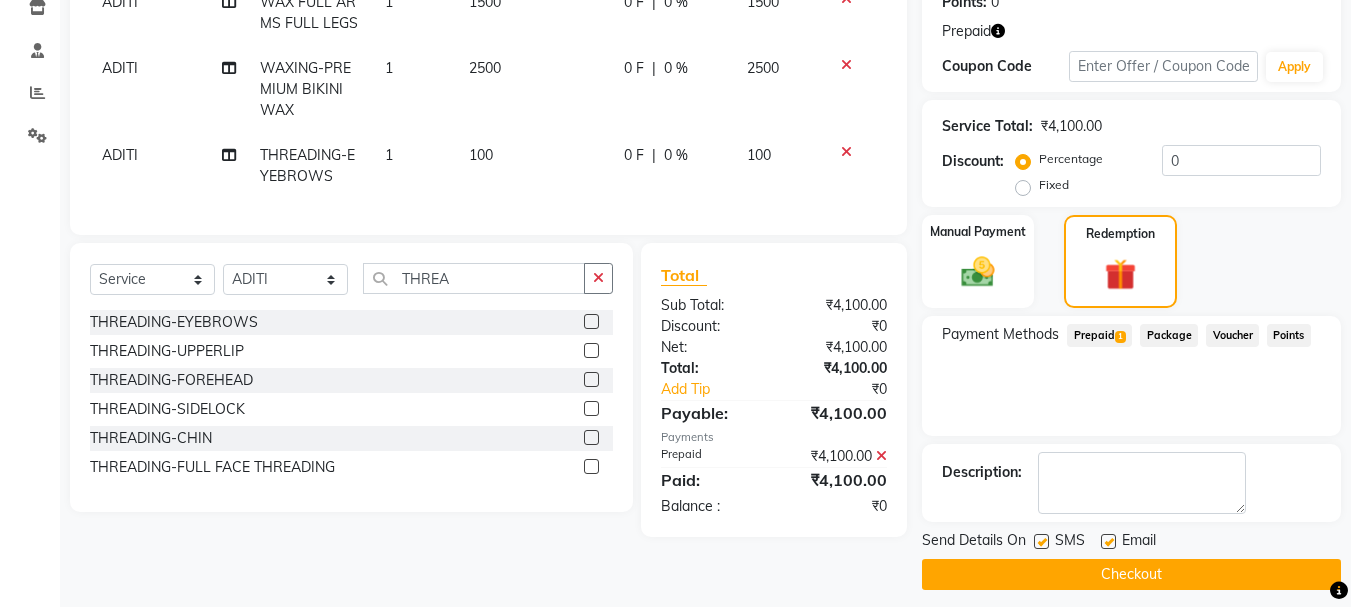 scroll, scrollTop: 363, scrollLeft: 0, axis: vertical 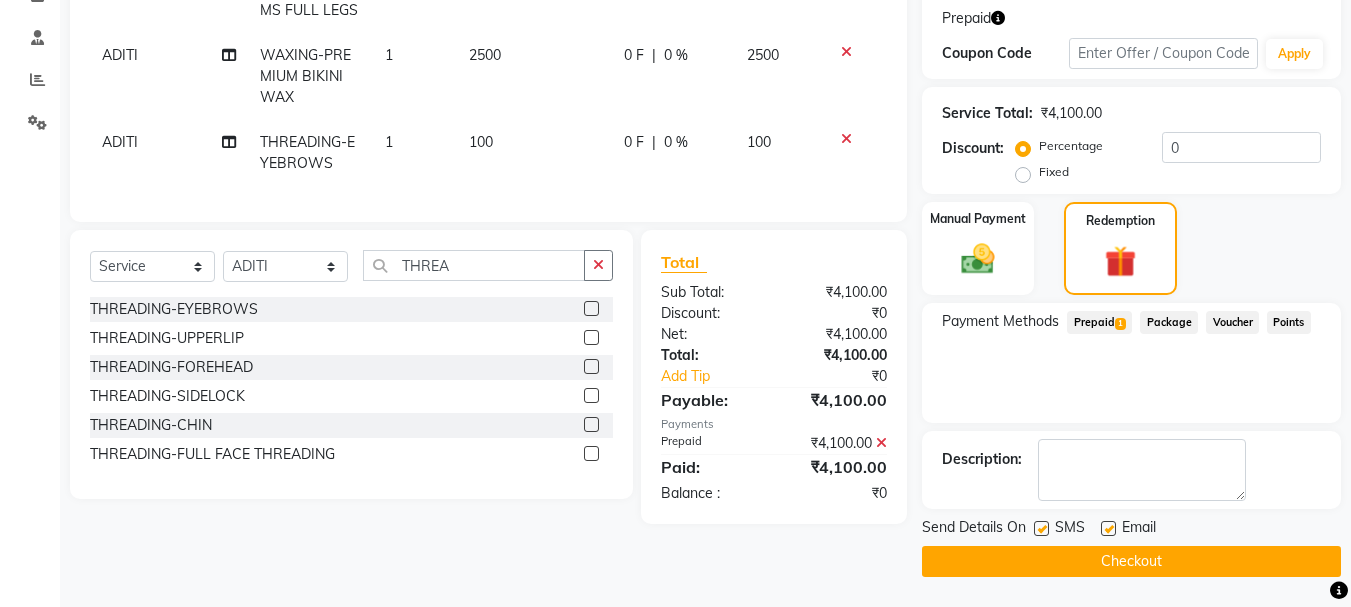click on "Checkout" 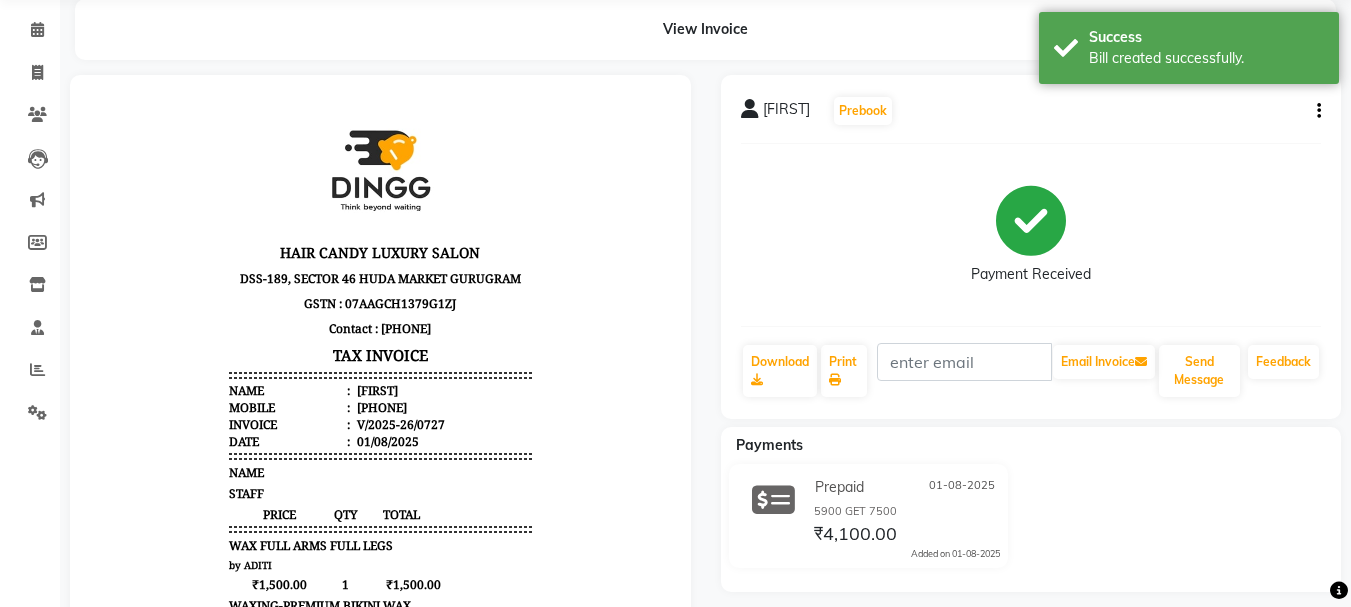 scroll, scrollTop: 0, scrollLeft: 0, axis: both 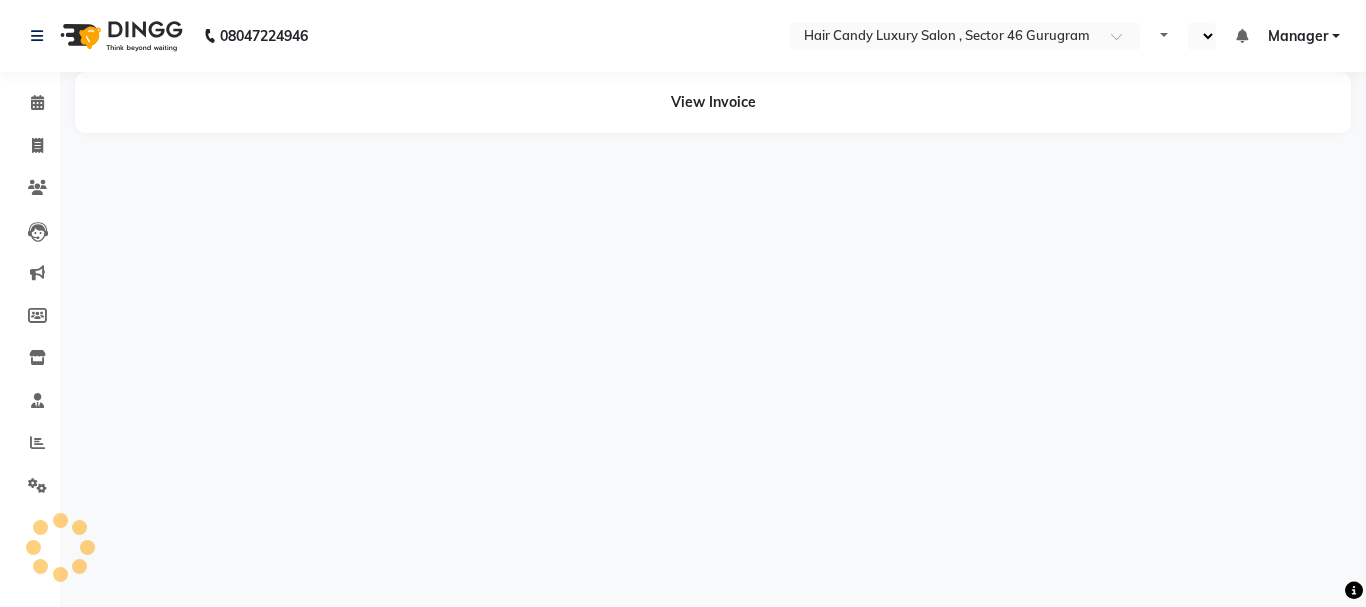 select on "en" 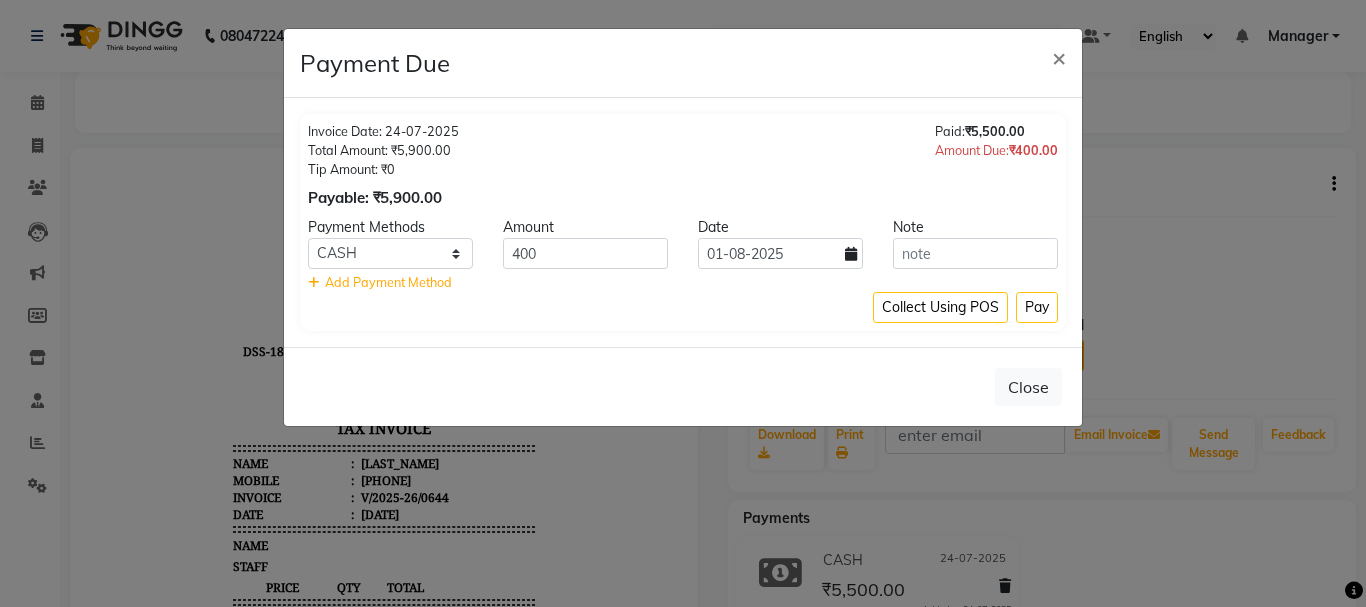 scroll, scrollTop: 0, scrollLeft: 0, axis: both 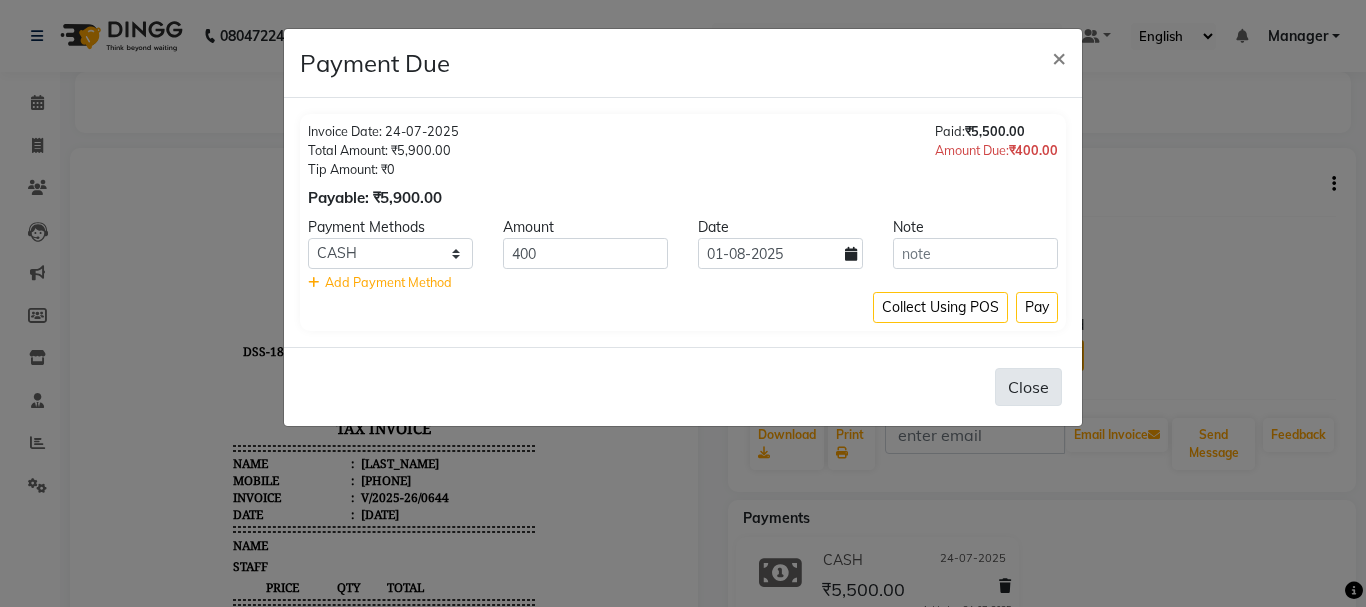 click on "Close" 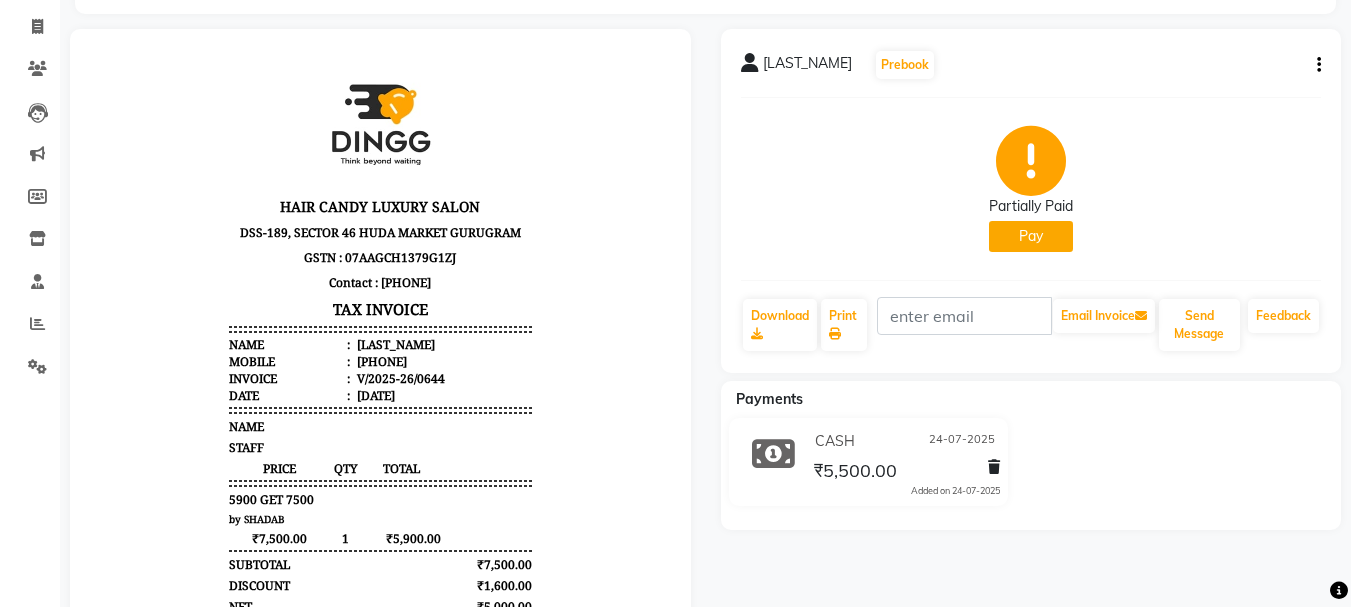 scroll, scrollTop: 90, scrollLeft: 0, axis: vertical 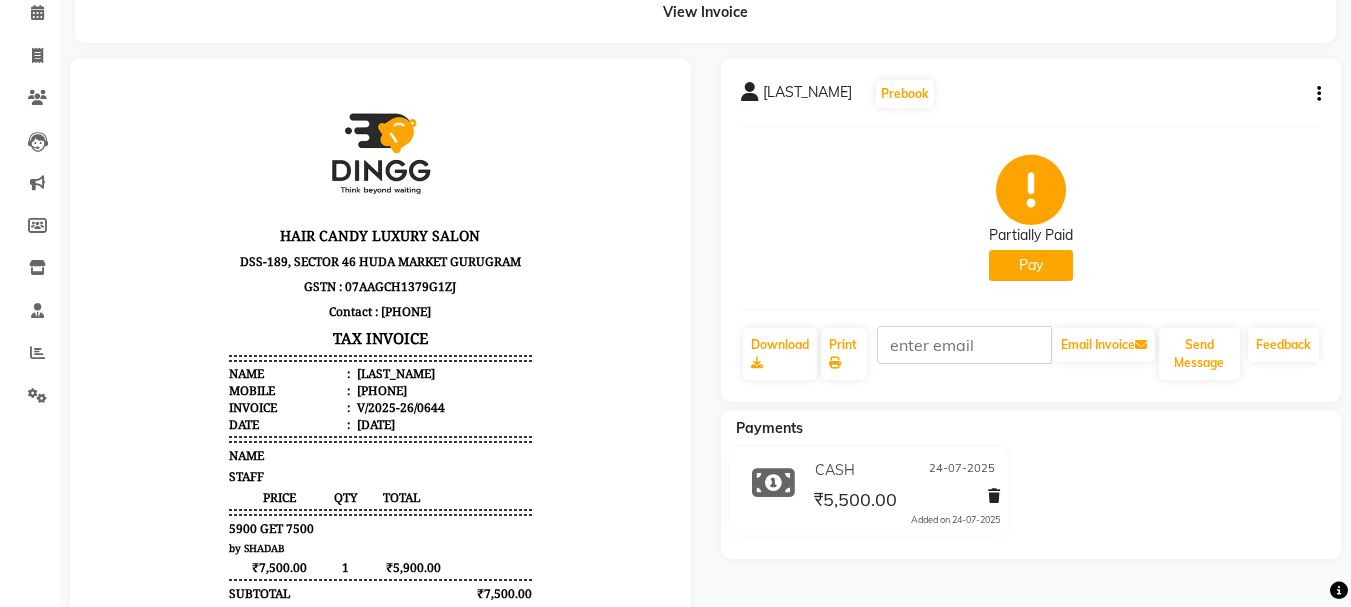 click on "Pay" 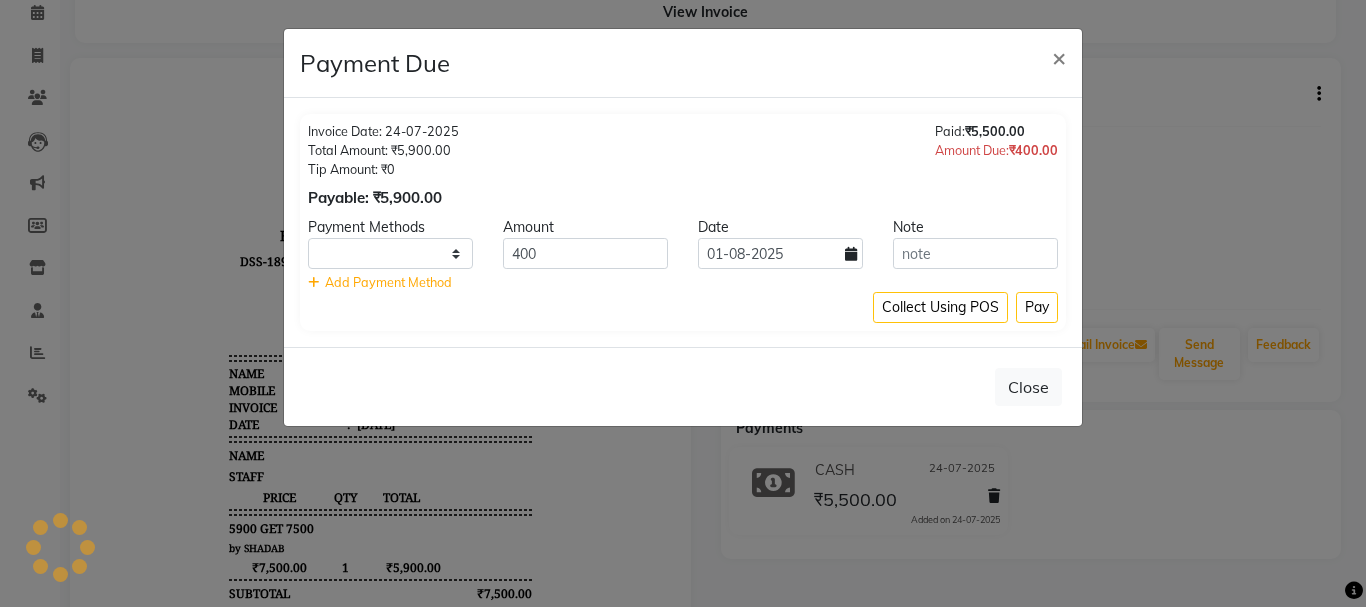 select on "1" 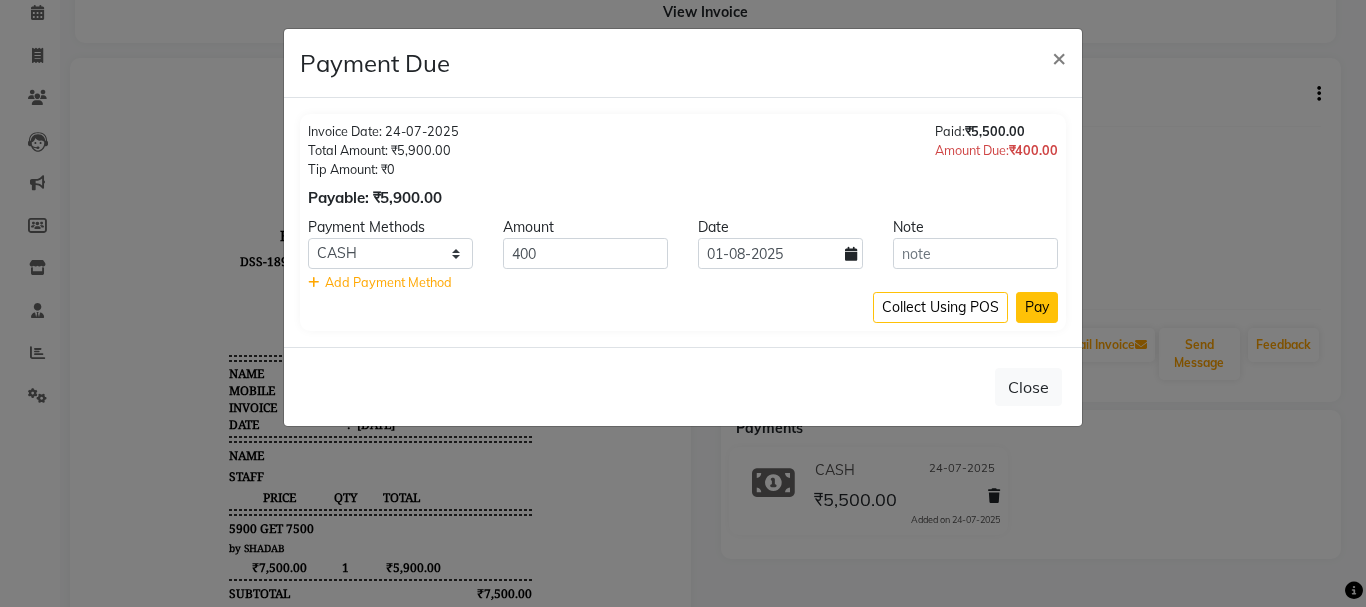 click on "Pay" 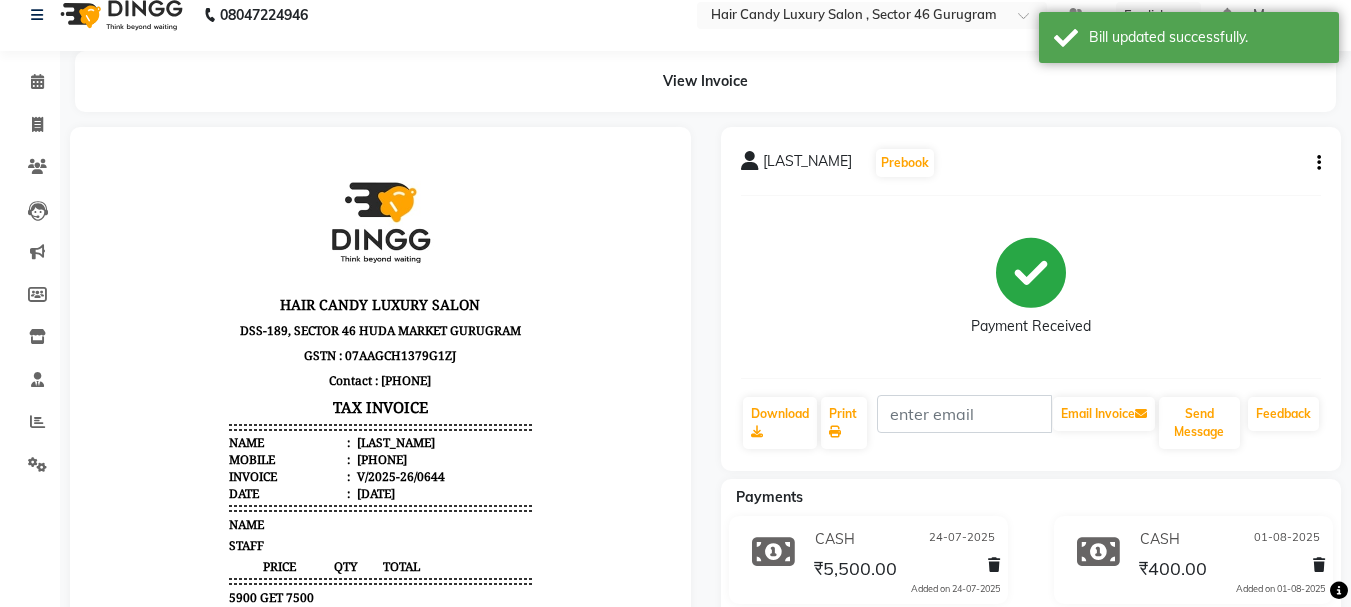 scroll, scrollTop: 0, scrollLeft: 0, axis: both 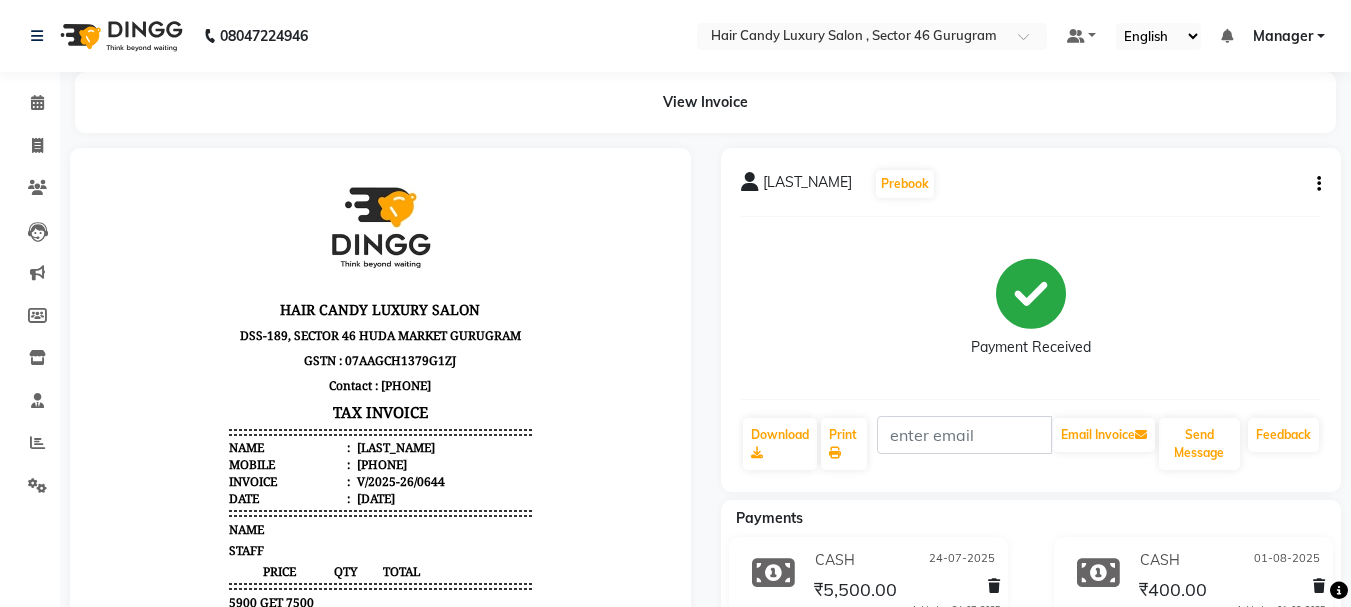 click on "[PHONE]" at bounding box center [380, 464] 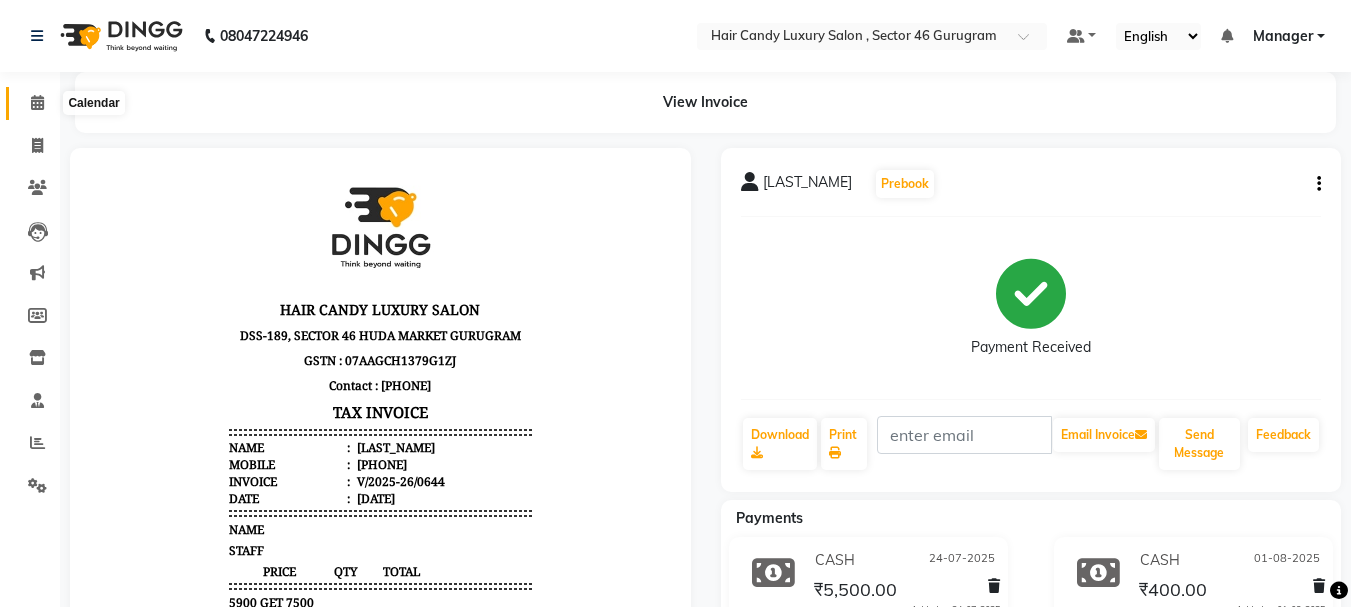 click 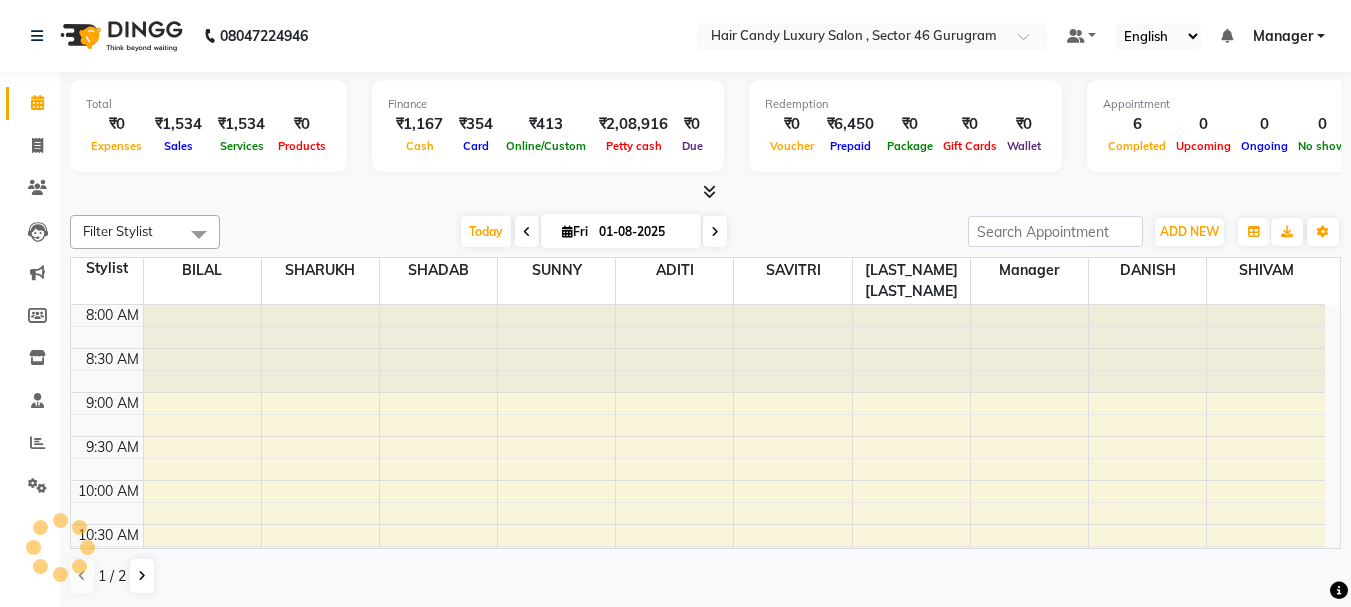 scroll, scrollTop: 0, scrollLeft: 0, axis: both 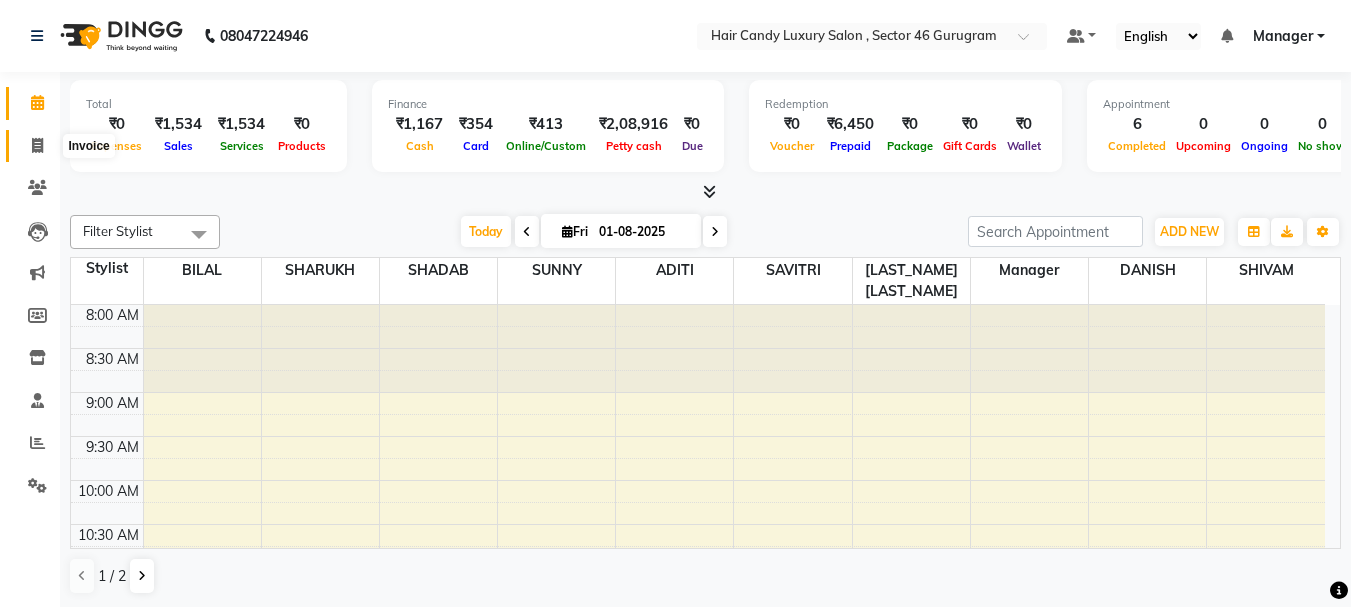 click 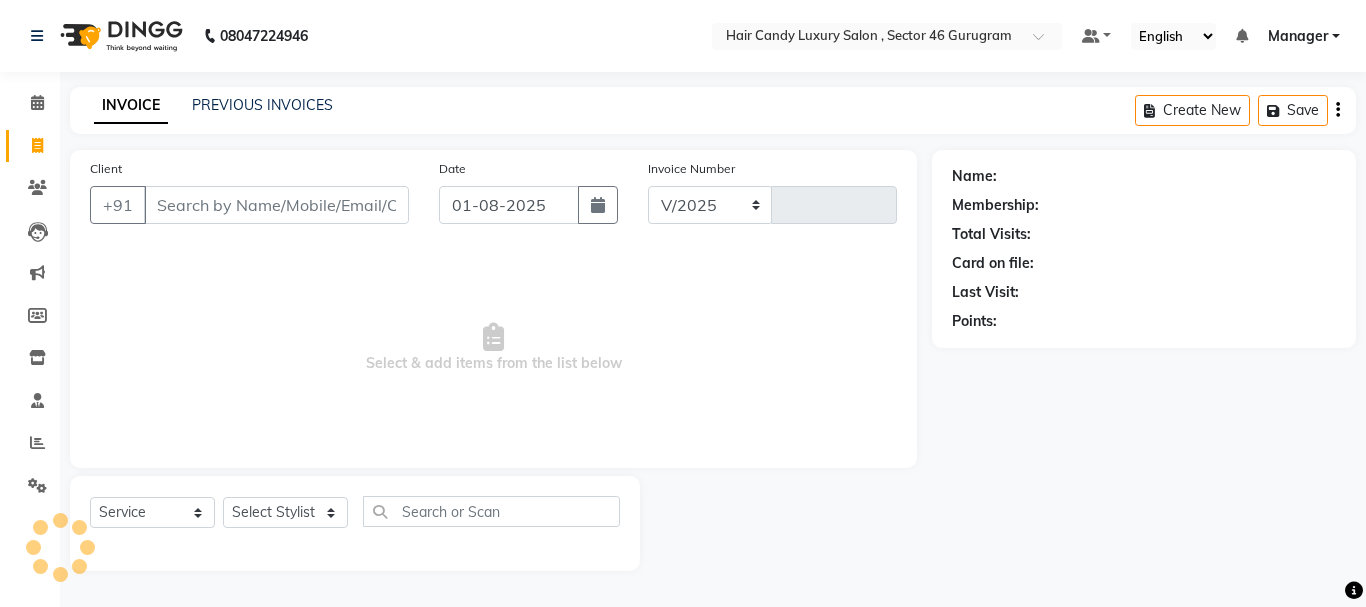 select on "8304" 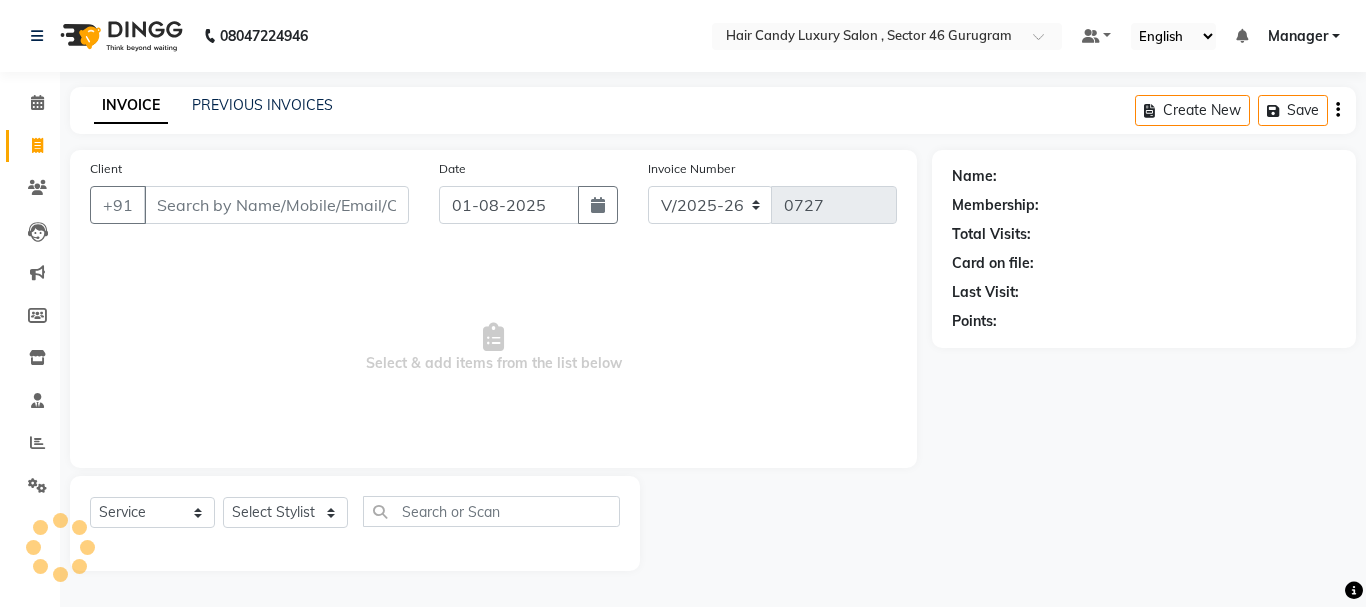 click on "Client" at bounding box center (276, 205) 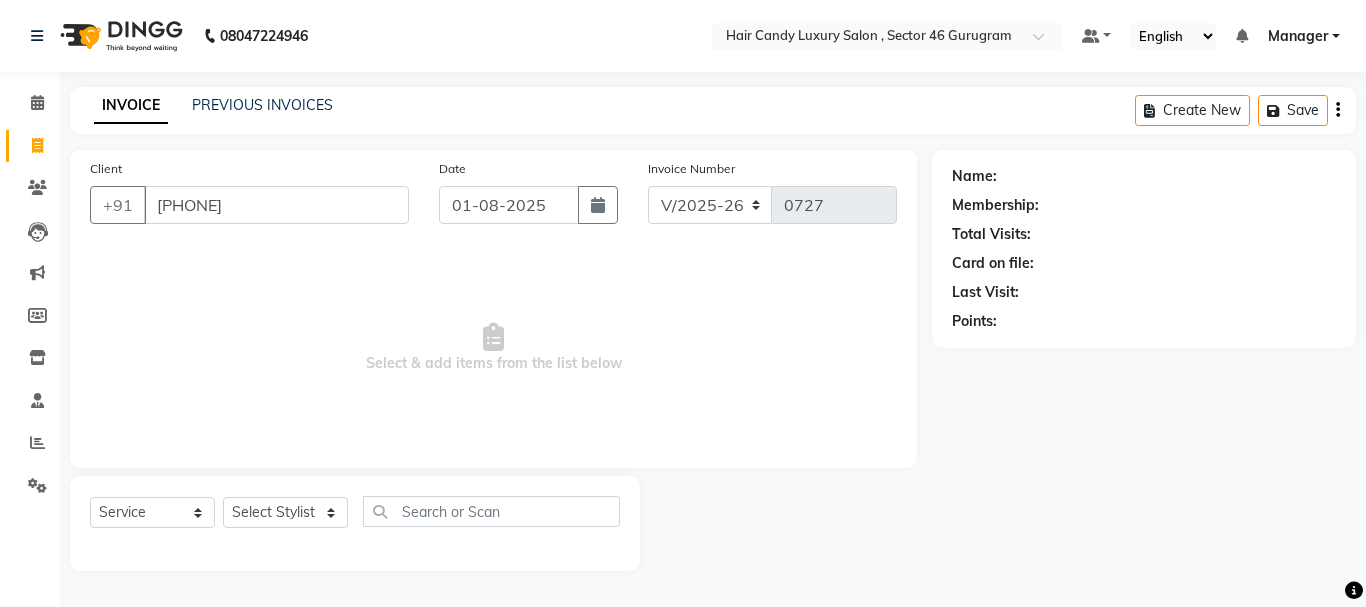 type on "[PHONE]" 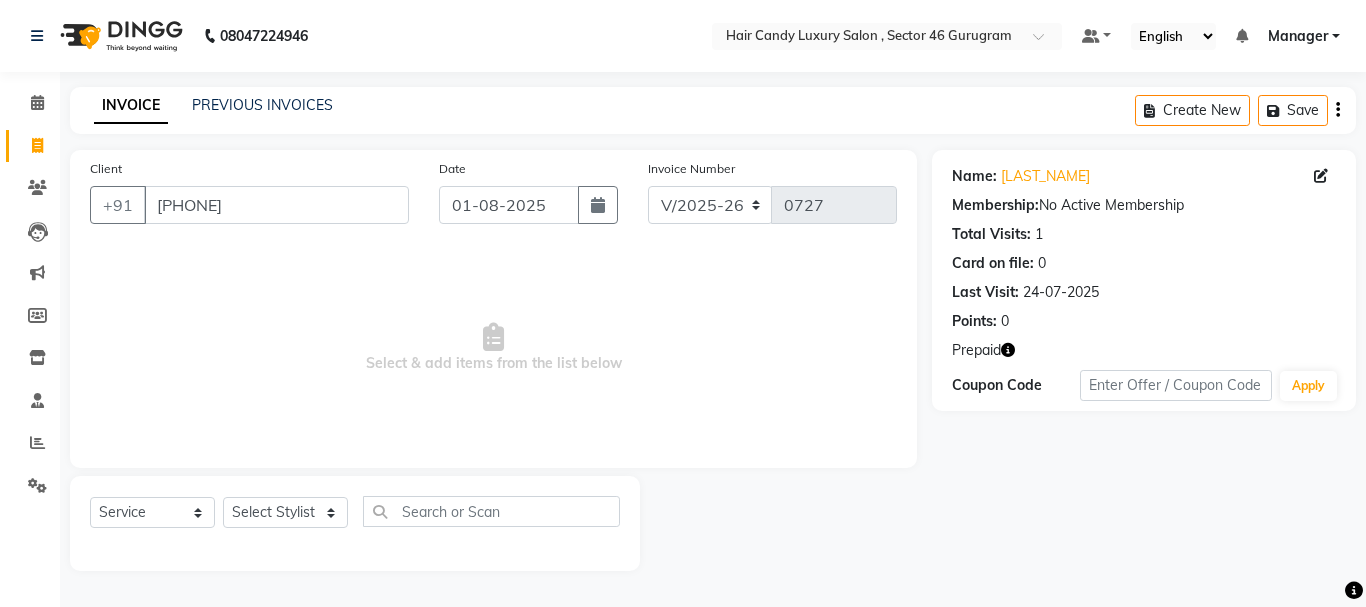 click 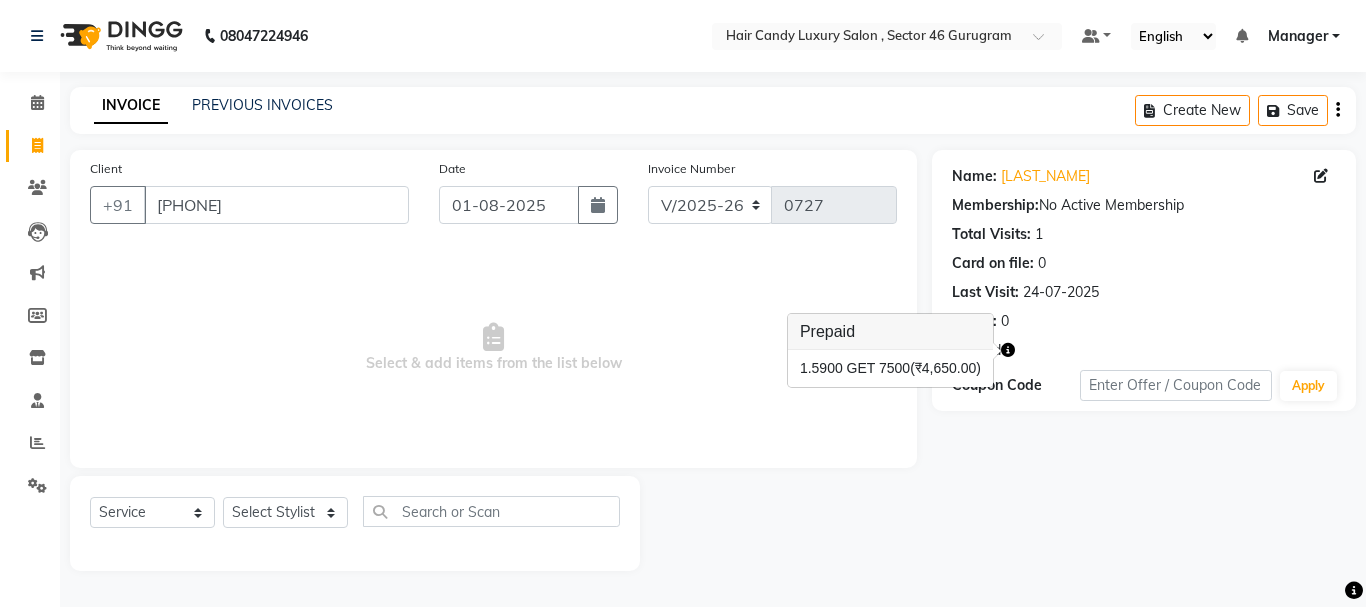 click on "Select & add items from the list below" at bounding box center [493, 348] 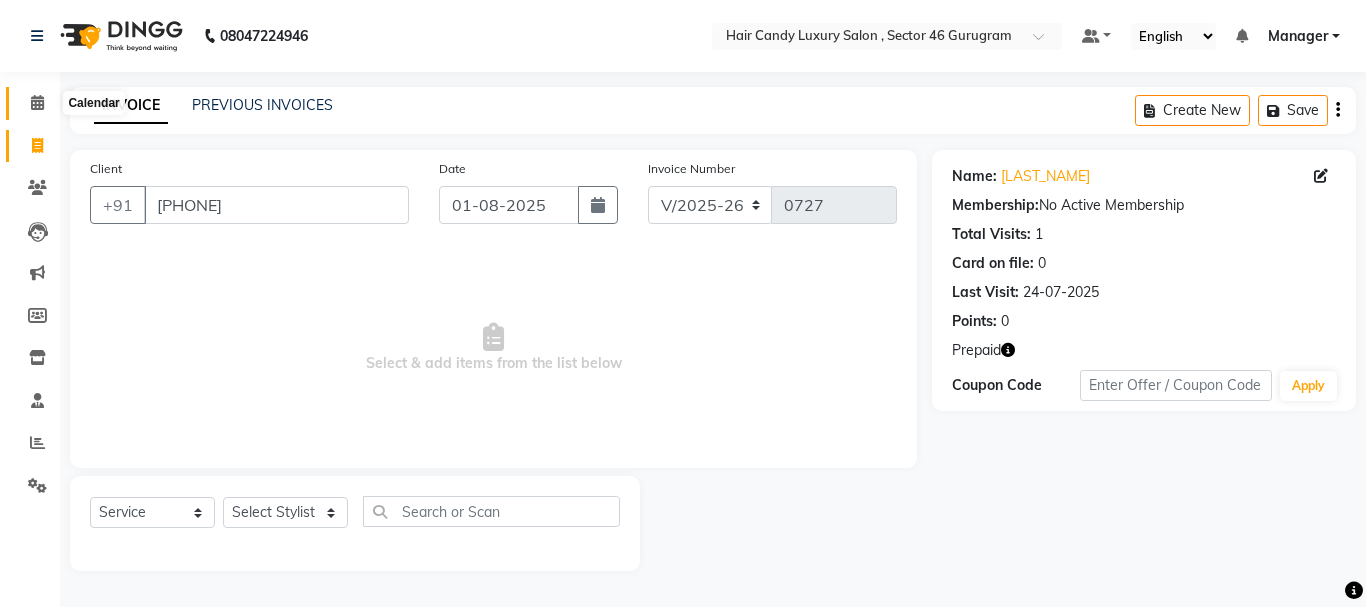click 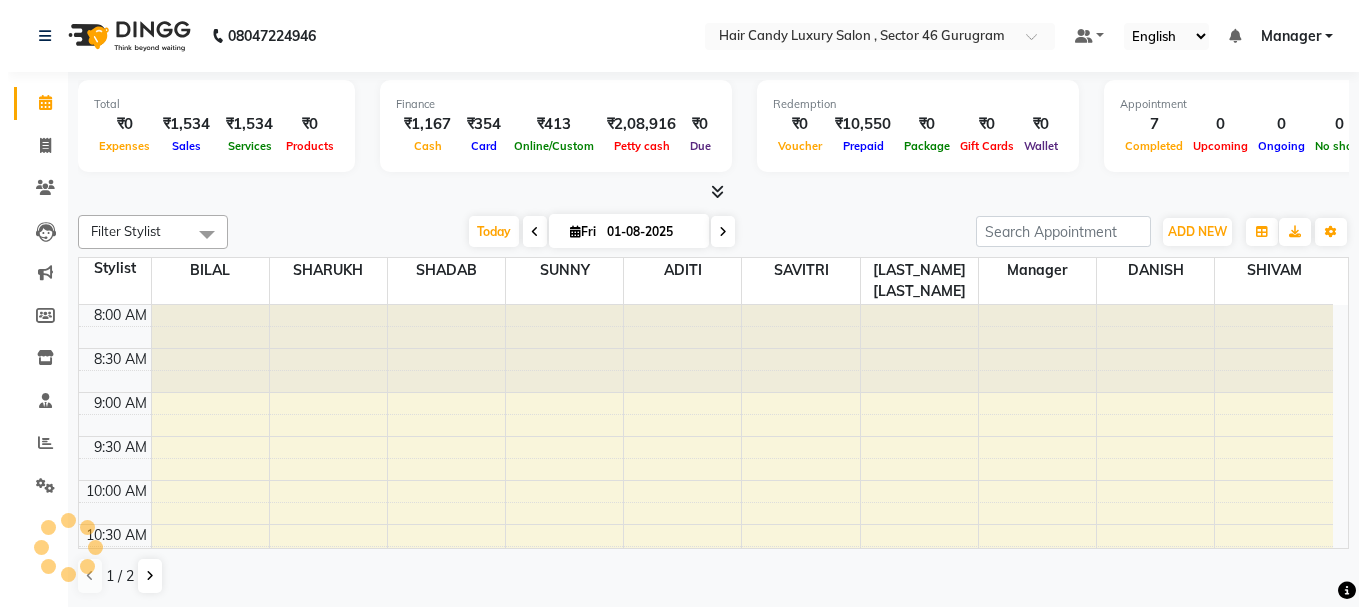 scroll, scrollTop: 0, scrollLeft: 0, axis: both 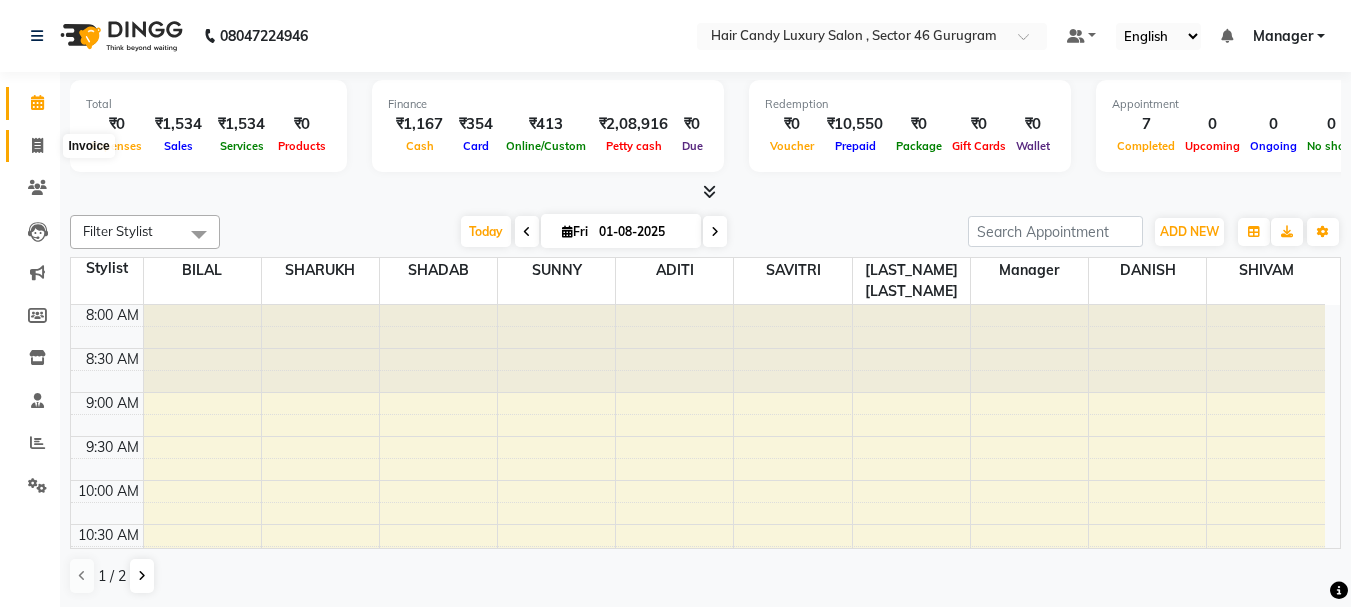 click 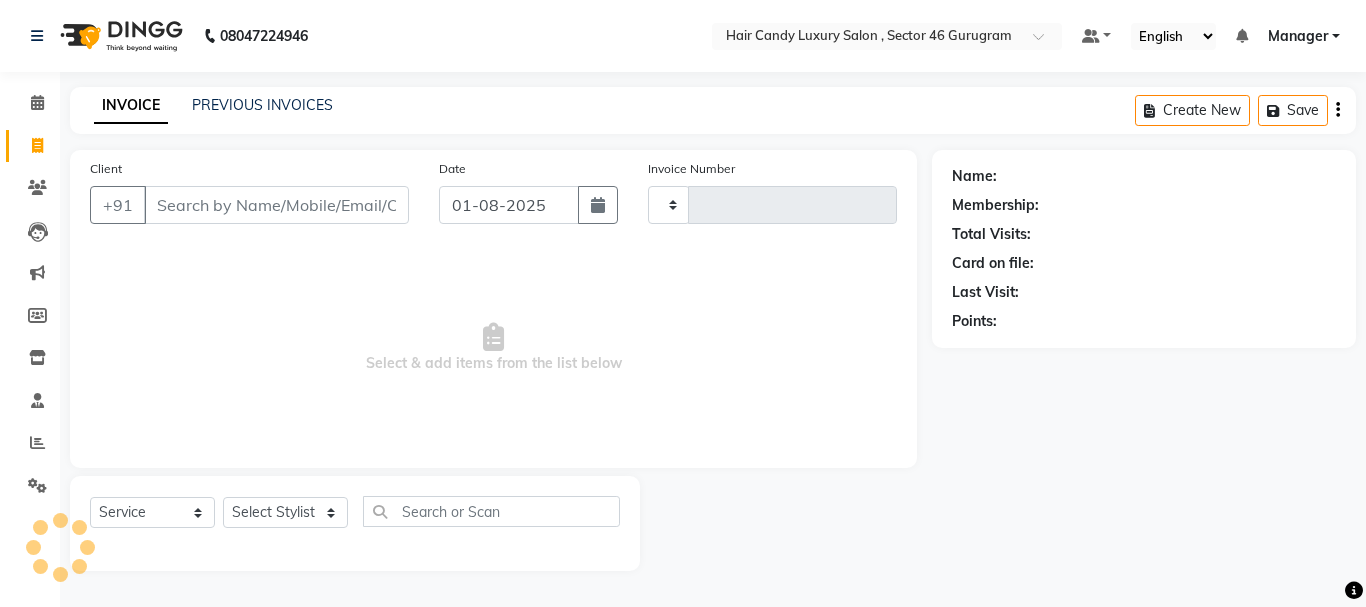 type on "0728" 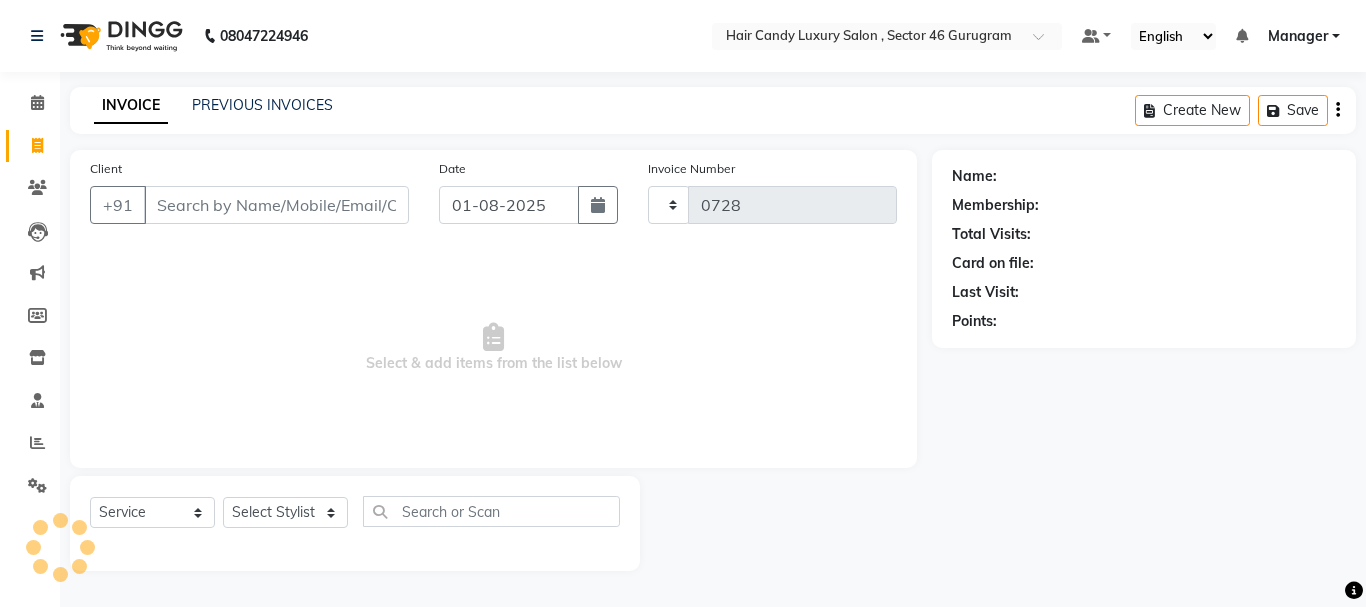select on "8304" 